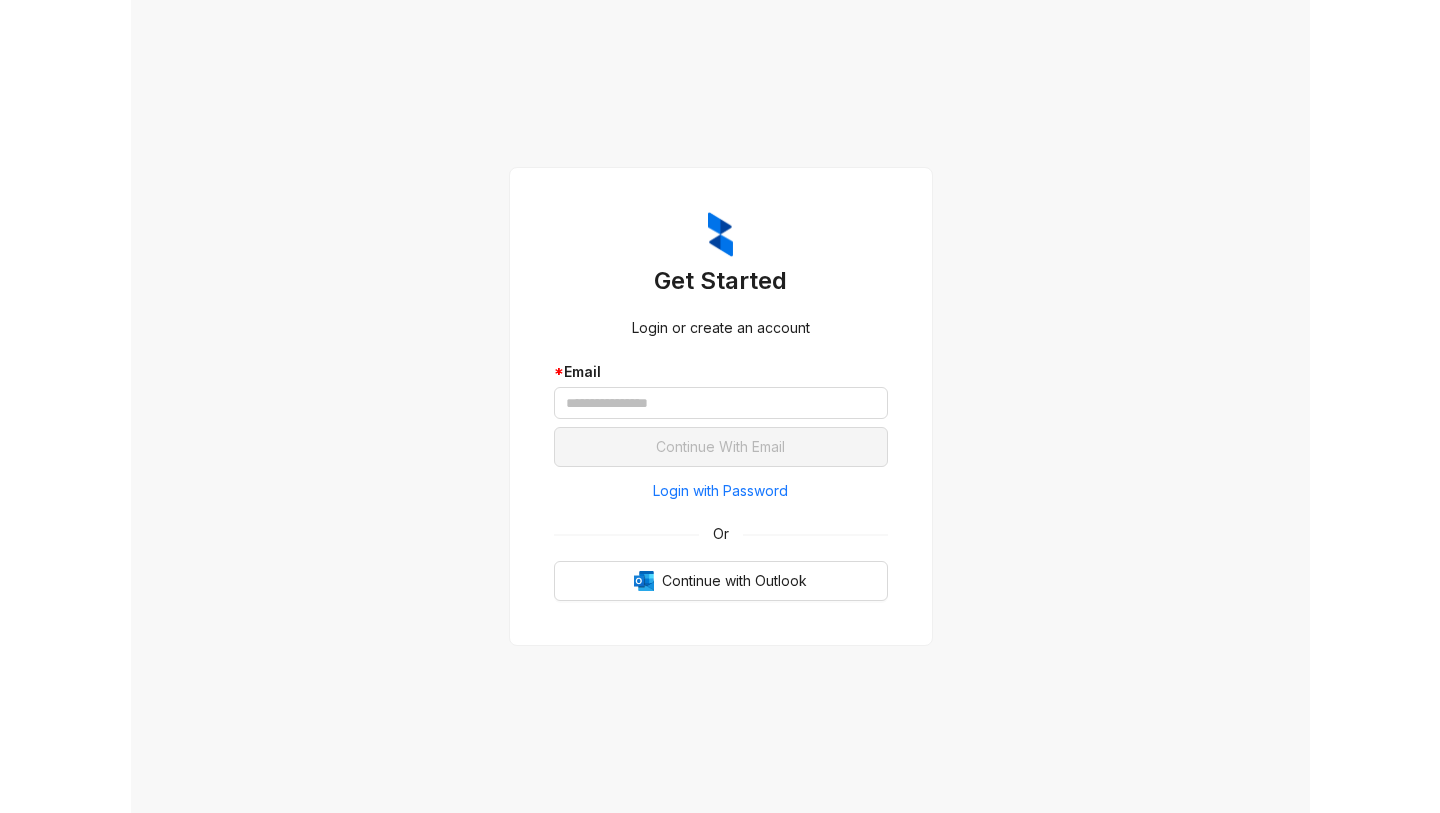 scroll, scrollTop: 0, scrollLeft: 0, axis: both 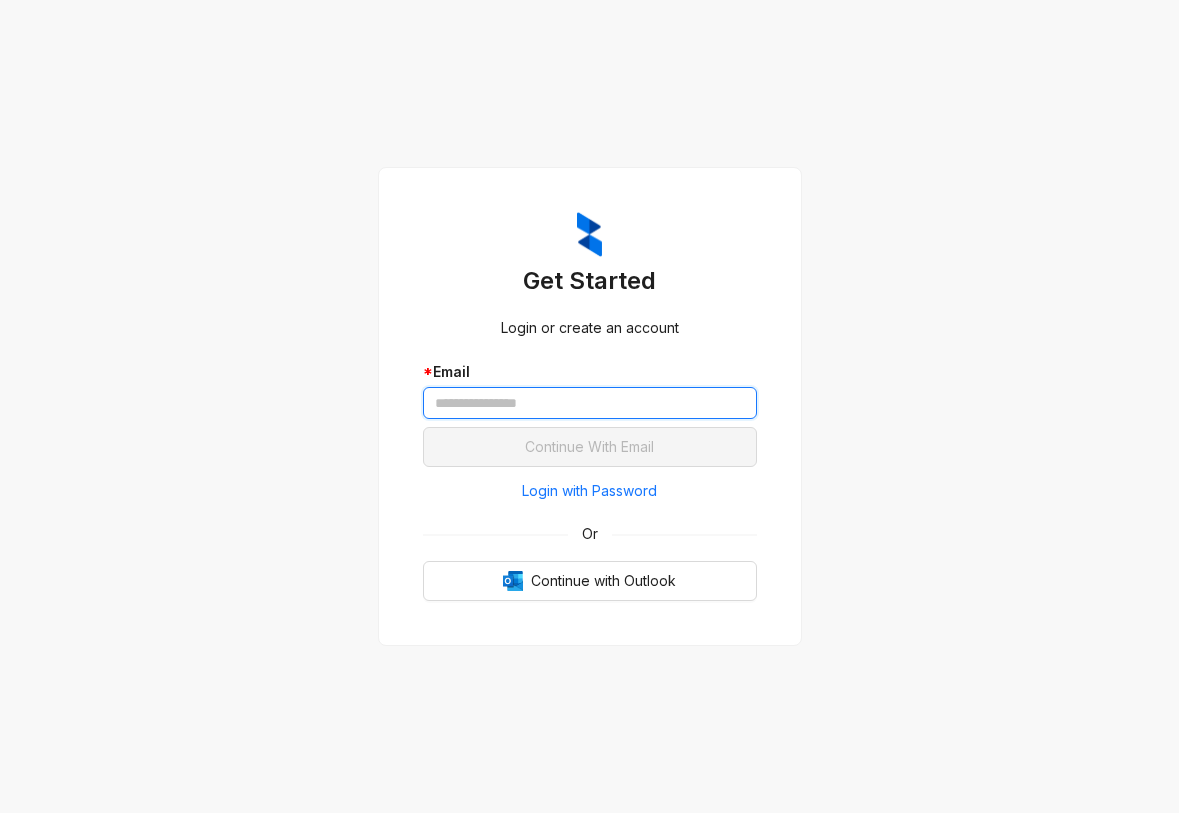 click at bounding box center (590, 403) 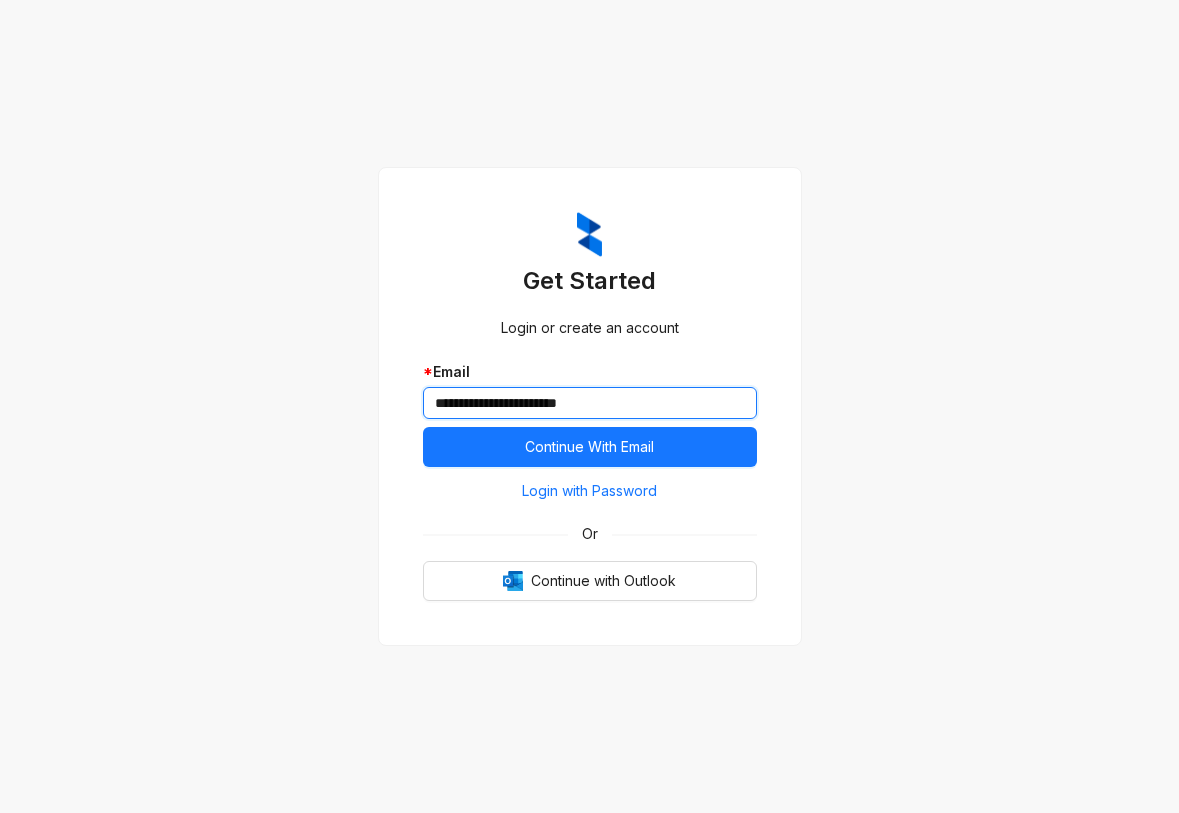 type on "**********" 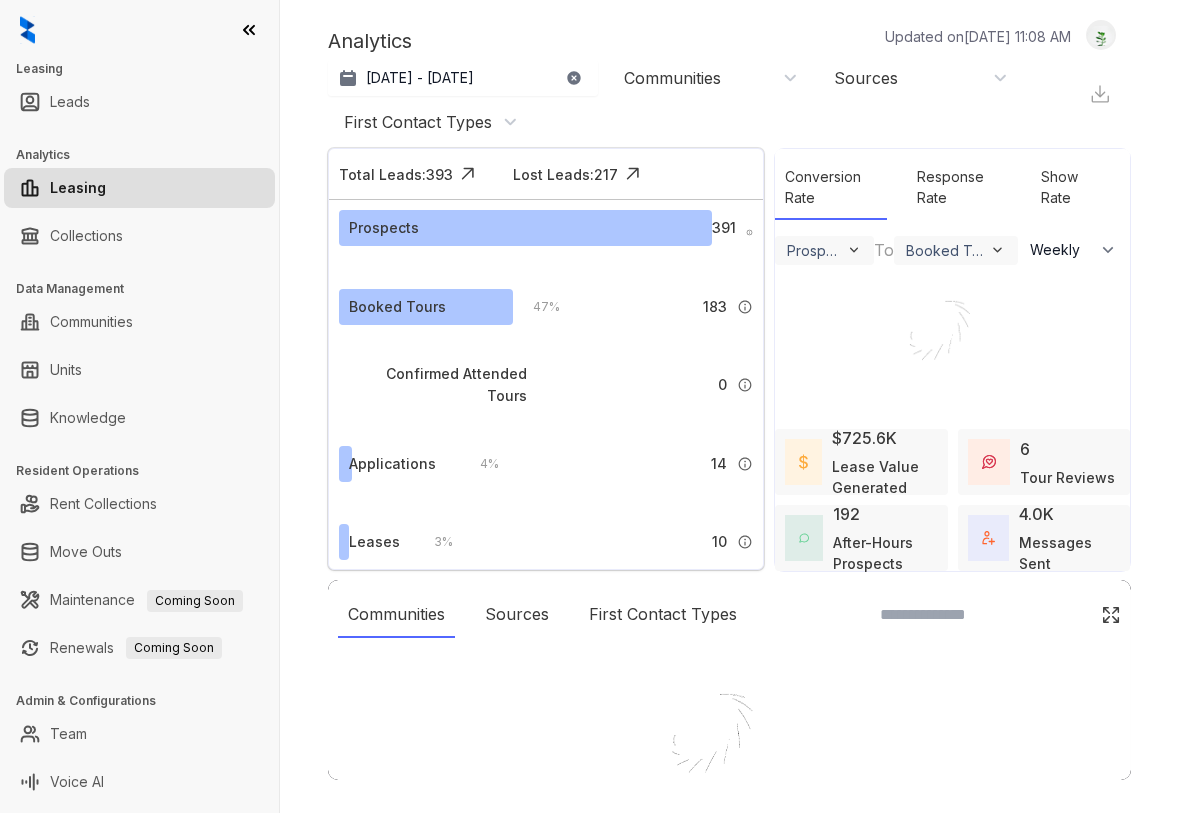 select on "******" 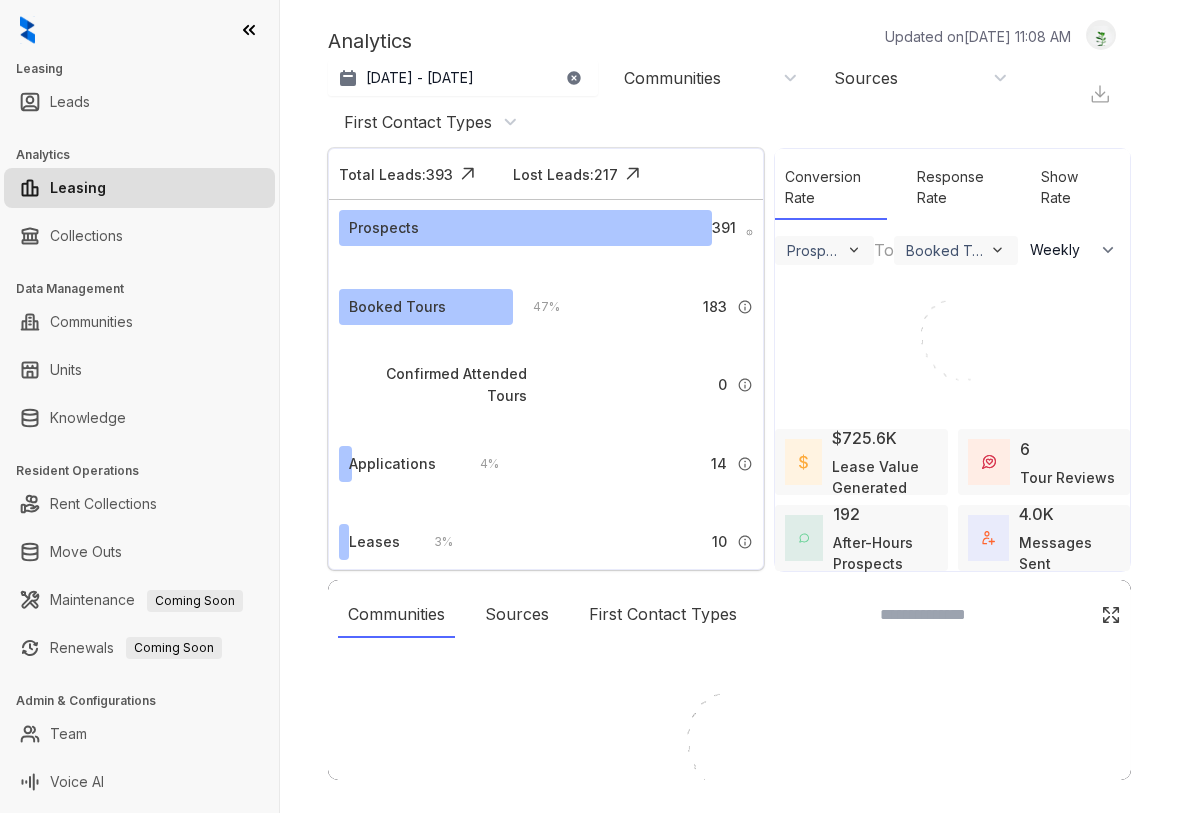 scroll, scrollTop: 0, scrollLeft: 0, axis: both 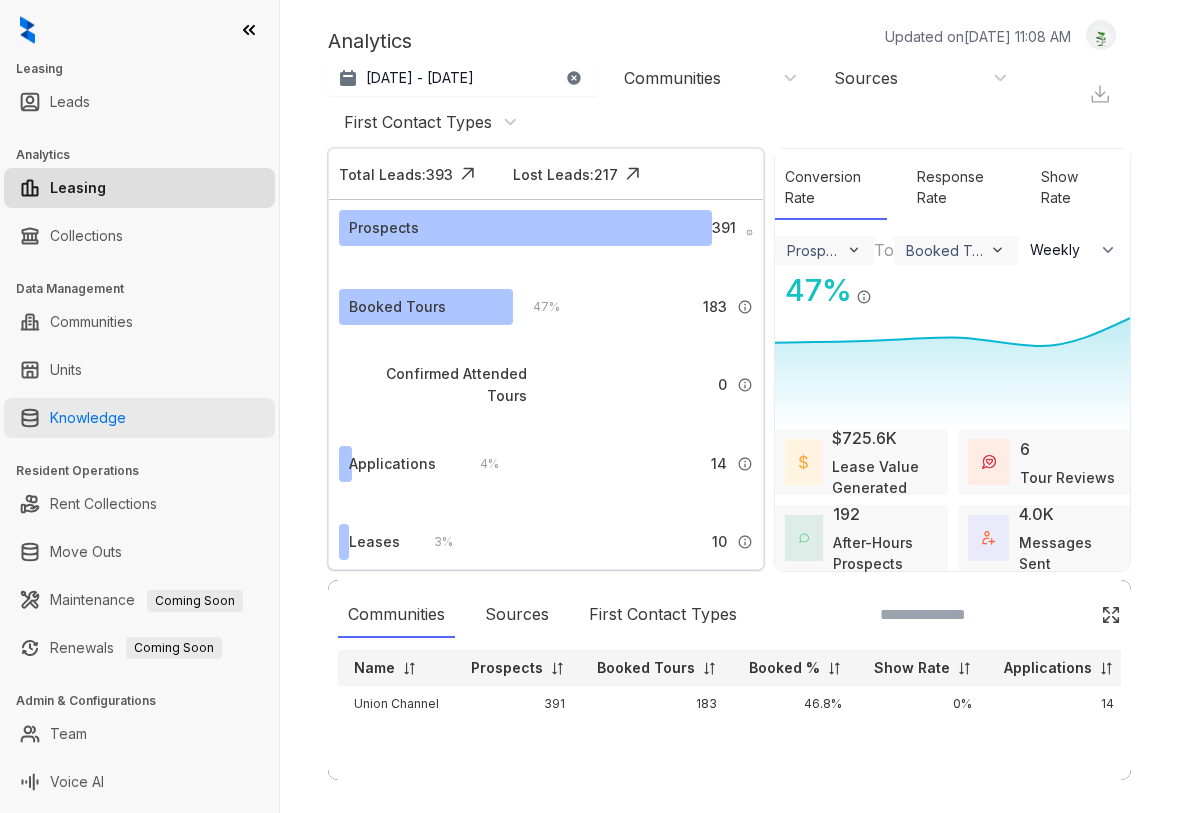 click on "Knowledge" at bounding box center [88, 418] 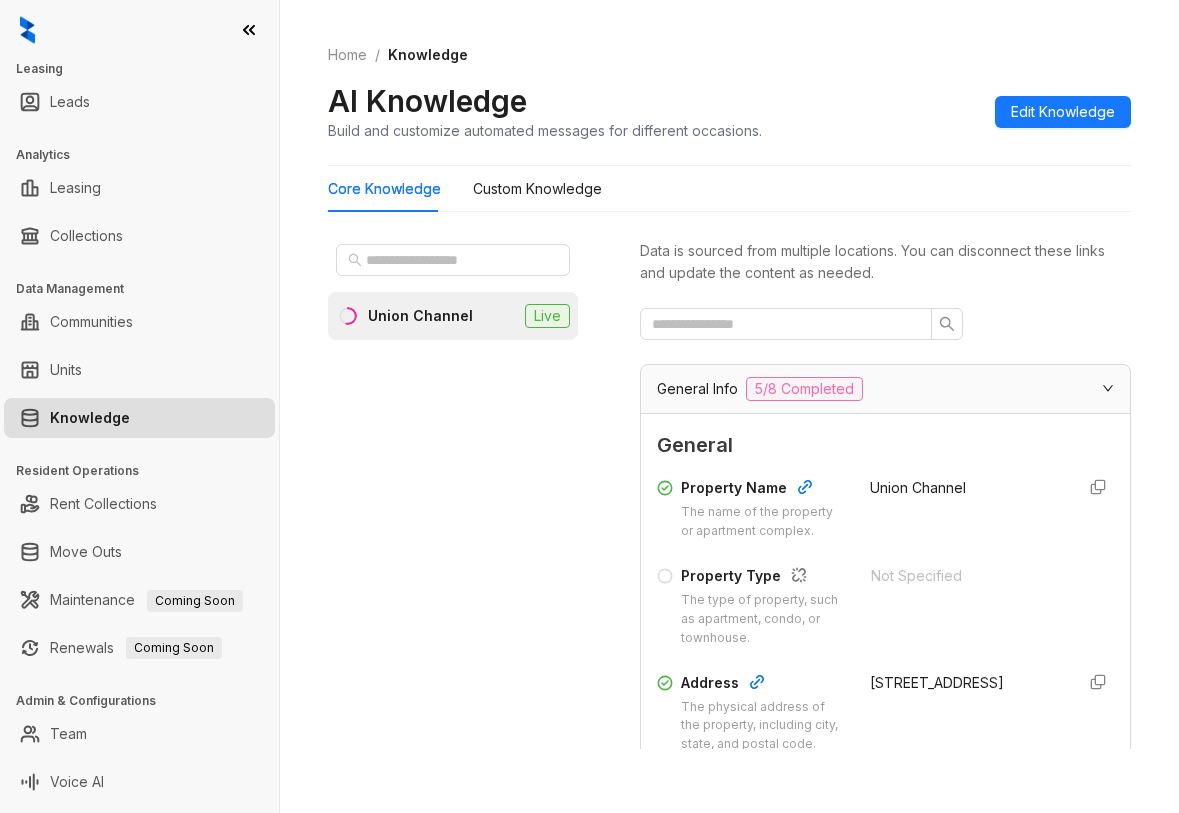 click on "Union Channel Live" at bounding box center [468, 501] 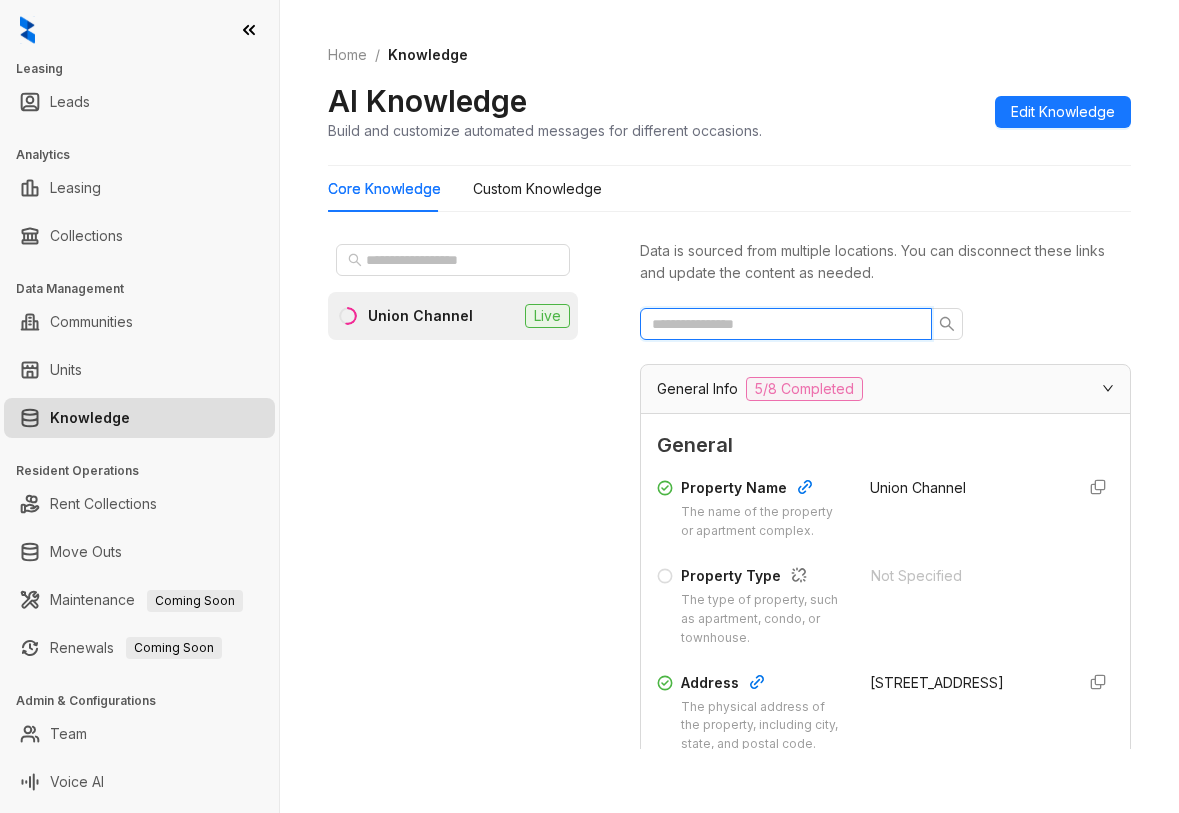 click at bounding box center (778, 324) 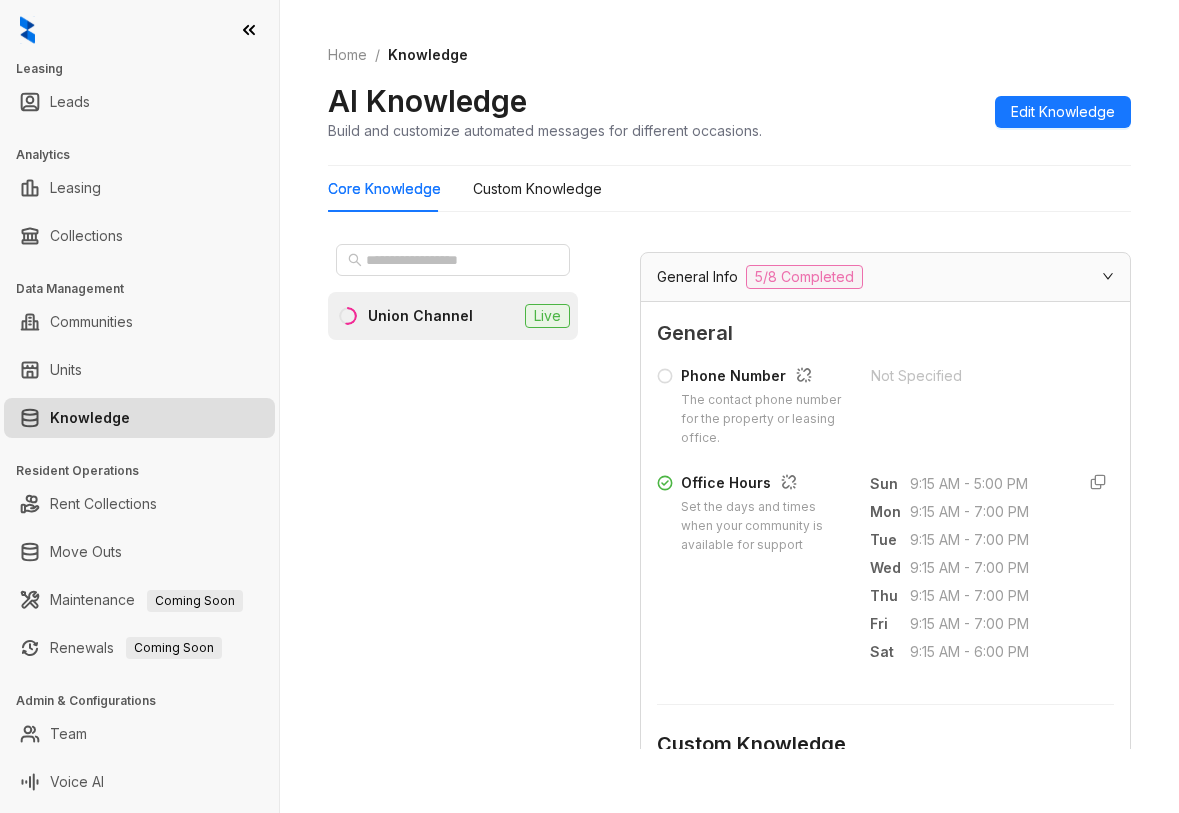 scroll, scrollTop: 160, scrollLeft: 0, axis: vertical 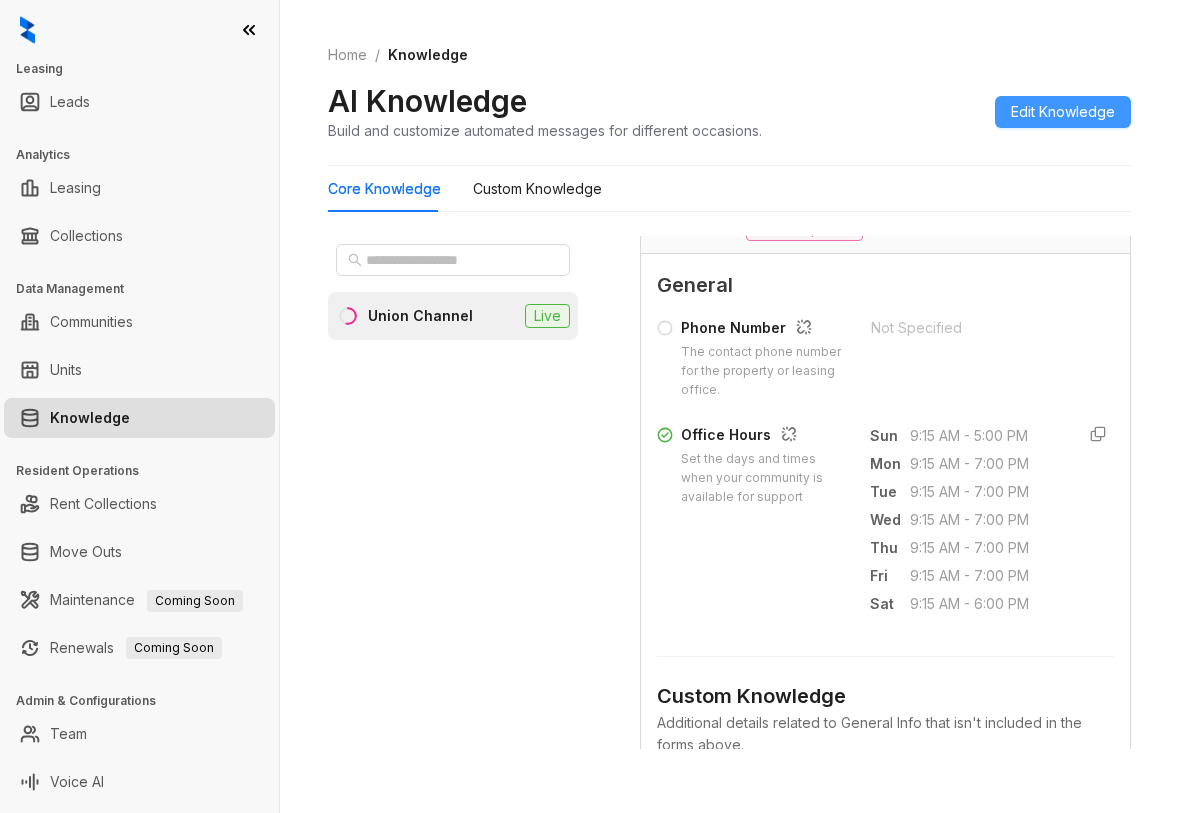 type on "**" 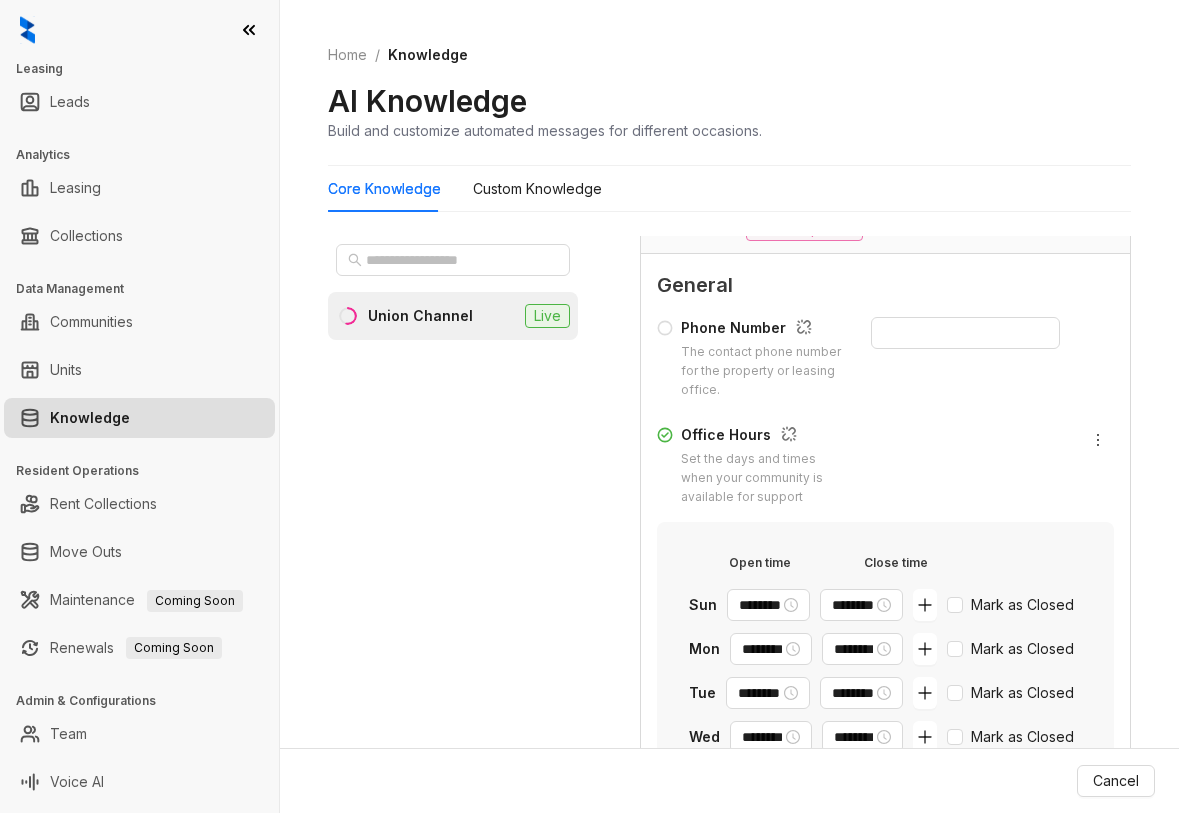 type 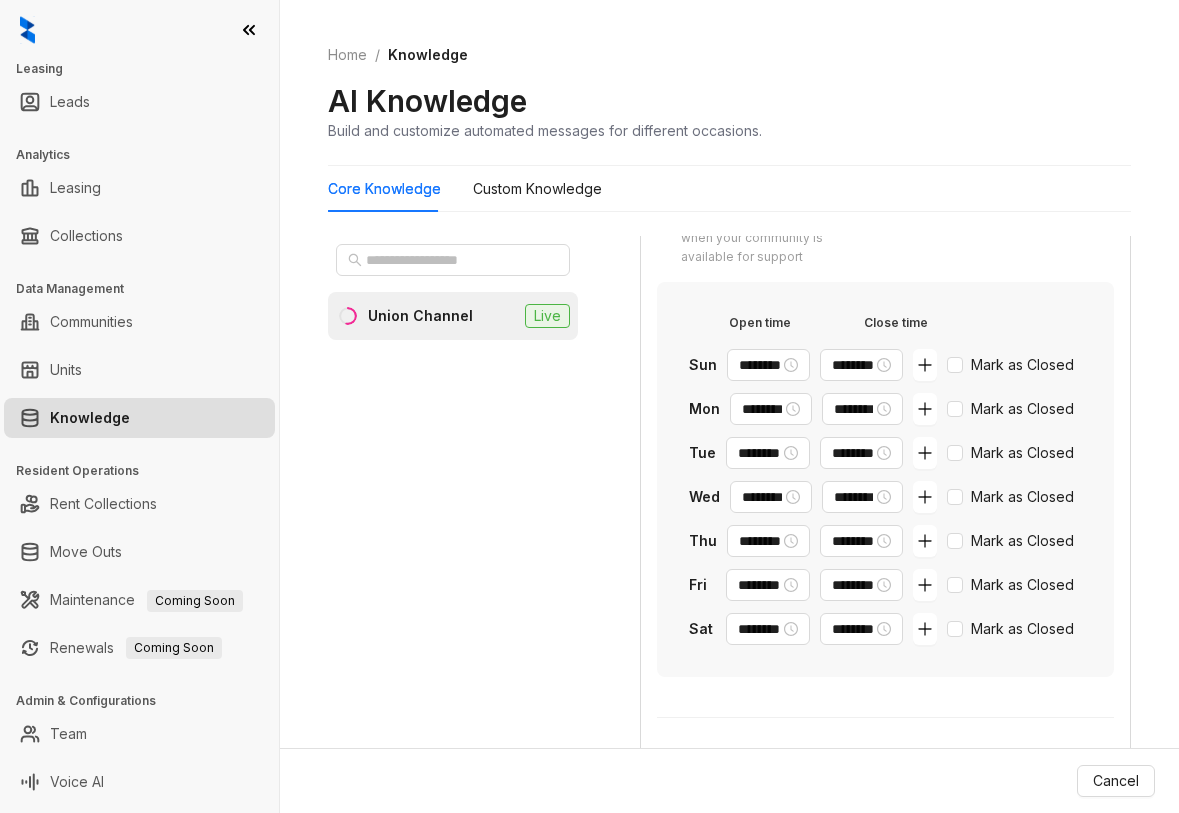 scroll, scrollTop: 414, scrollLeft: 0, axis: vertical 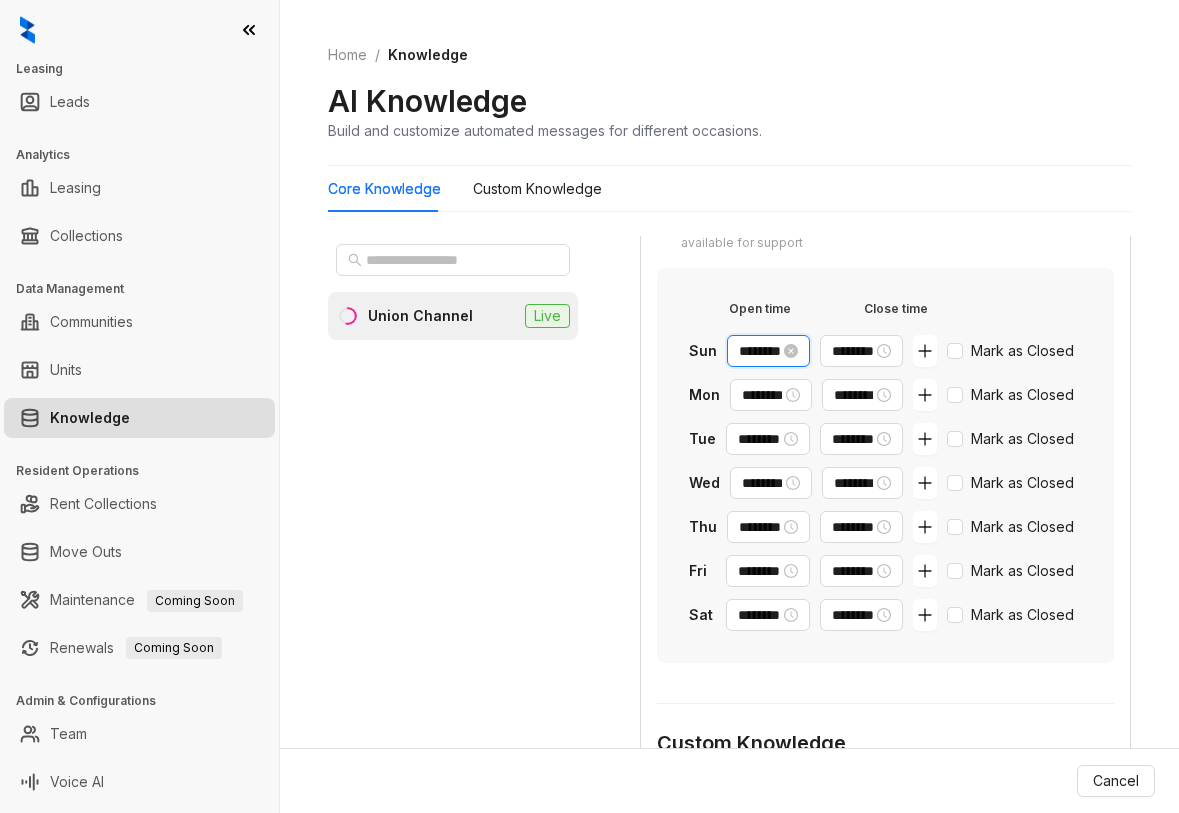 click on "********" at bounding box center (759, 351) 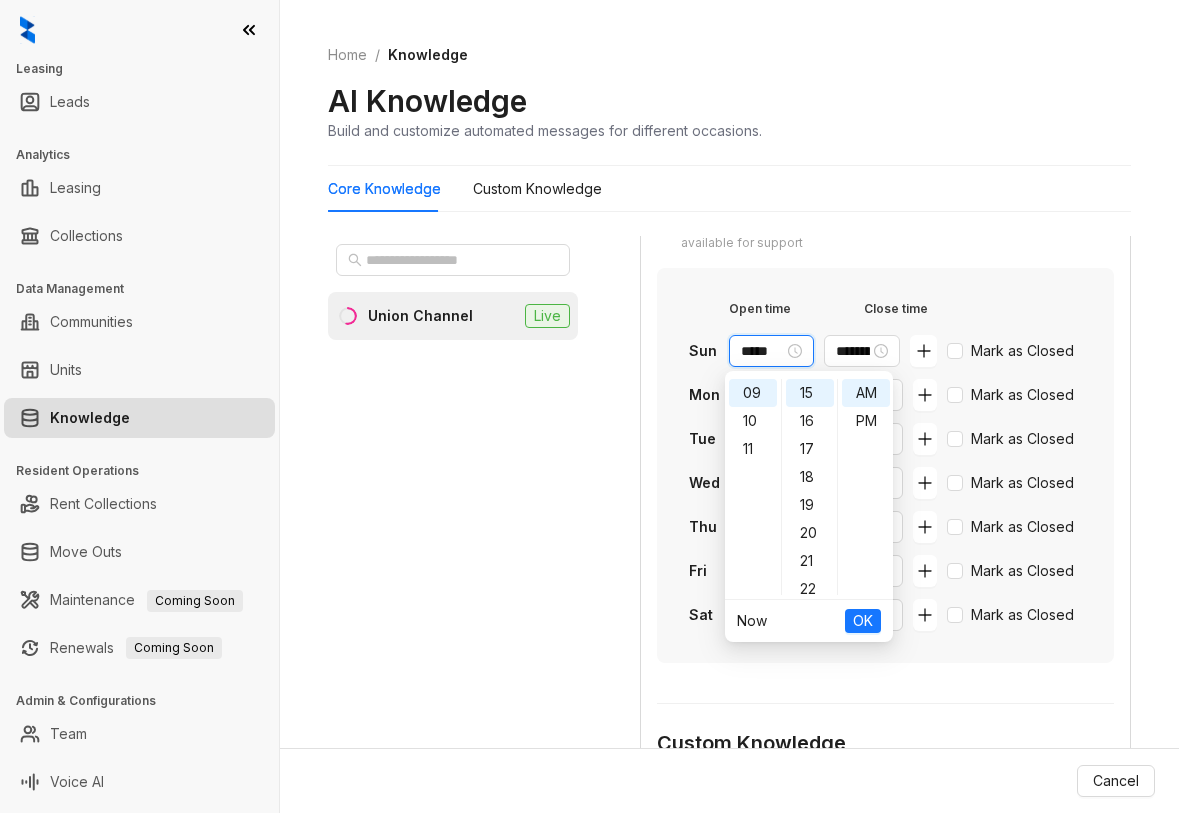 scroll, scrollTop: 0, scrollLeft: 0, axis: both 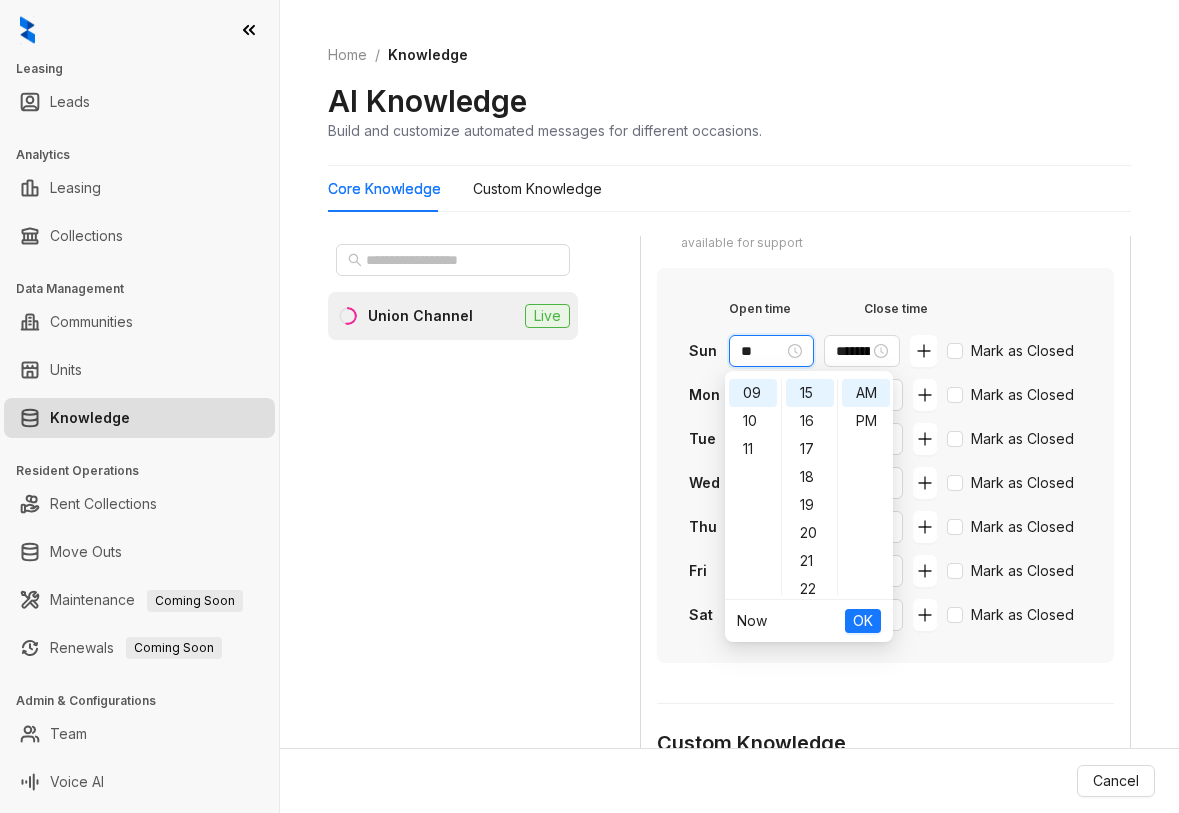 type on "*" 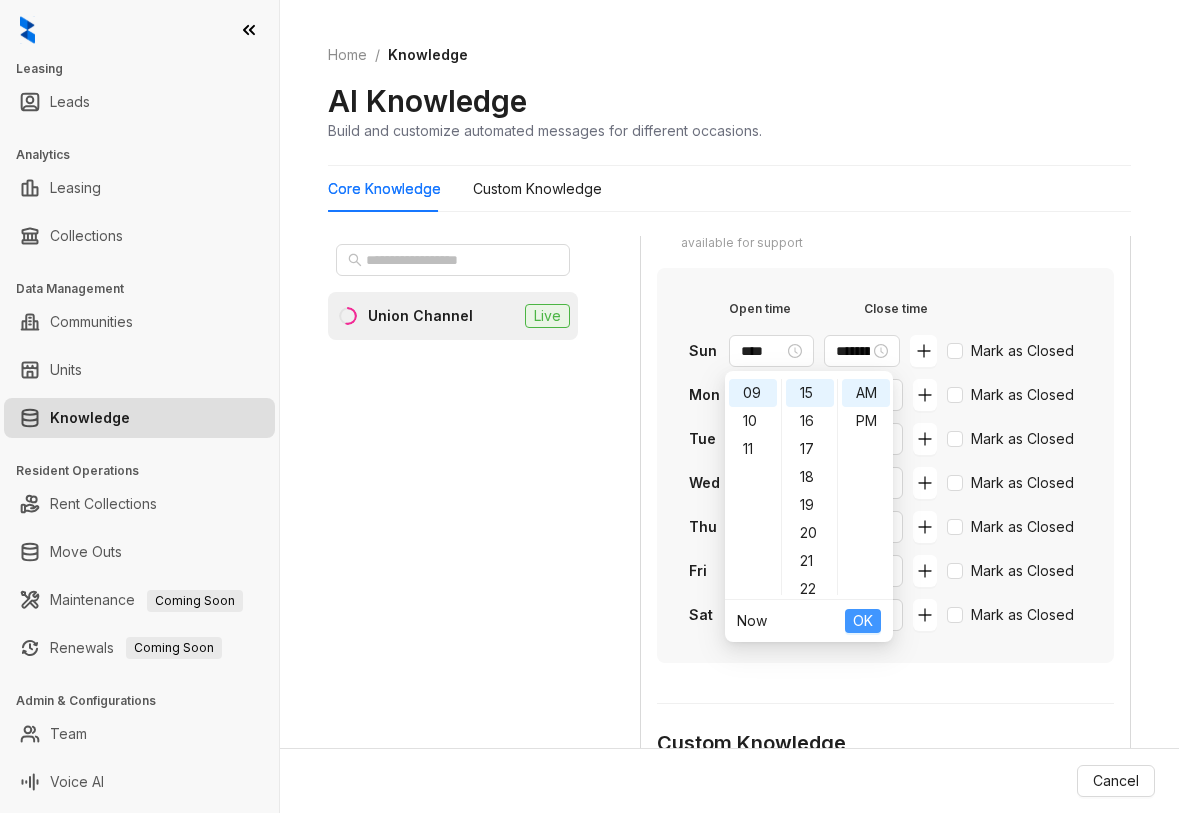click on "OK" at bounding box center [863, 621] 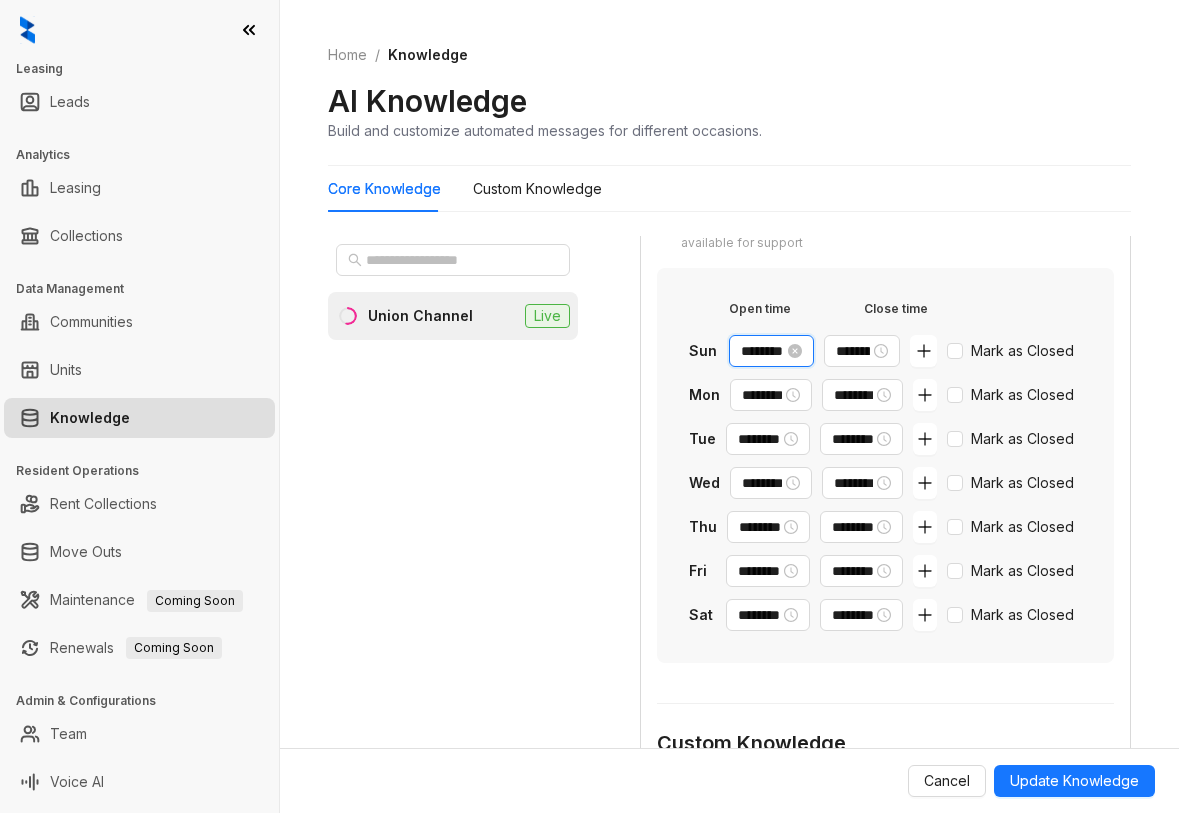 click on "********" at bounding box center [762, 351] 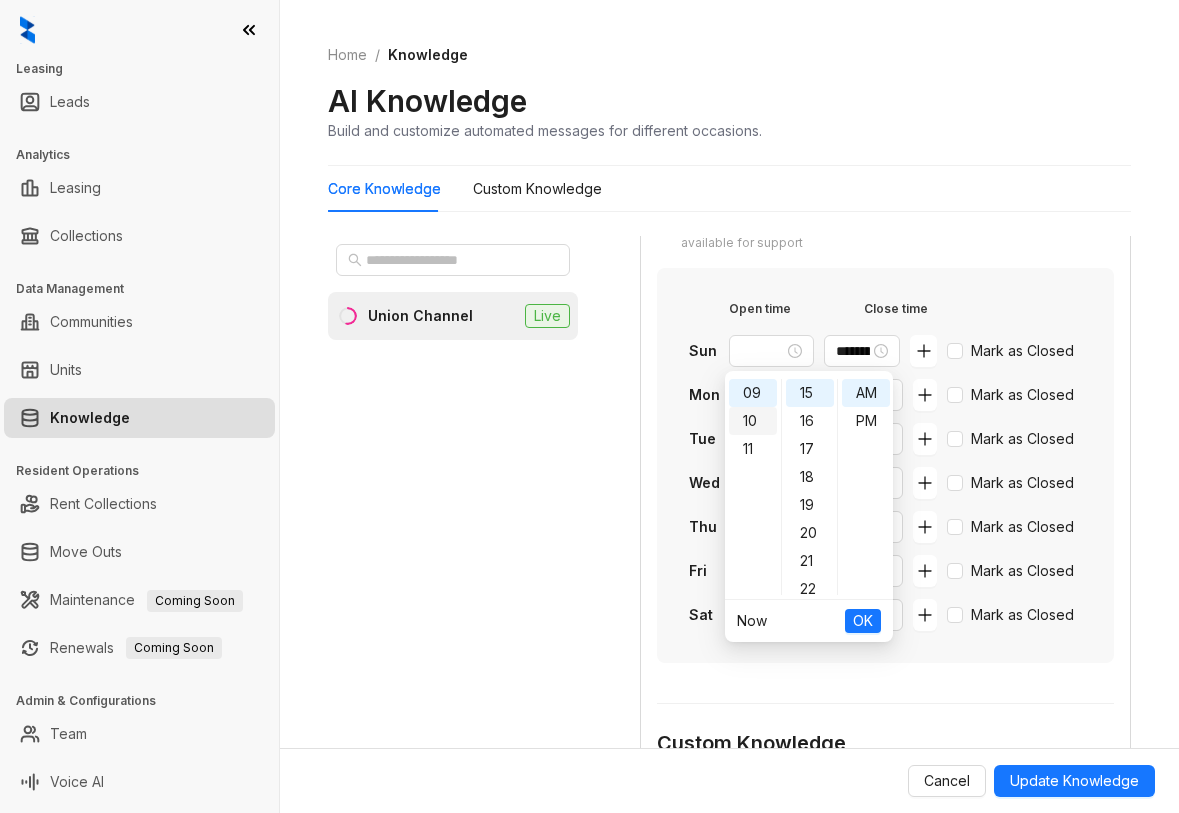 click on "10" at bounding box center (753, 421) 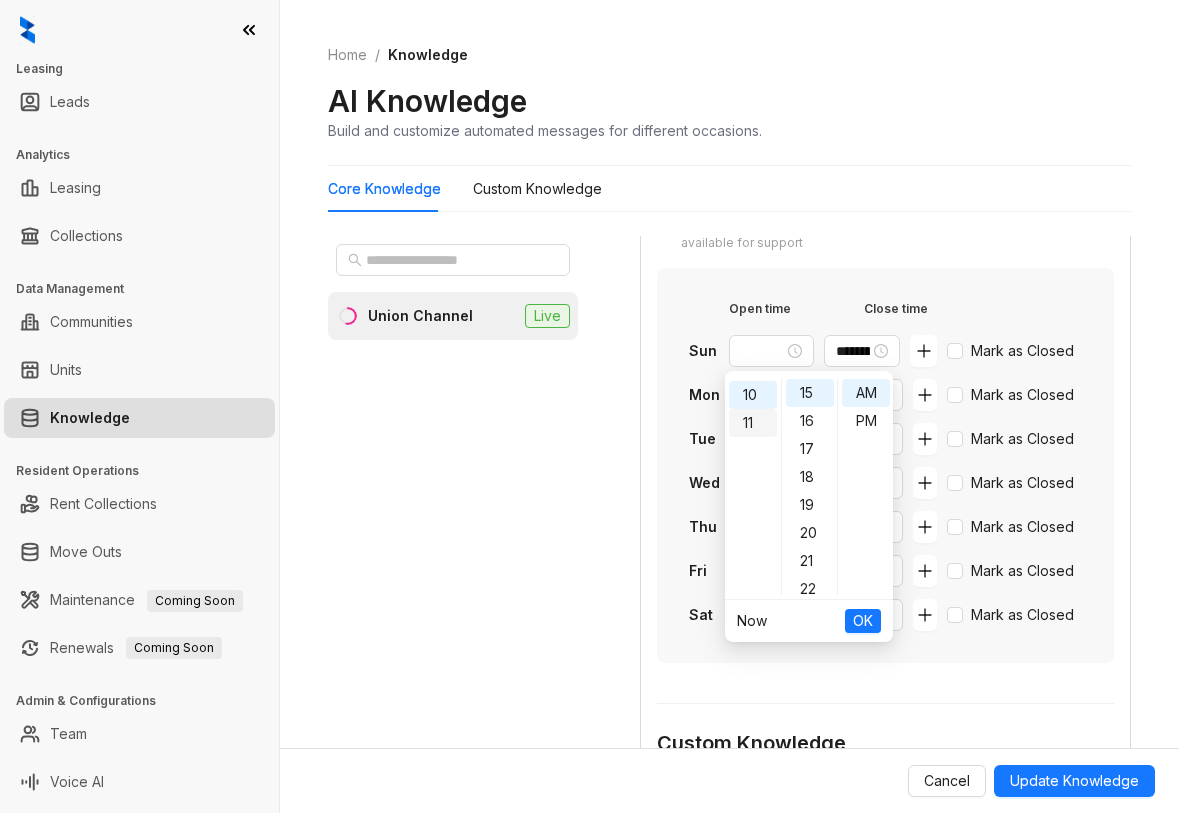 scroll, scrollTop: 280, scrollLeft: 0, axis: vertical 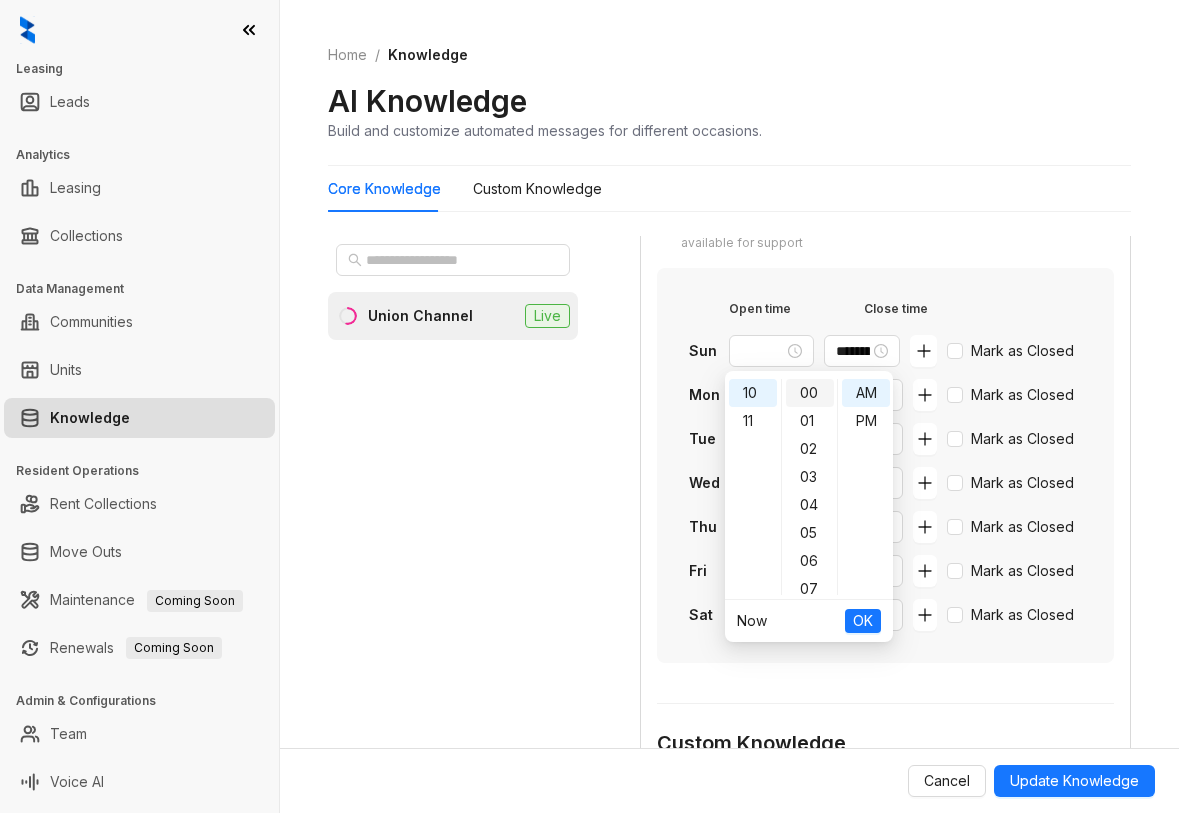 click on "00" at bounding box center [810, 393] 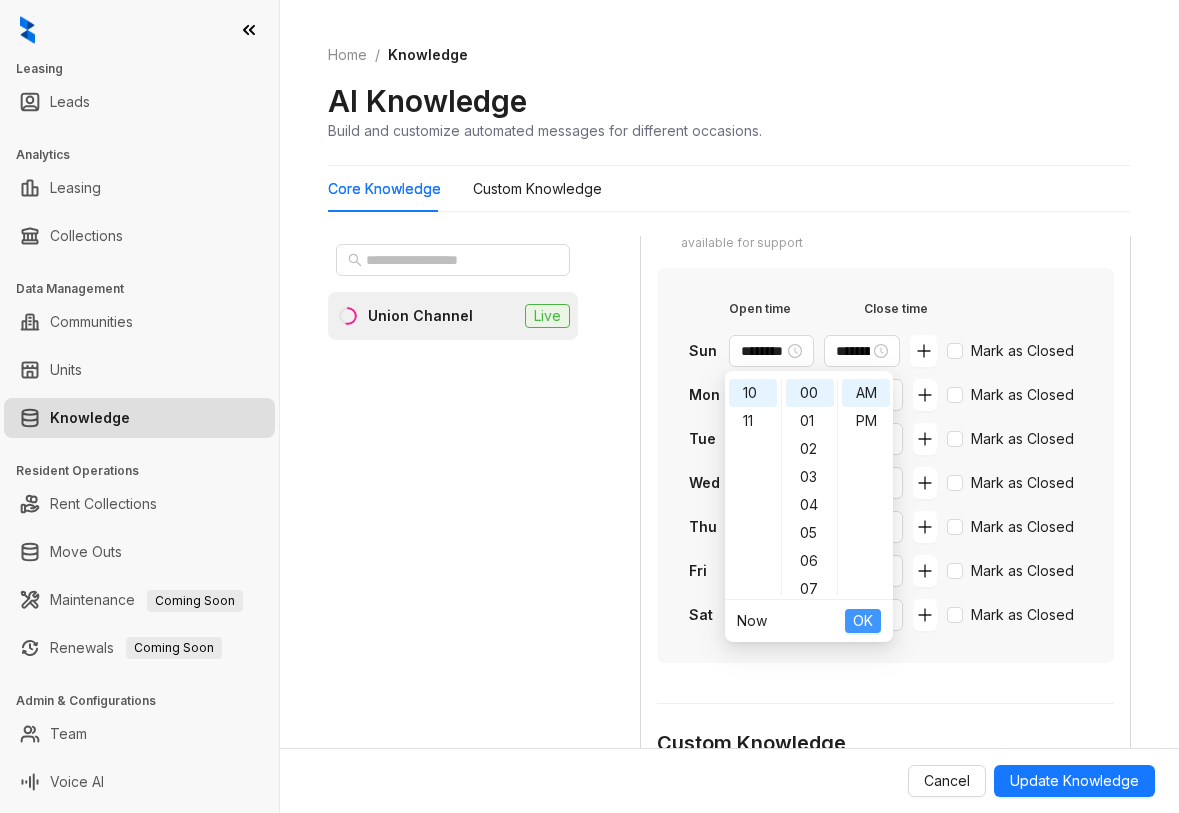 click on "OK" at bounding box center (863, 621) 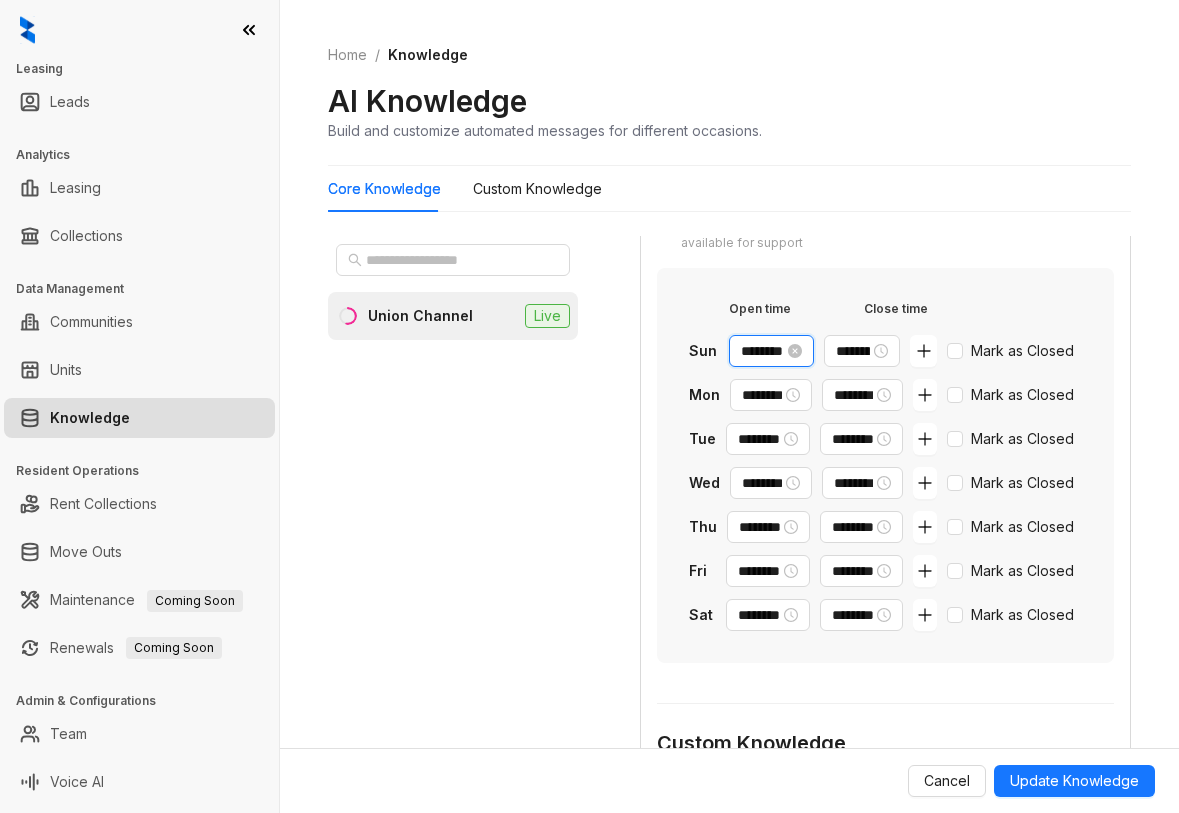 click on "********" at bounding box center (762, 351) 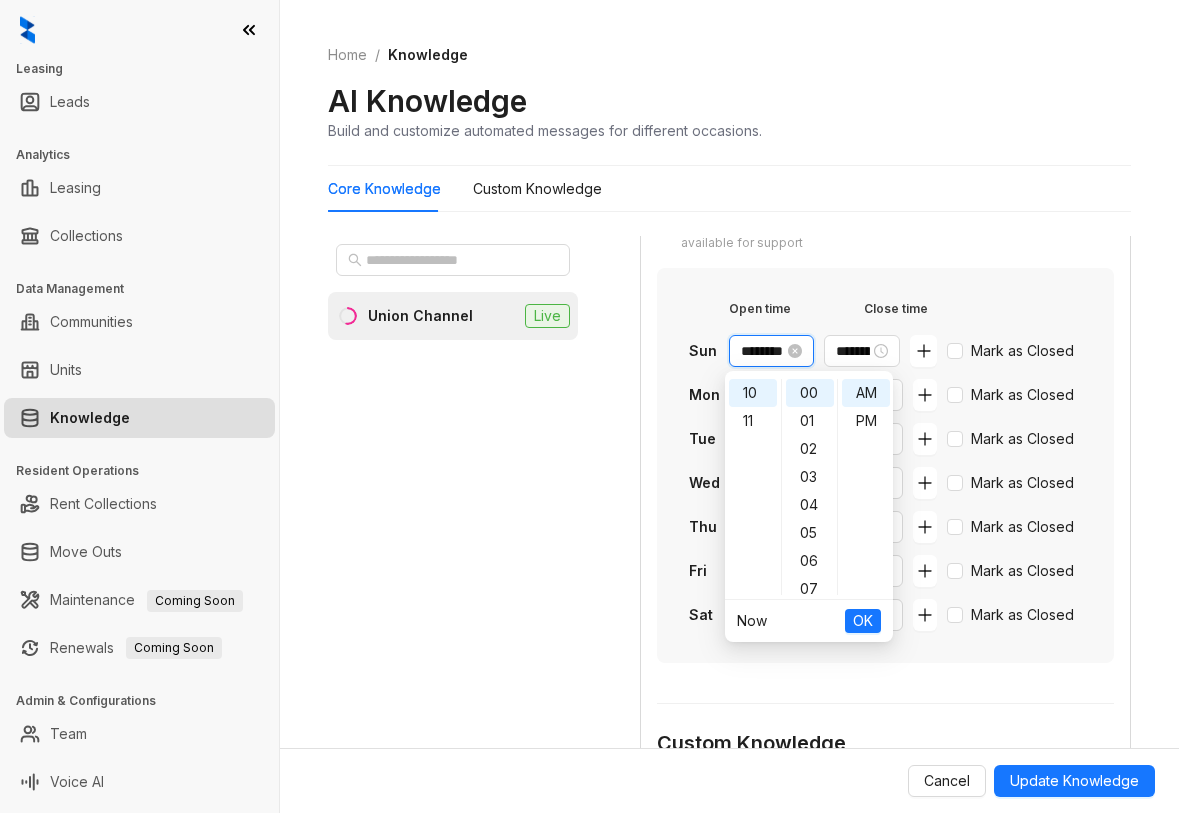 click on "********" at bounding box center (762, 351) 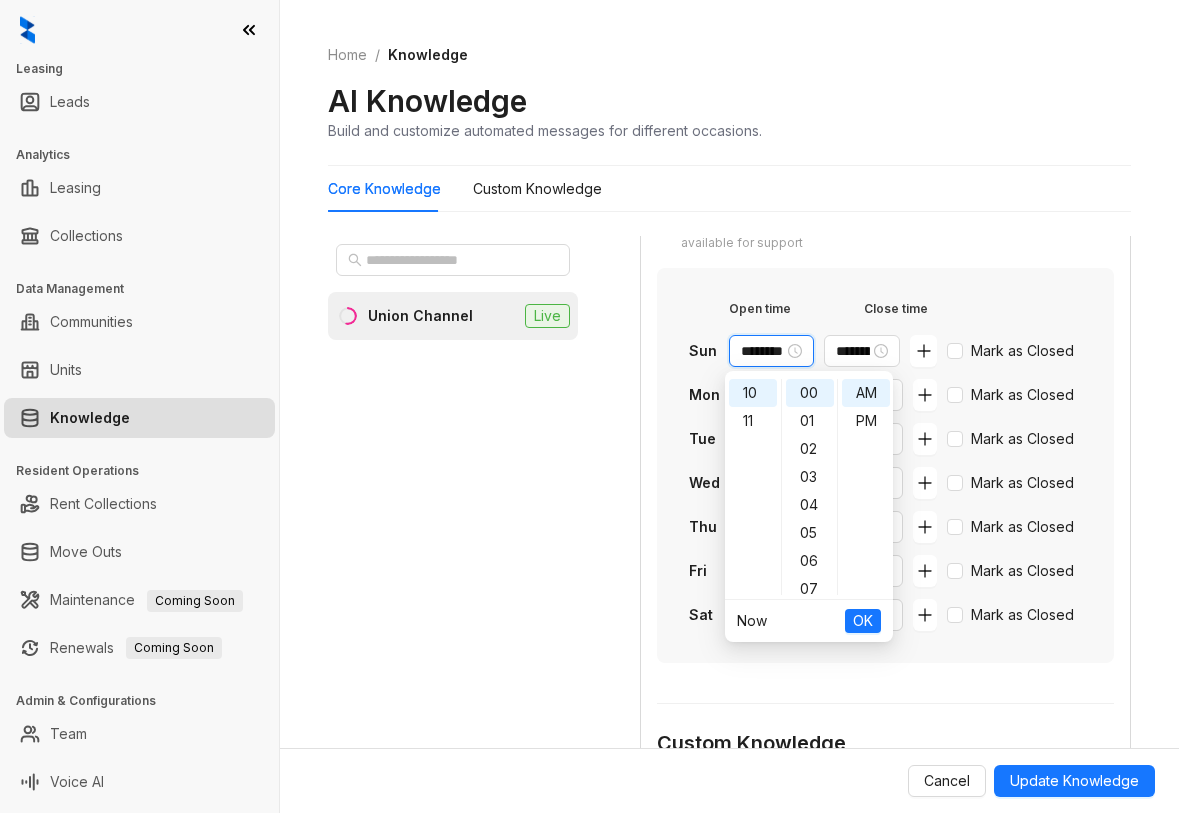 type on "********" 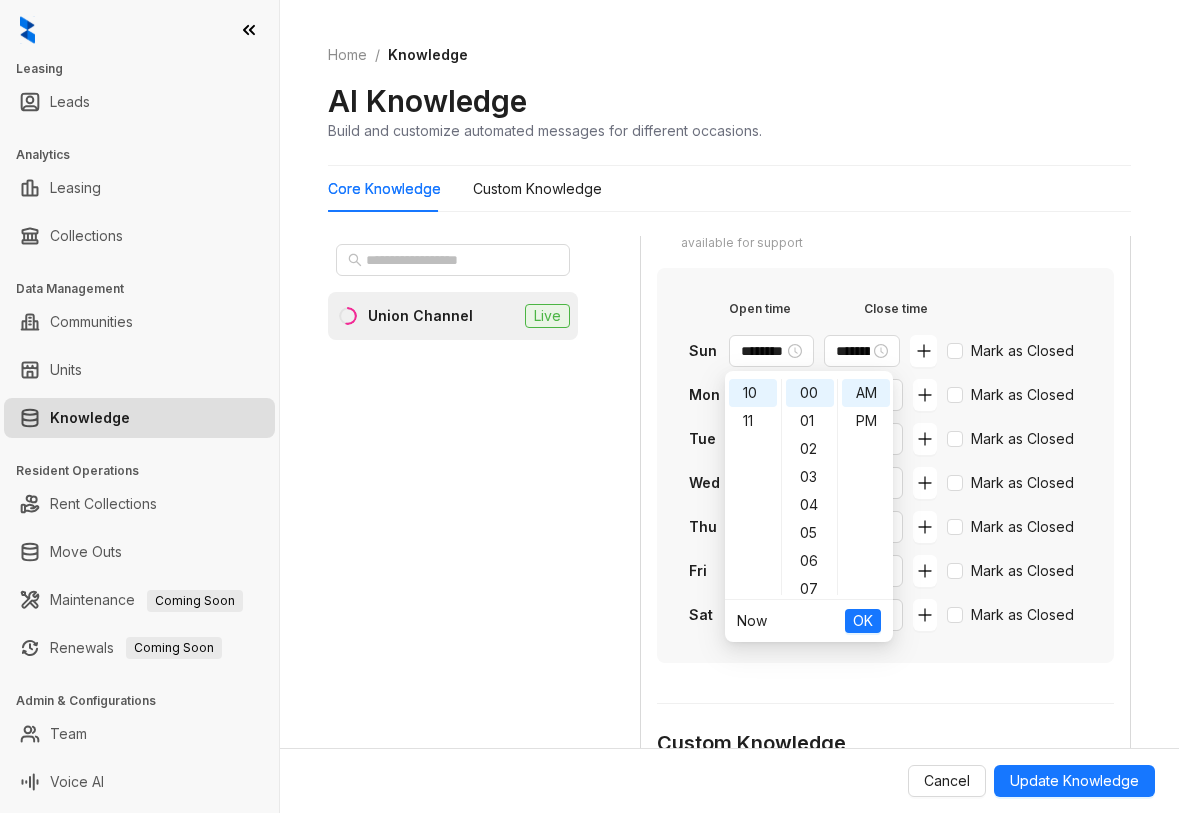 click on "12 01 02 03 04 05 06 07 08 09 10 11" at bounding box center (753, 487) 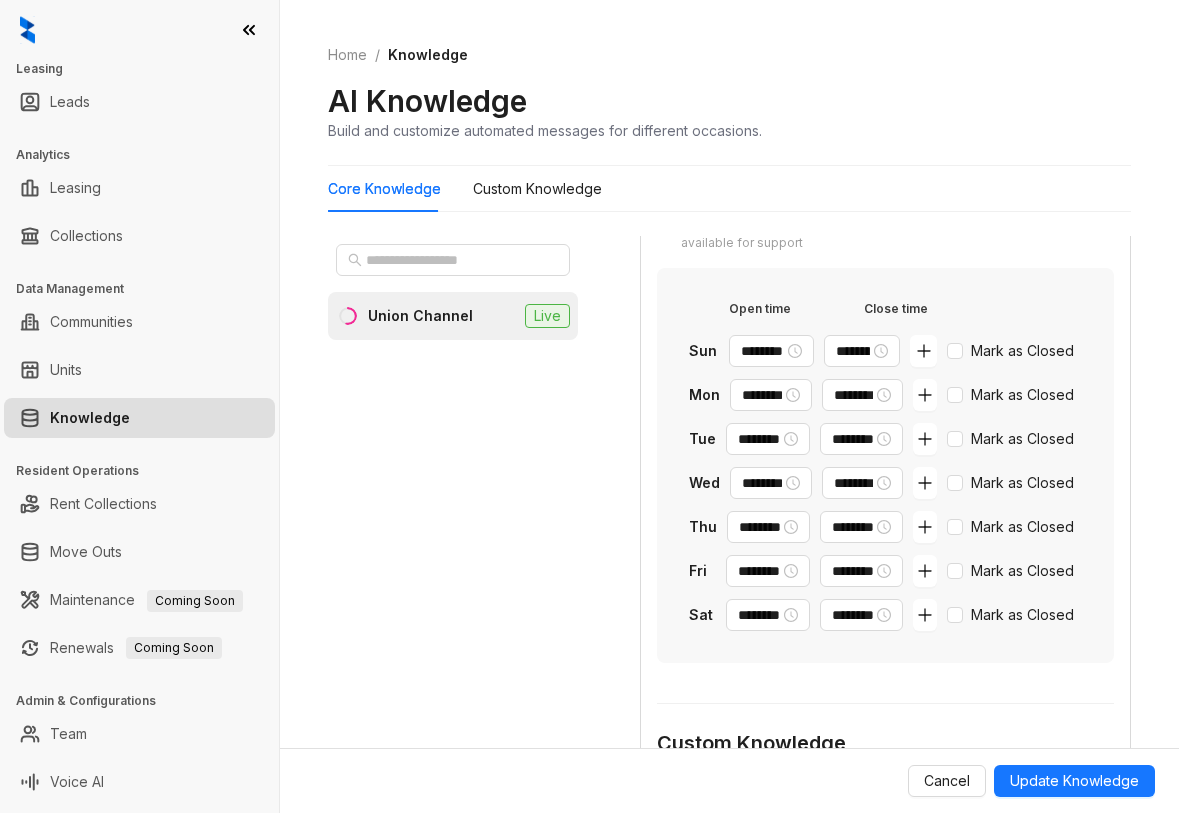 click on "Union Channel Live" at bounding box center [468, 501] 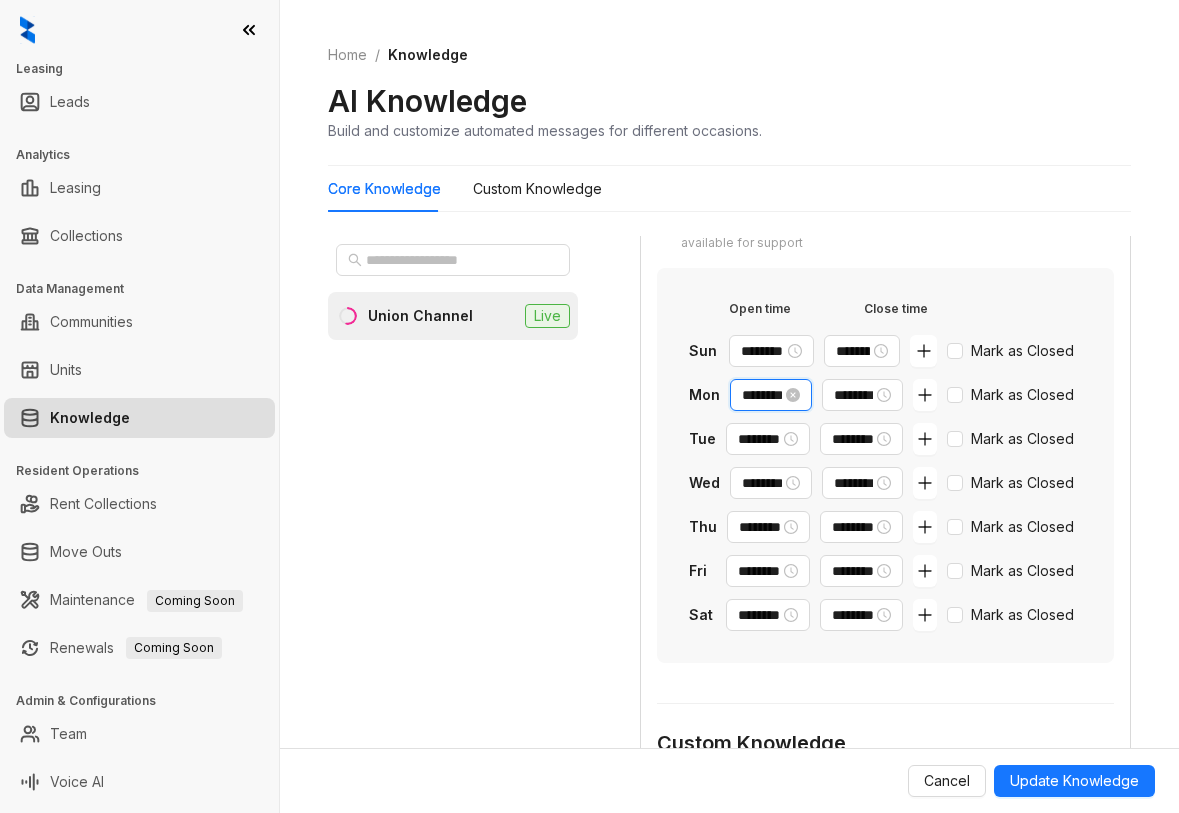 click on "********" at bounding box center [762, 395] 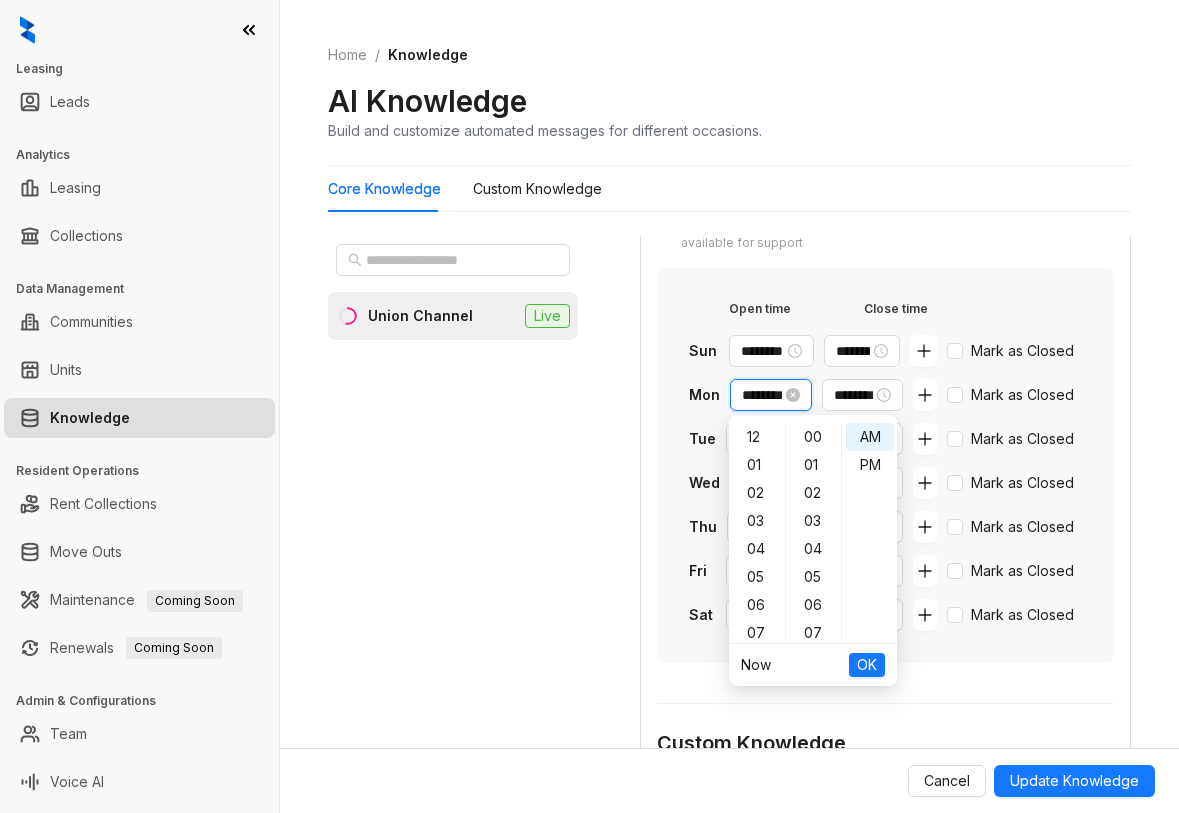 click on "********" at bounding box center (762, 395) 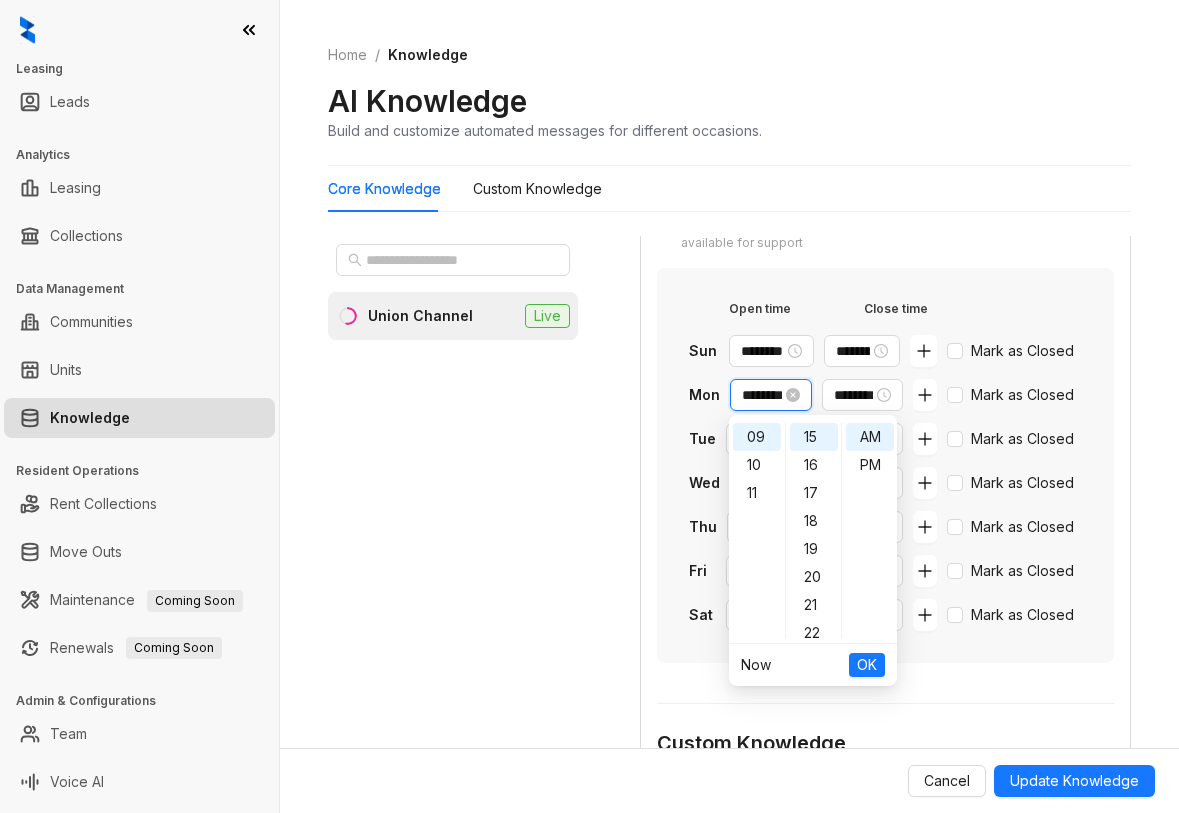 click on "********" at bounding box center (762, 395) 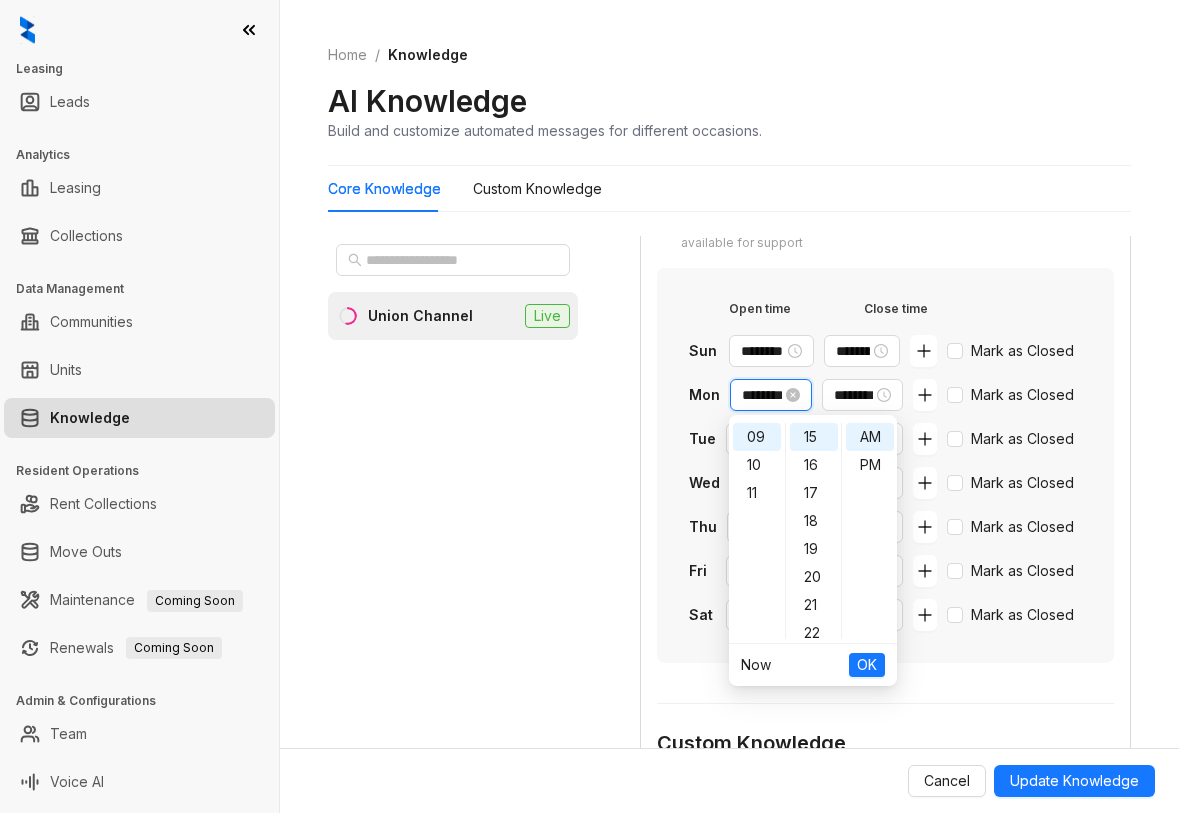 paste 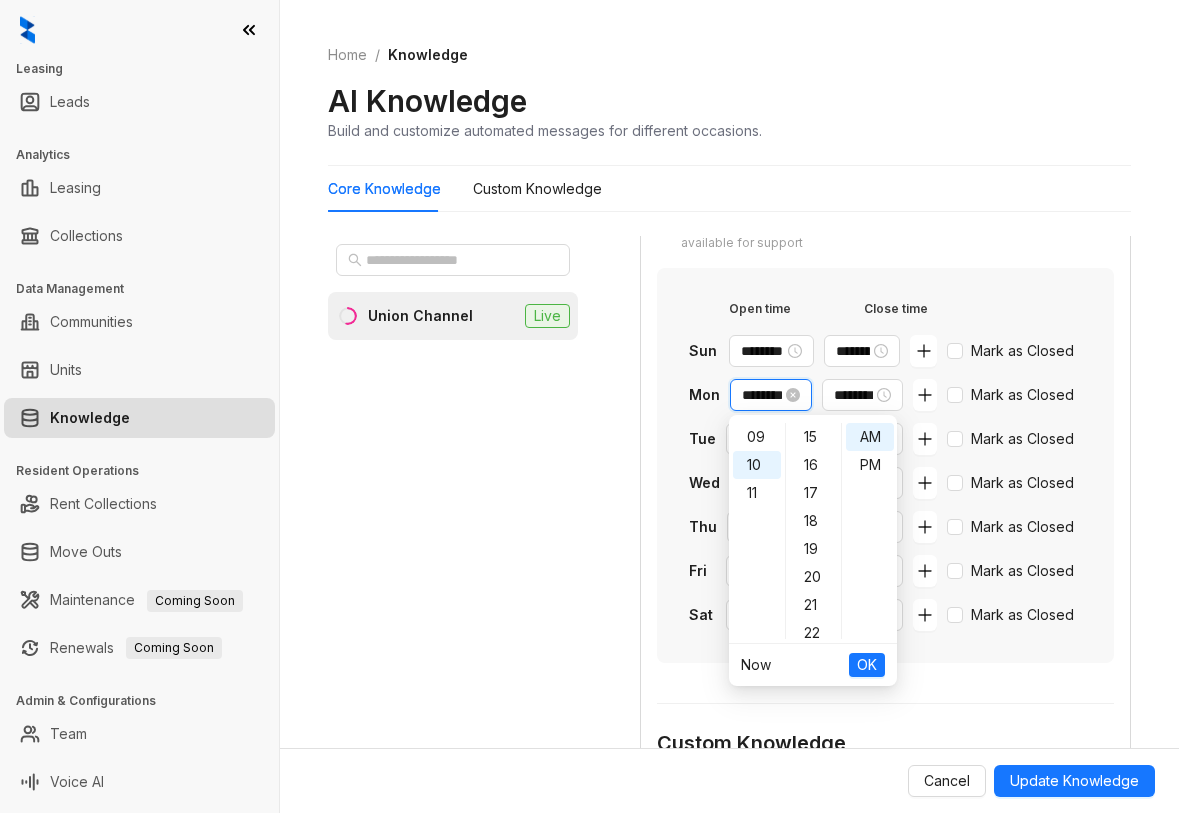 scroll, scrollTop: 280, scrollLeft: 0, axis: vertical 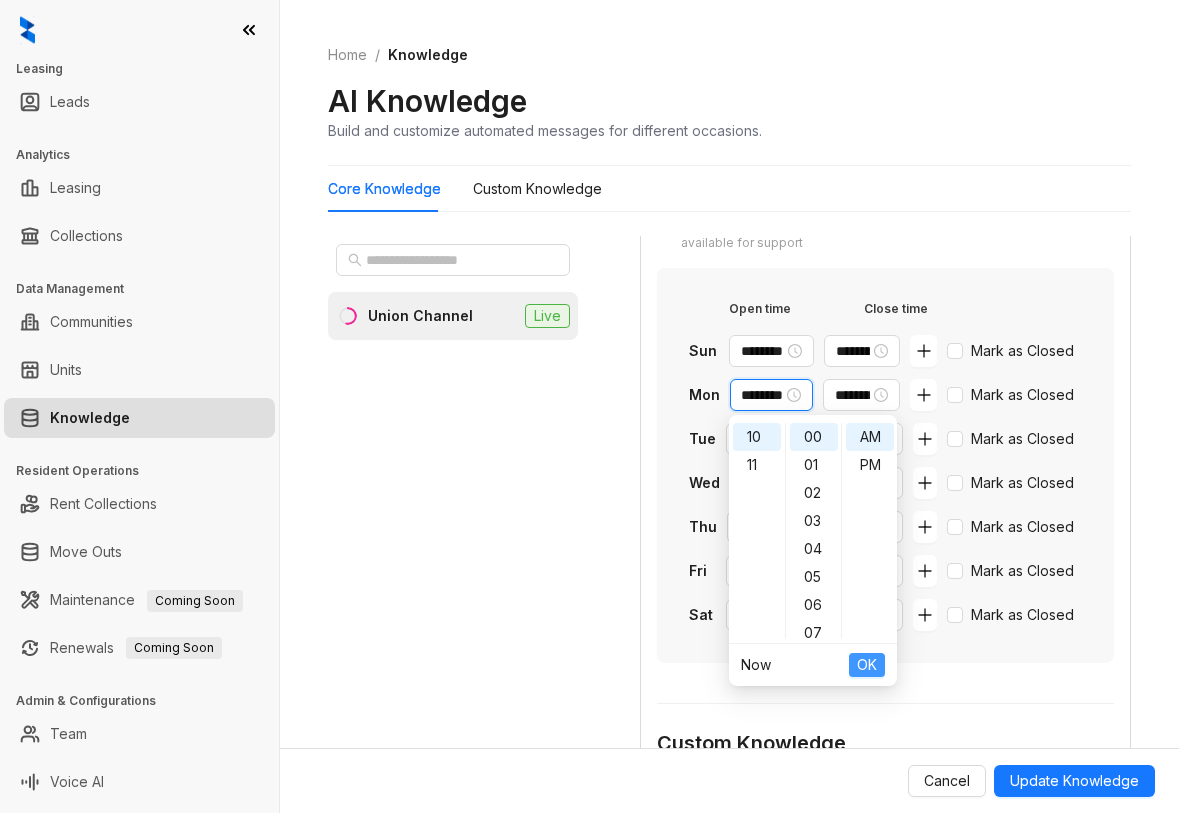 type on "********" 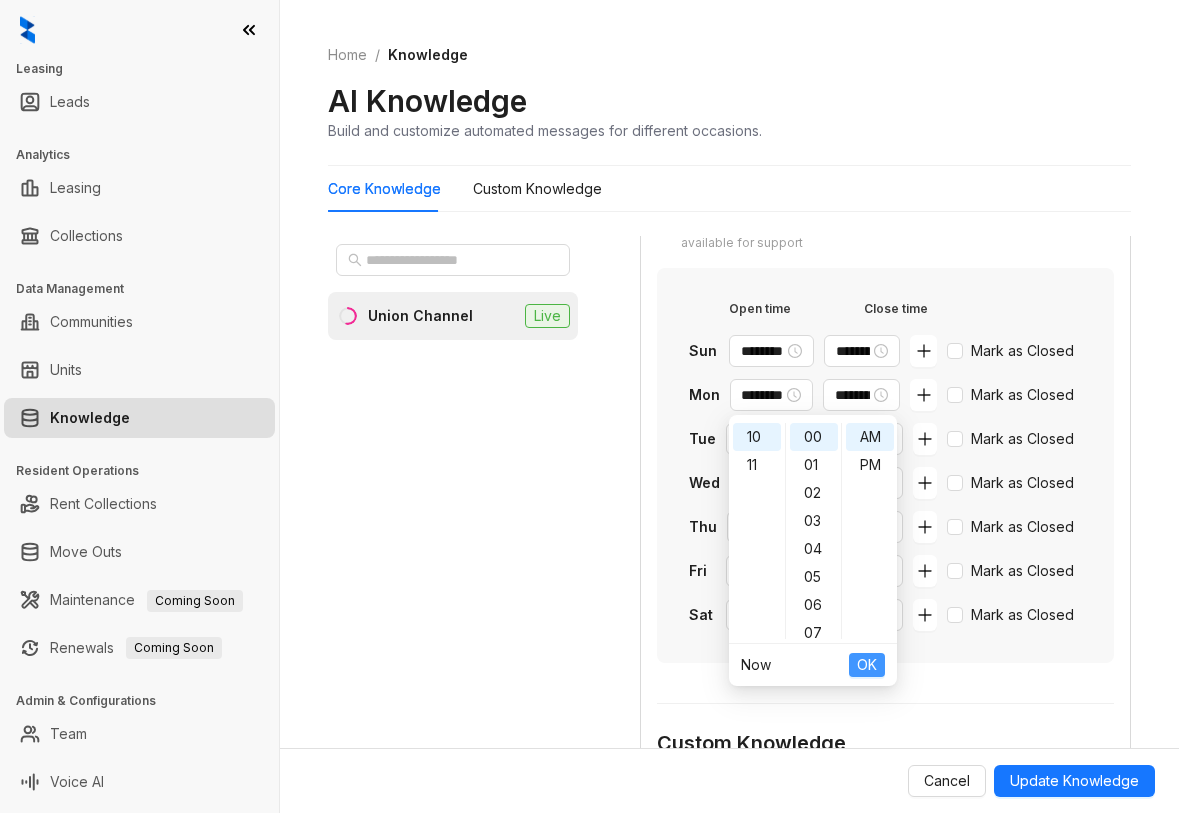 scroll, scrollTop: 0, scrollLeft: 0, axis: both 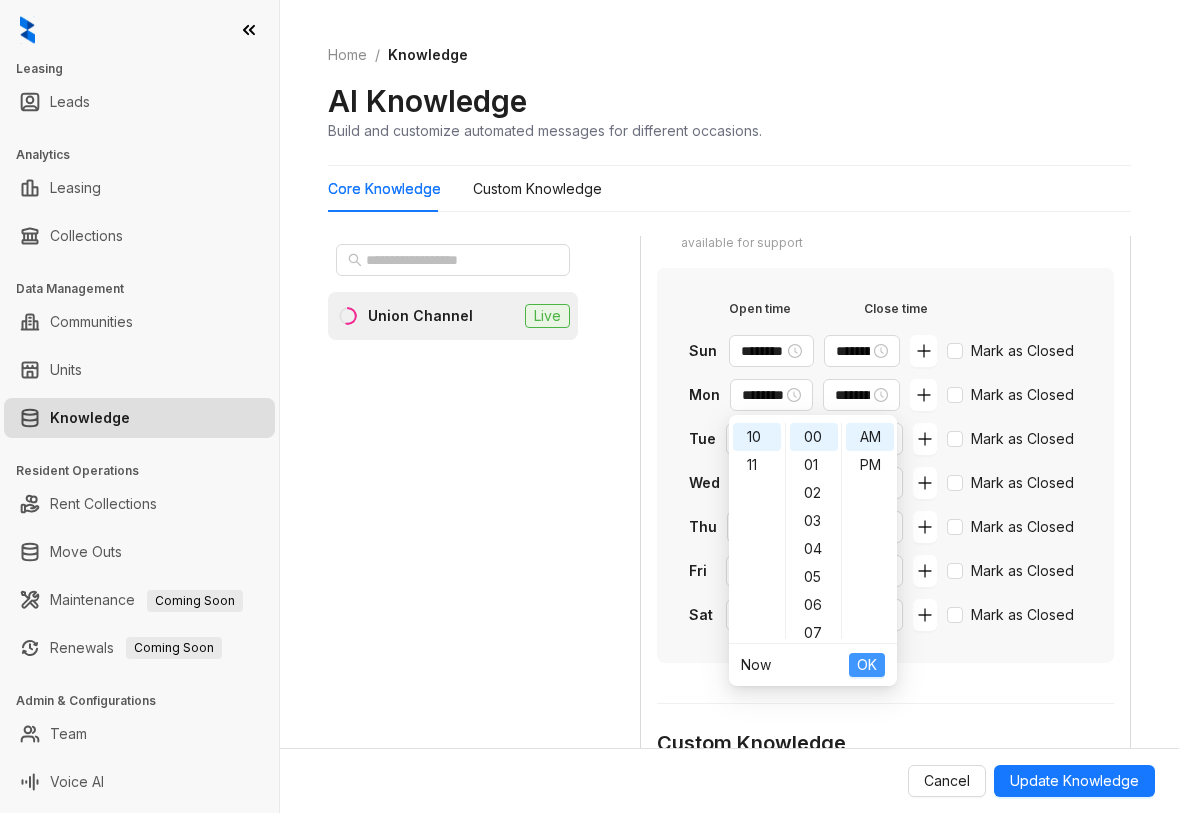 click on "OK" at bounding box center [867, 665] 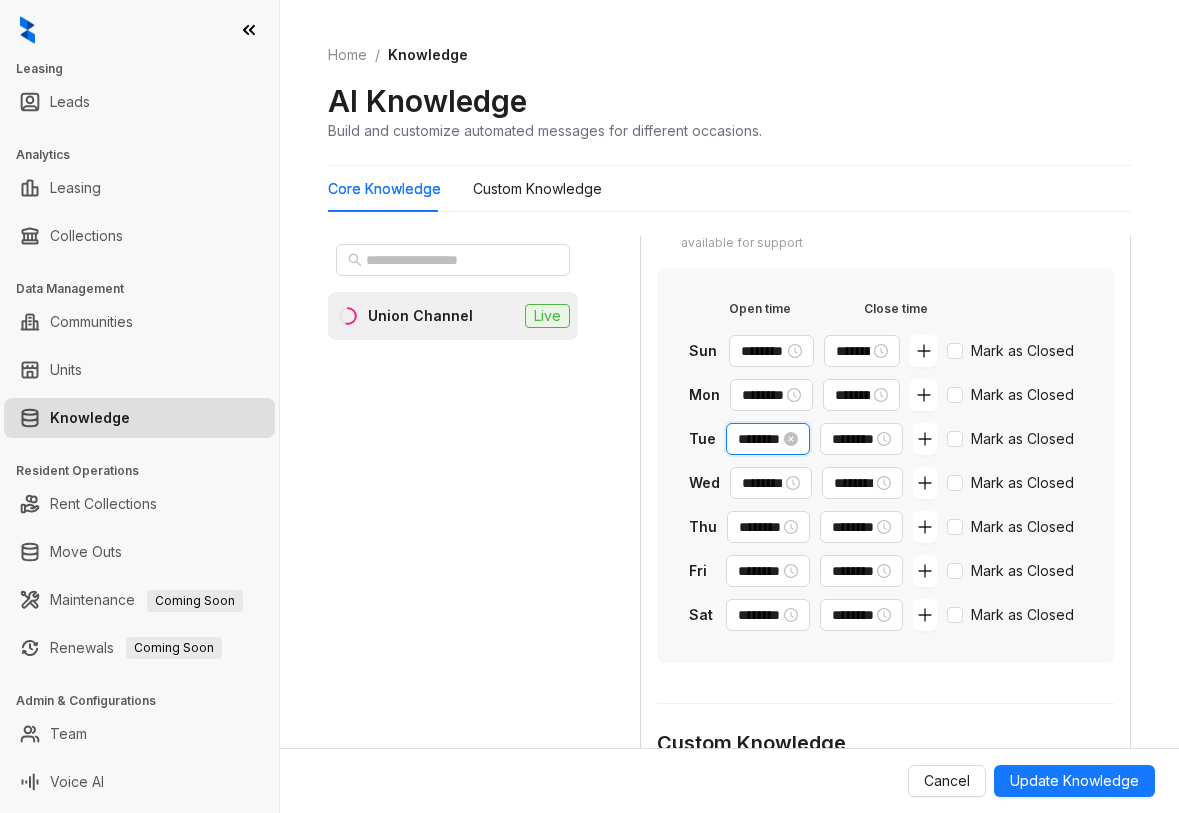 click on "********" at bounding box center (758, 439) 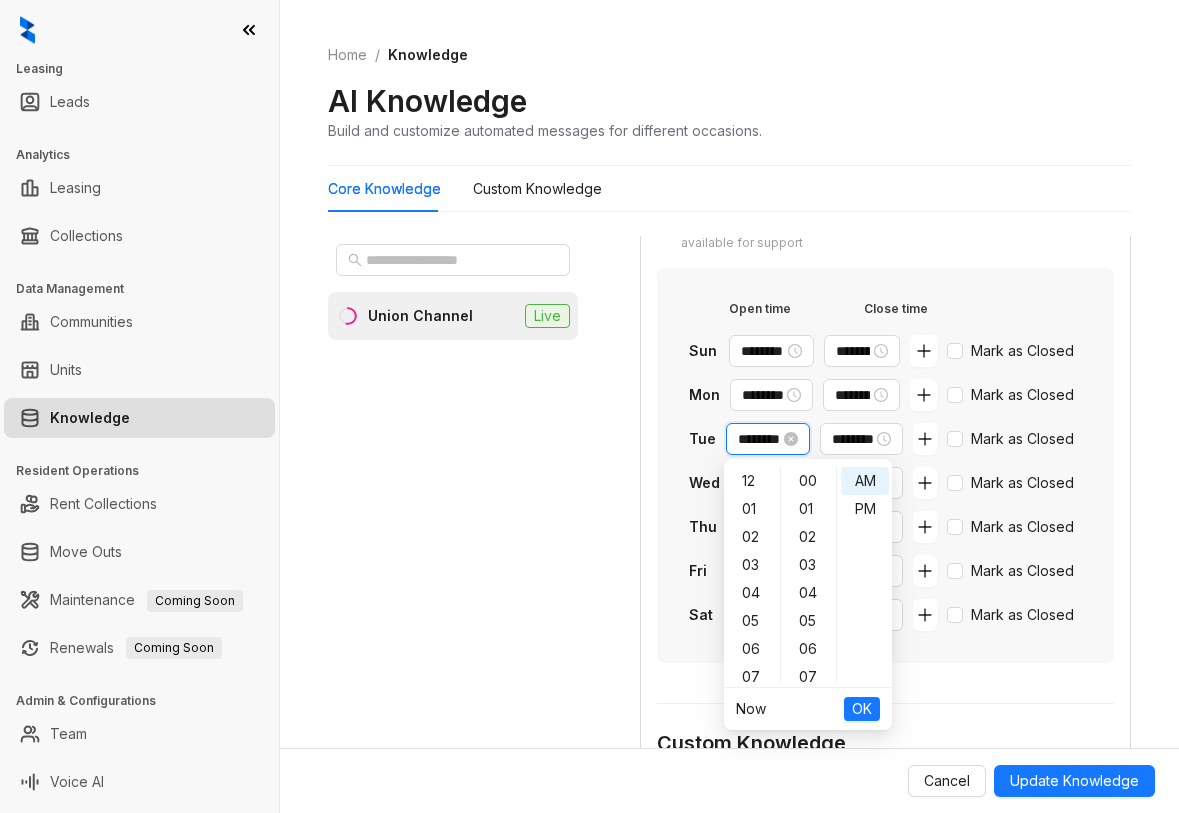 scroll, scrollTop: 252, scrollLeft: 0, axis: vertical 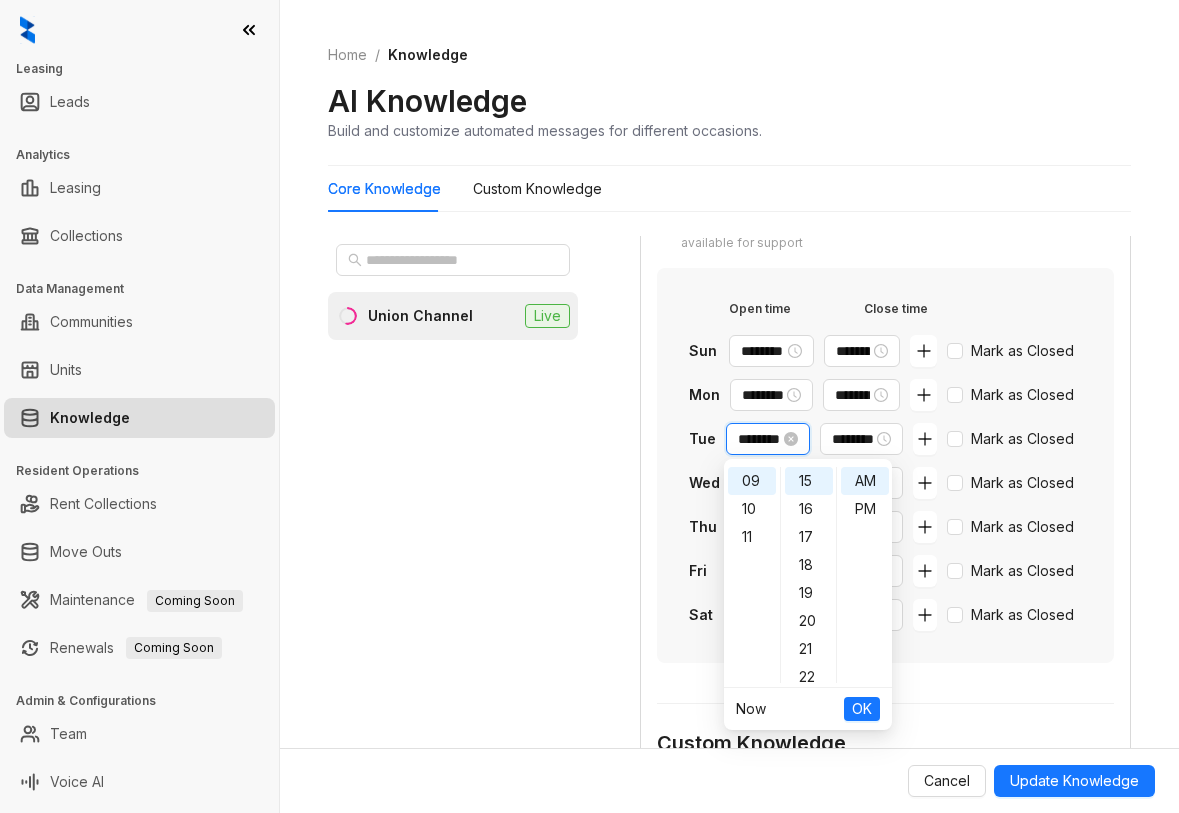 click on "********" at bounding box center (758, 439) 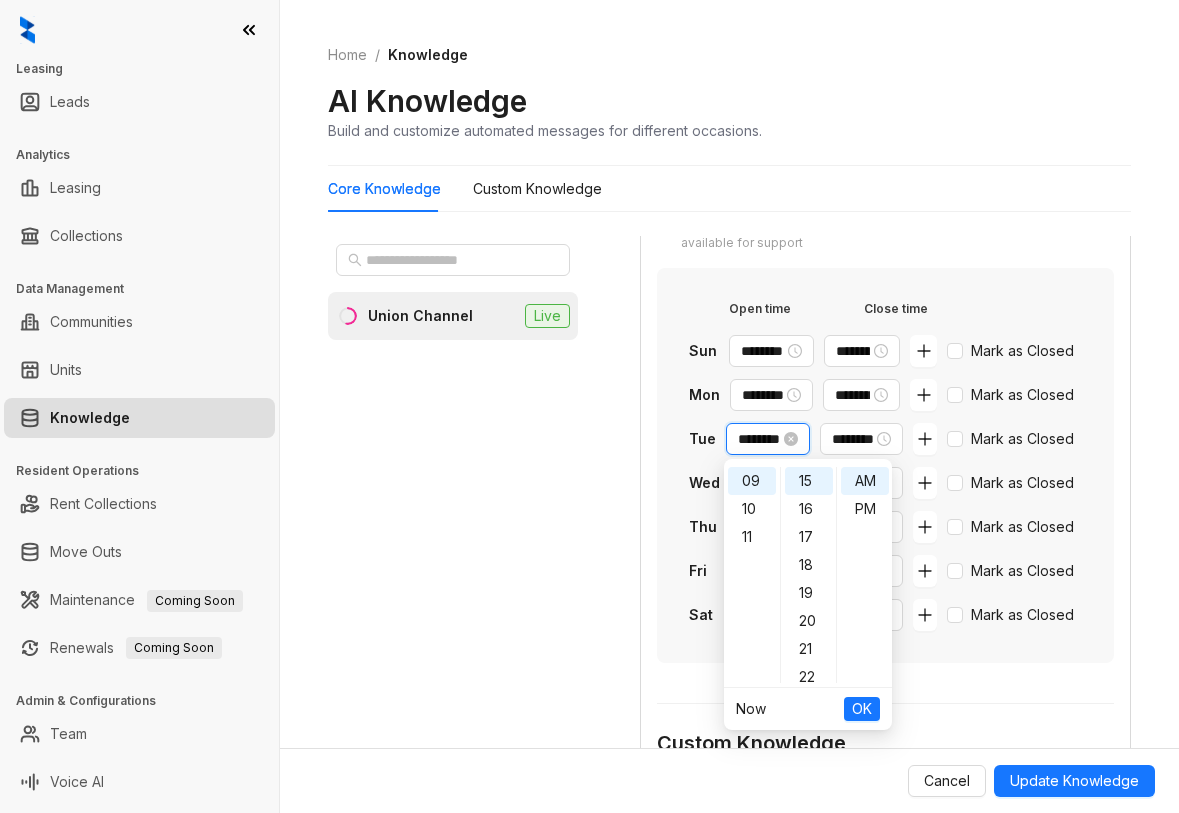 click on "********" at bounding box center [758, 439] 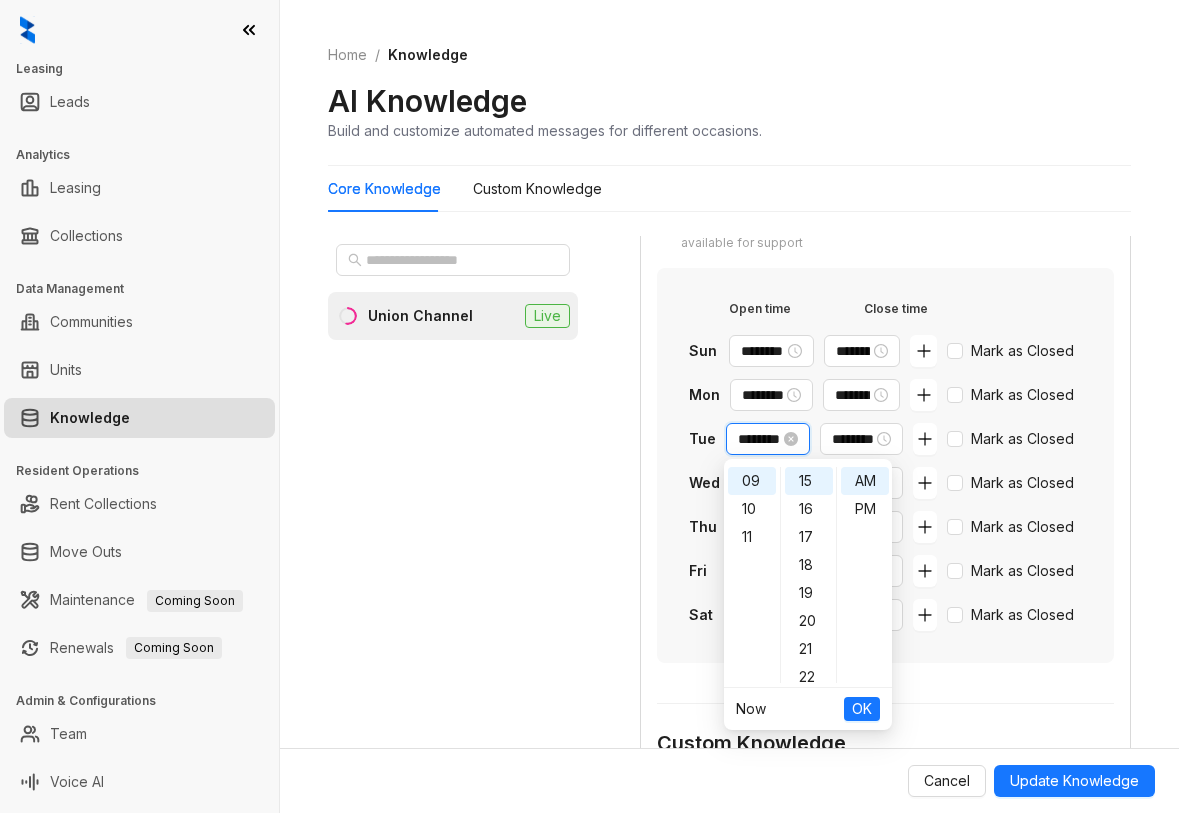 click on "********" at bounding box center [758, 439] 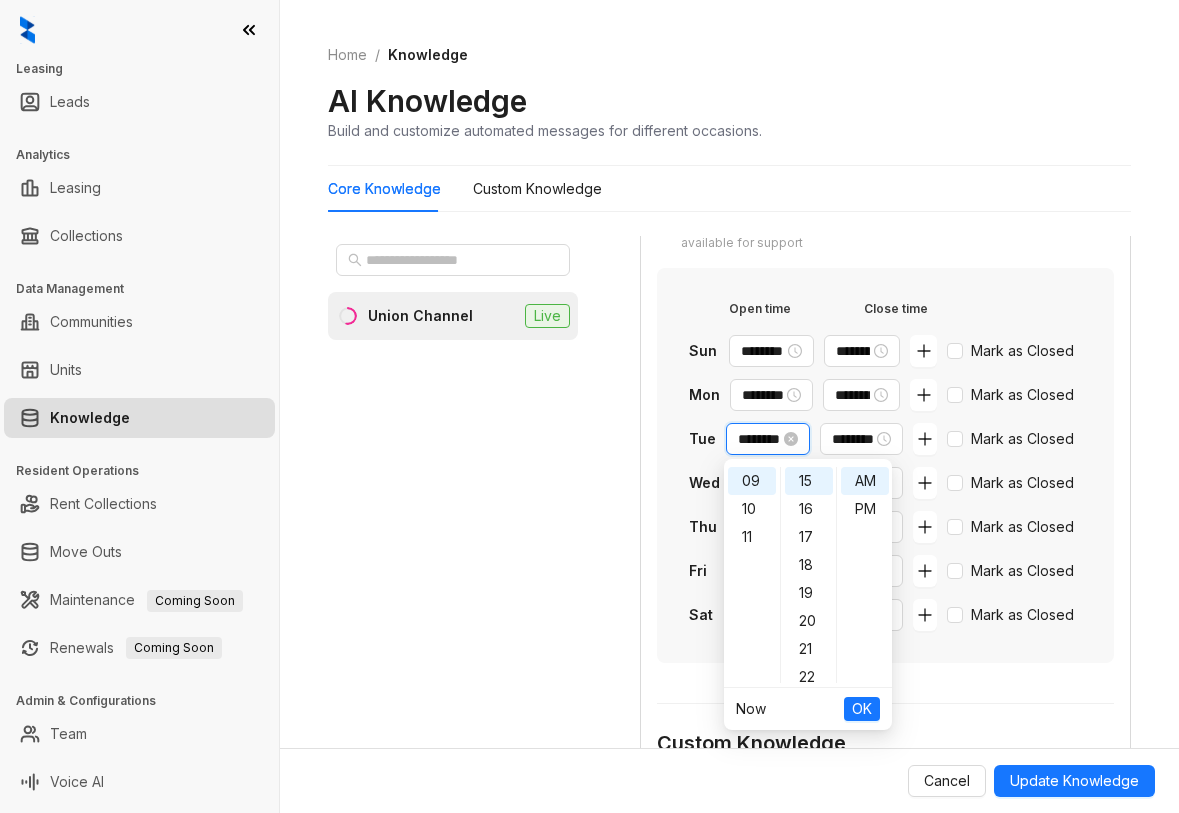 paste 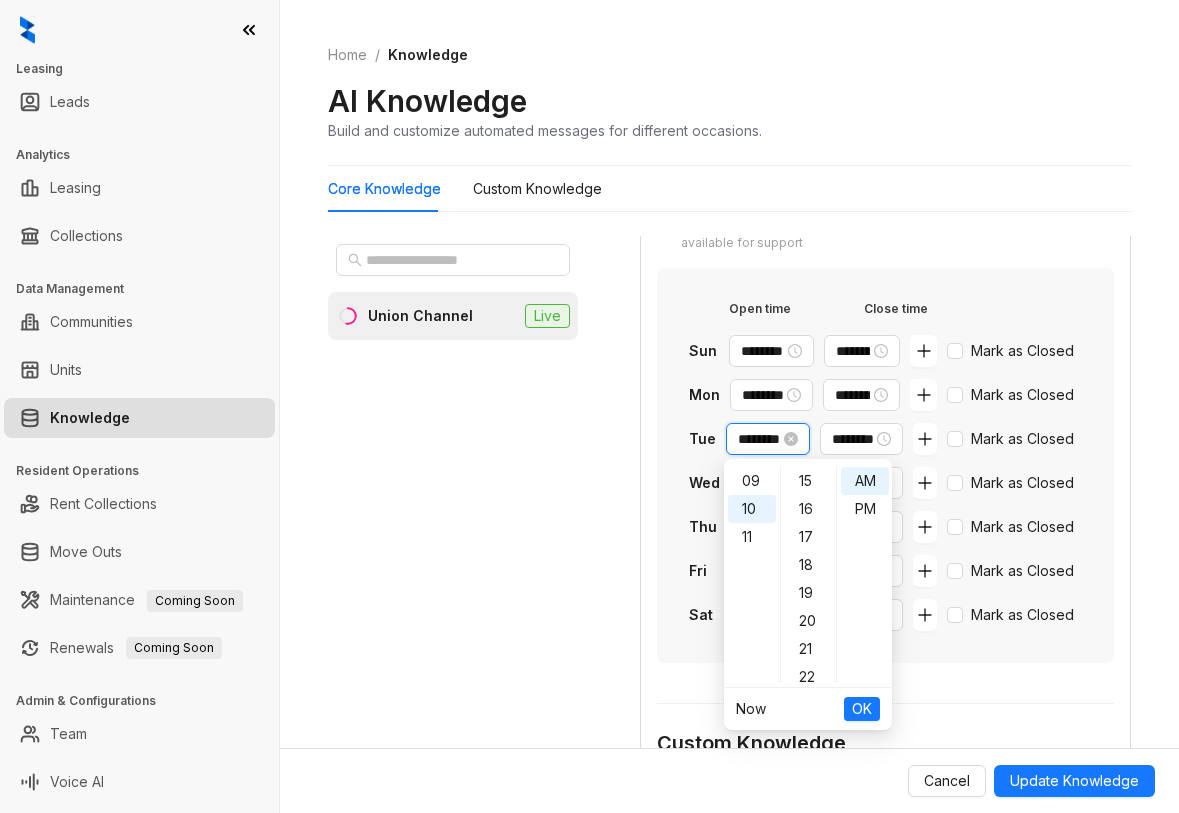 scroll, scrollTop: 280, scrollLeft: 0, axis: vertical 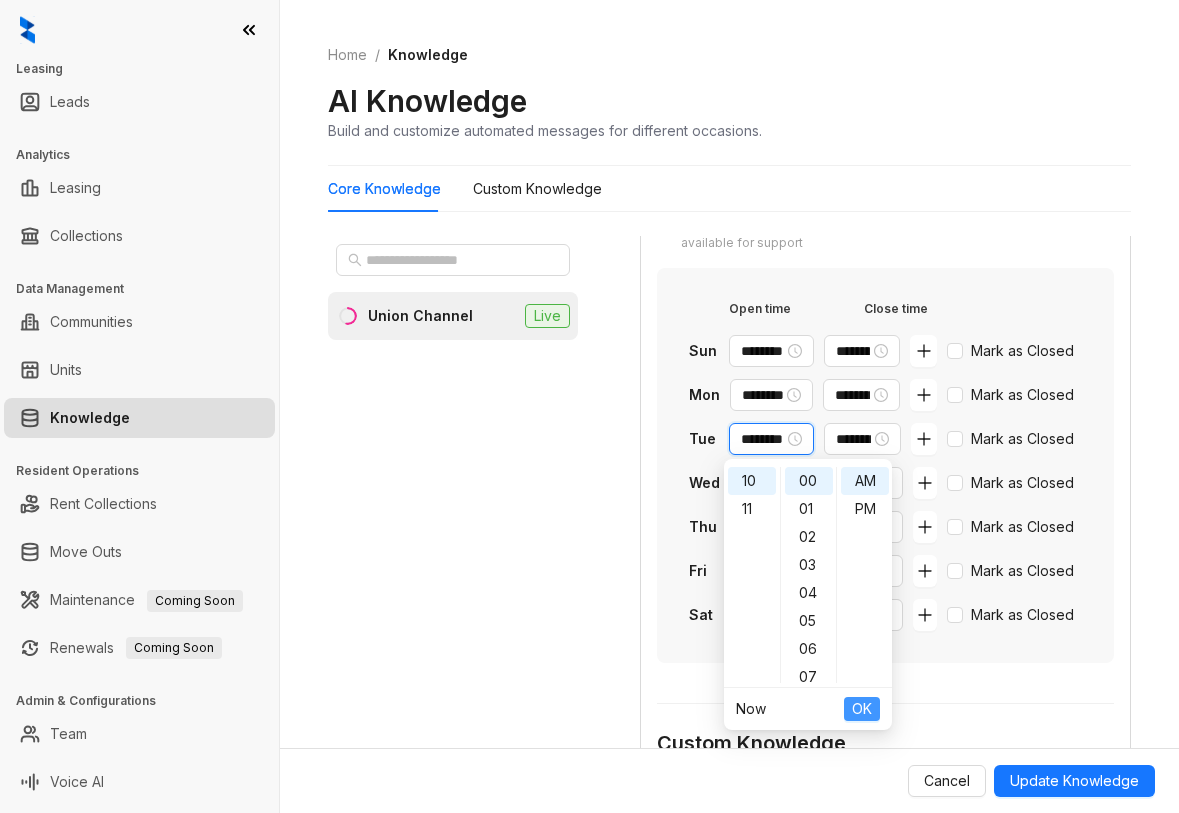 type on "********" 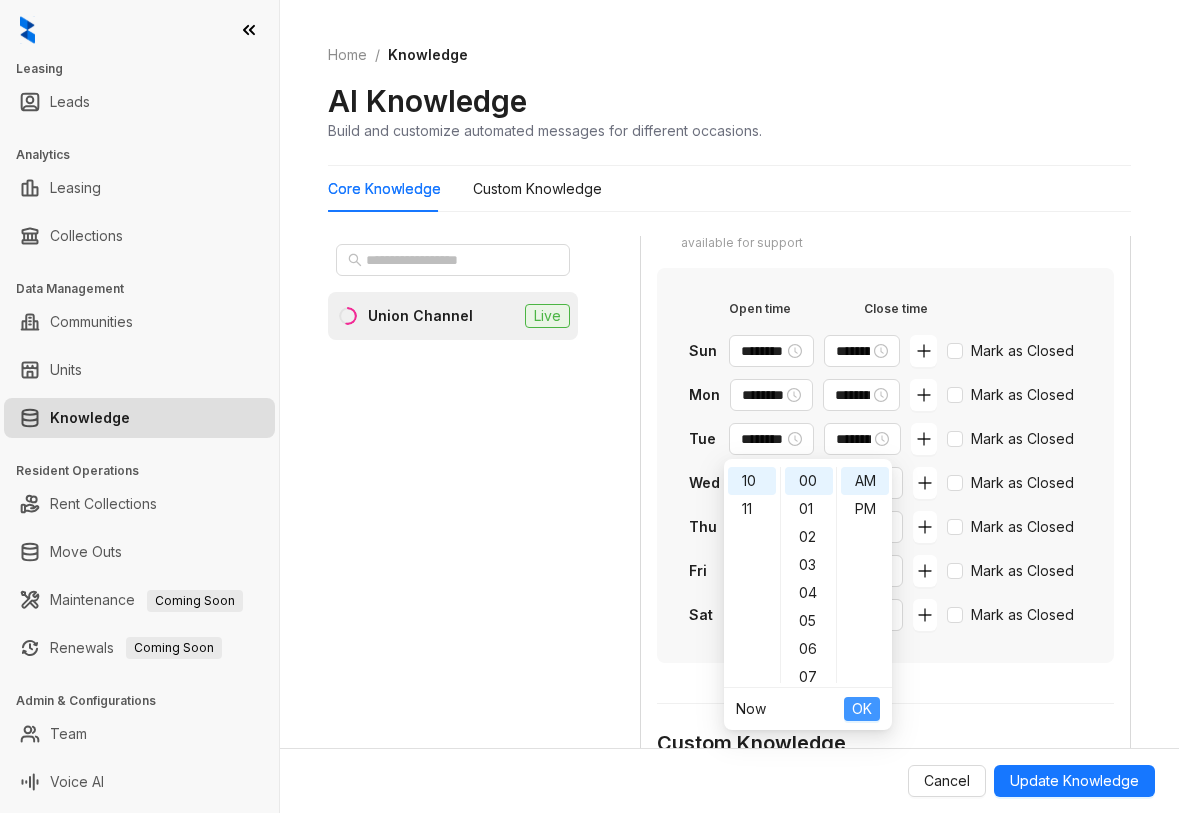 scroll, scrollTop: 0, scrollLeft: 0, axis: both 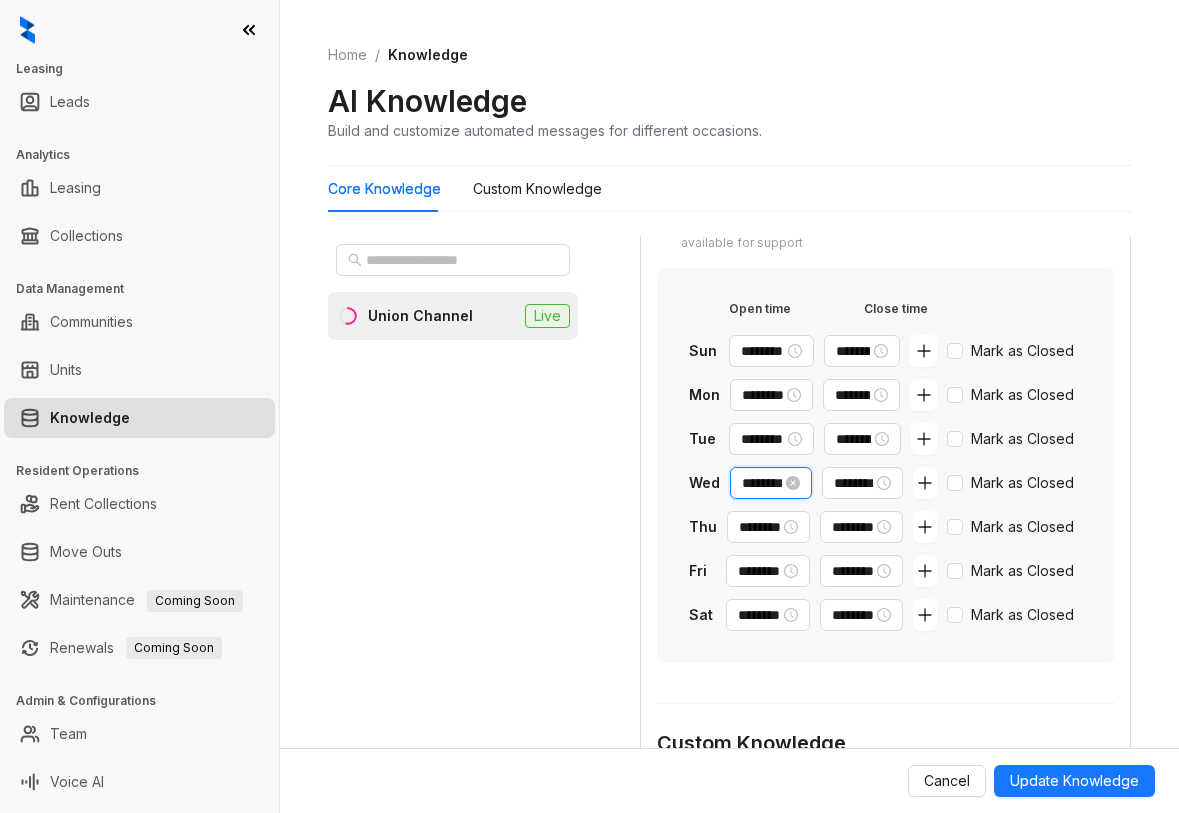 click on "********" at bounding box center (762, 483) 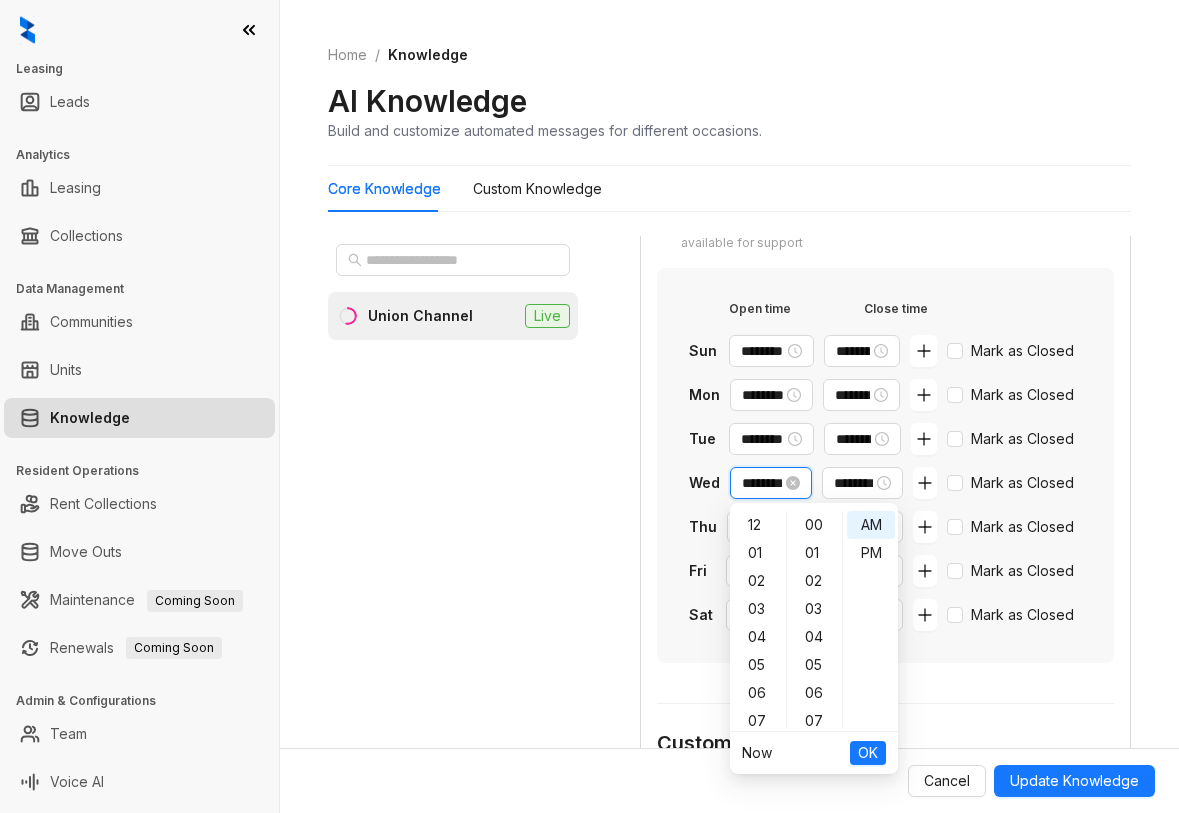scroll, scrollTop: 420, scrollLeft: 0, axis: vertical 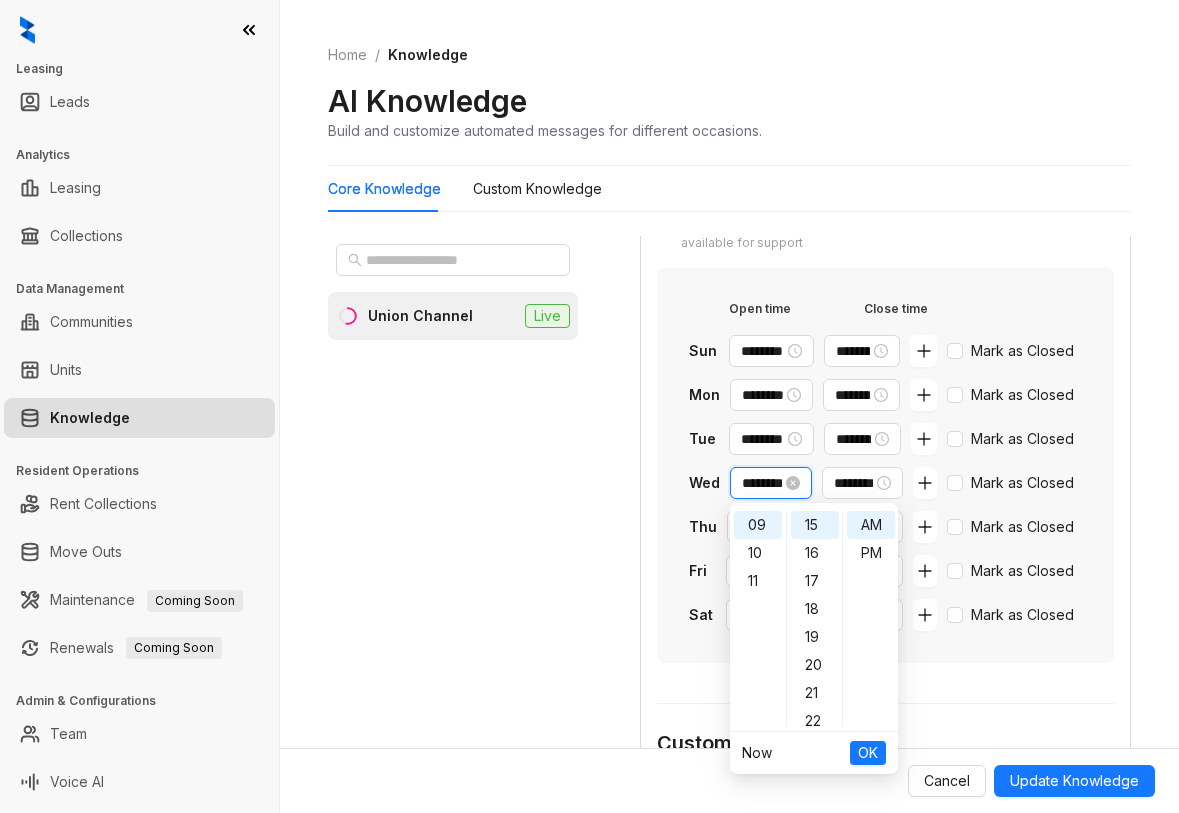 click on "********" at bounding box center [762, 483] 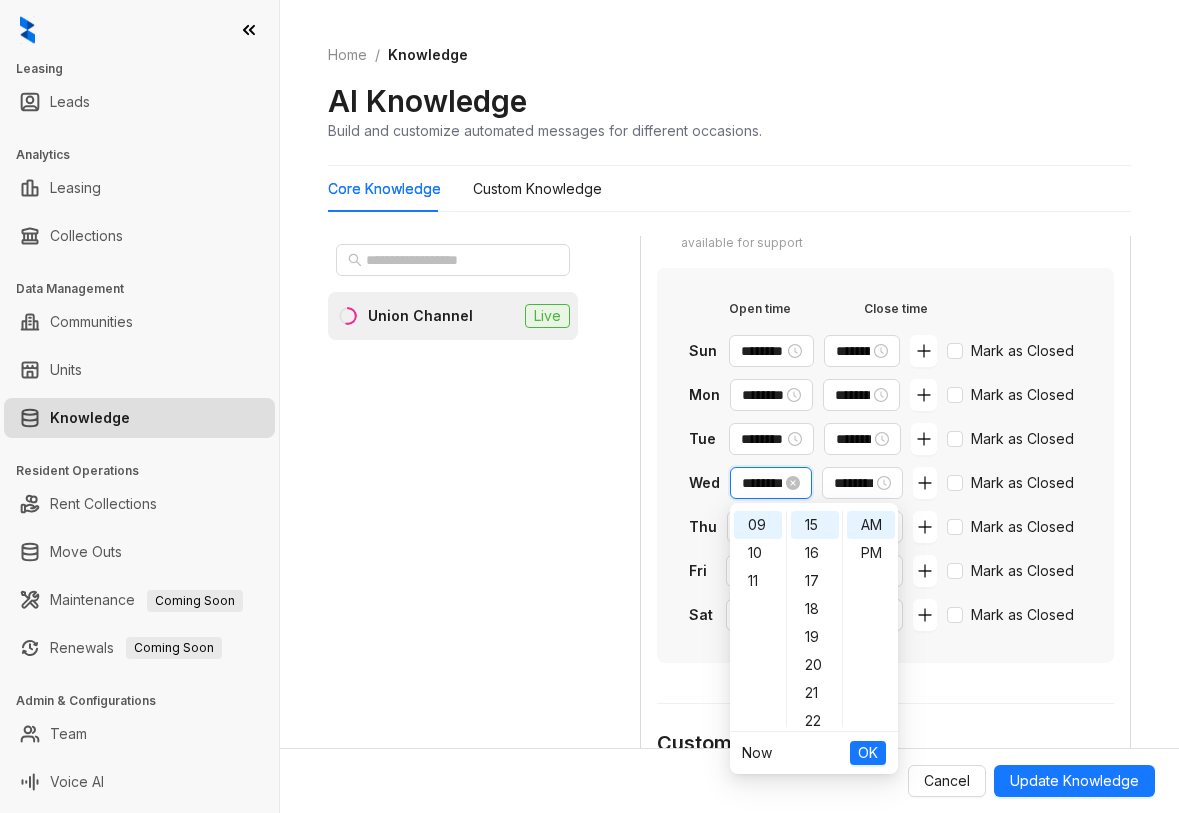 paste 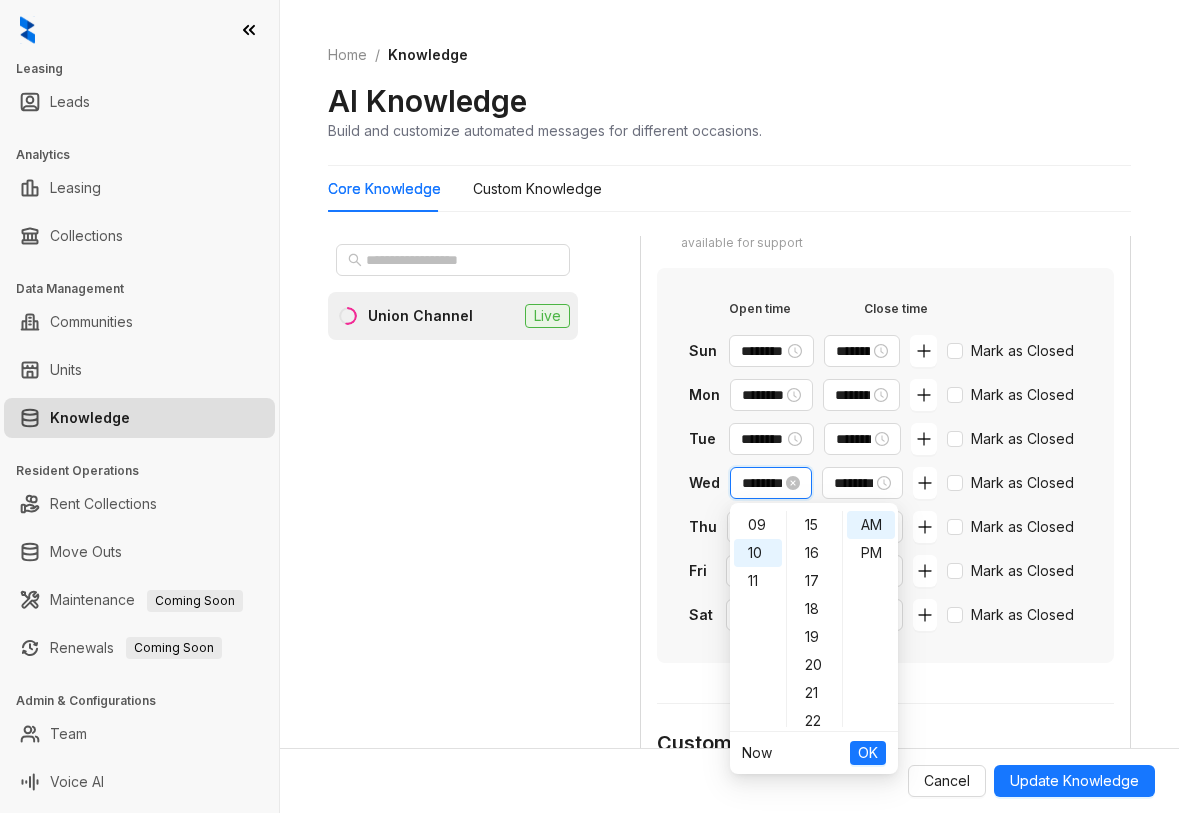 scroll, scrollTop: 280, scrollLeft: 0, axis: vertical 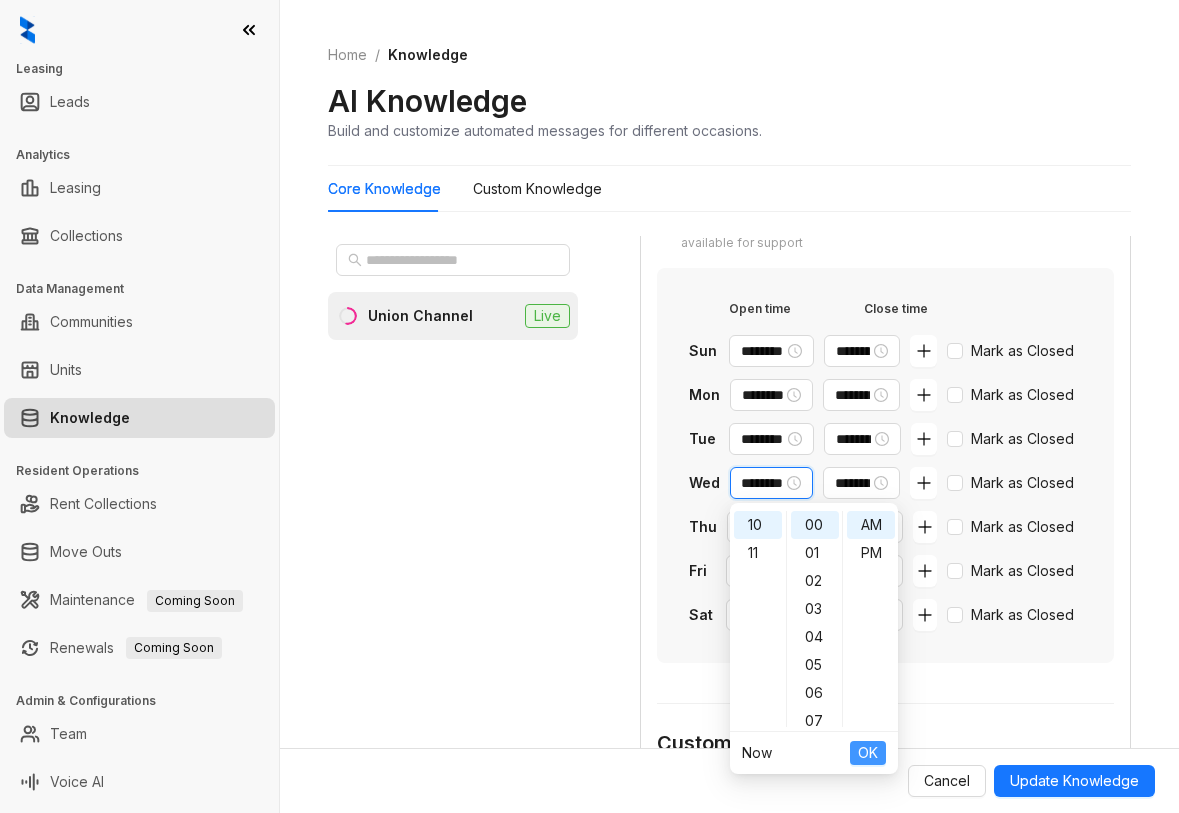 type on "********" 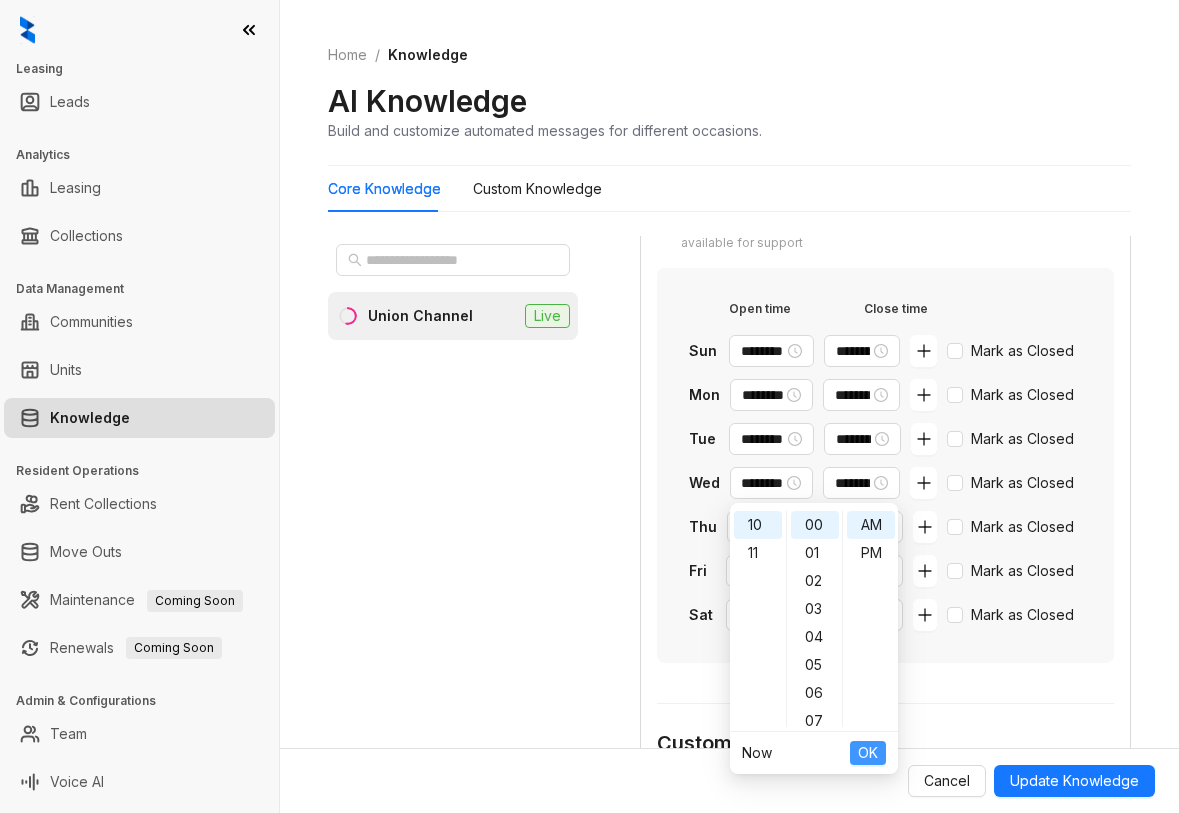 scroll, scrollTop: 0, scrollLeft: 0, axis: both 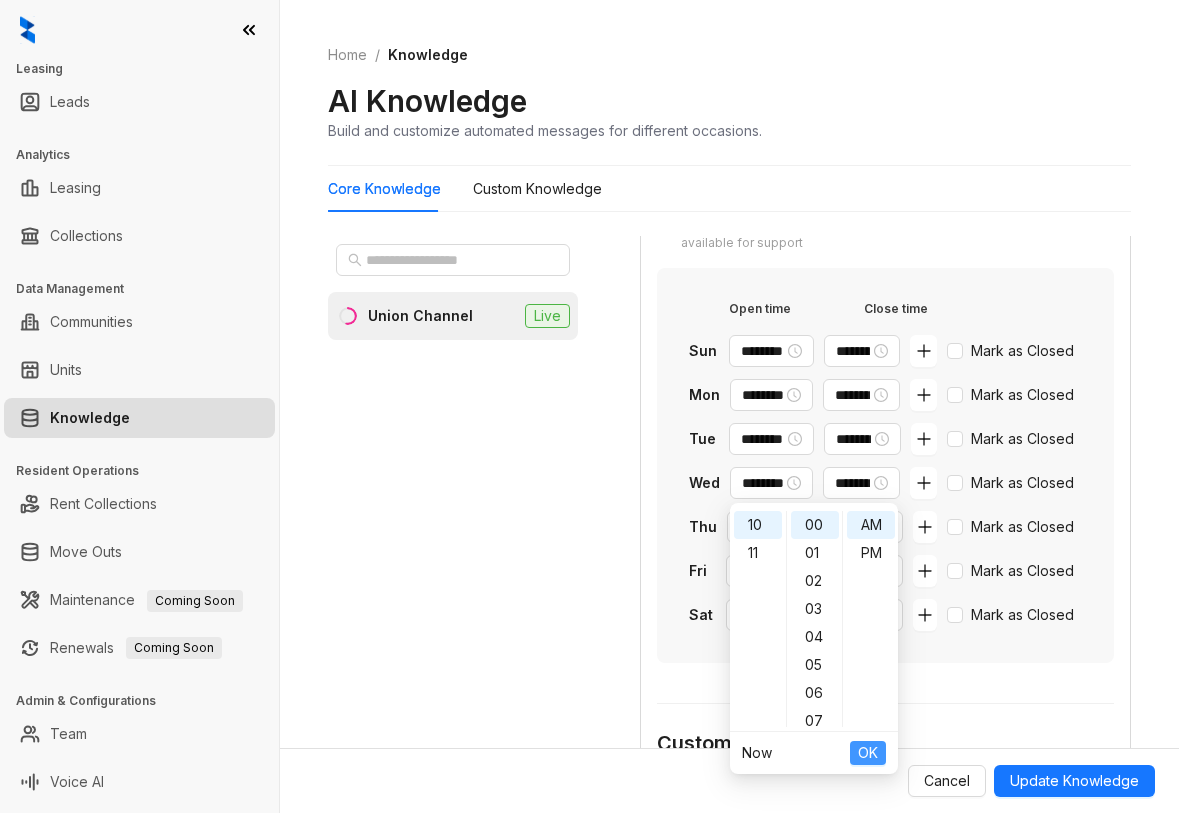 click on "OK" at bounding box center (868, 753) 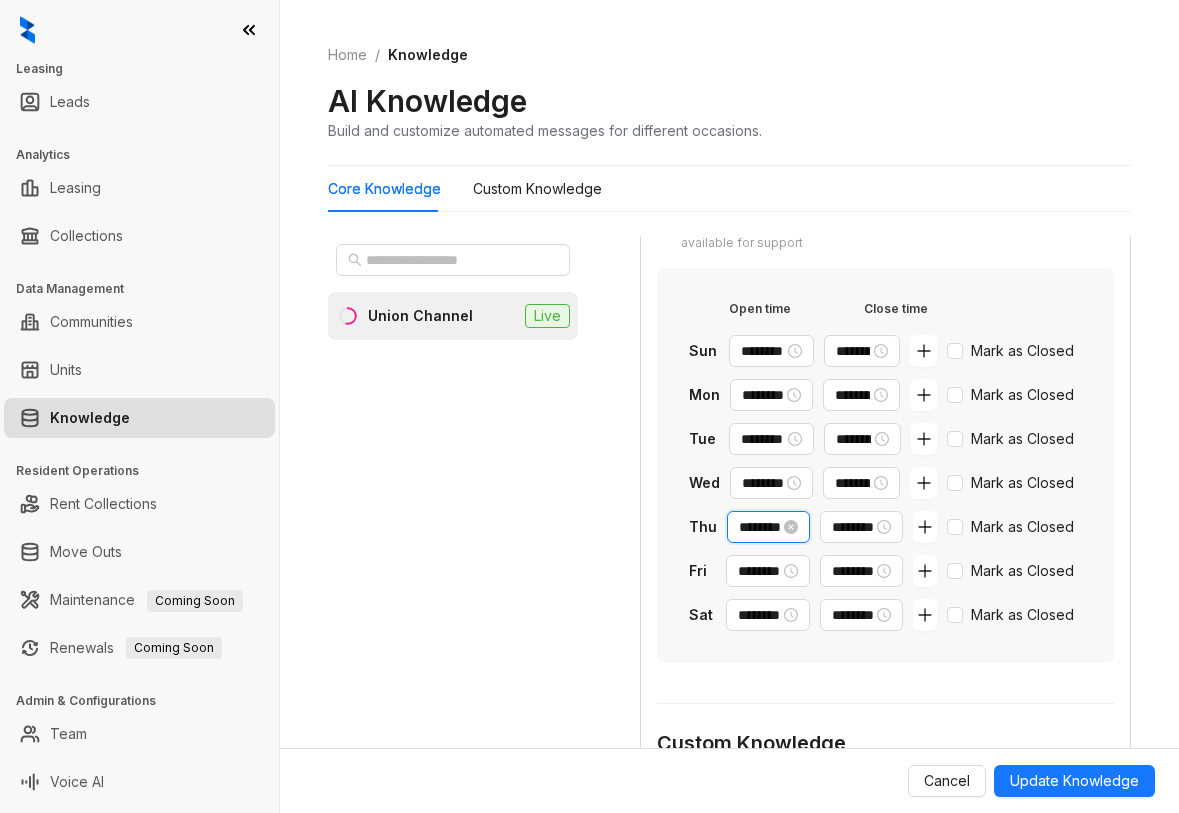 click on "********" at bounding box center (759, 527) 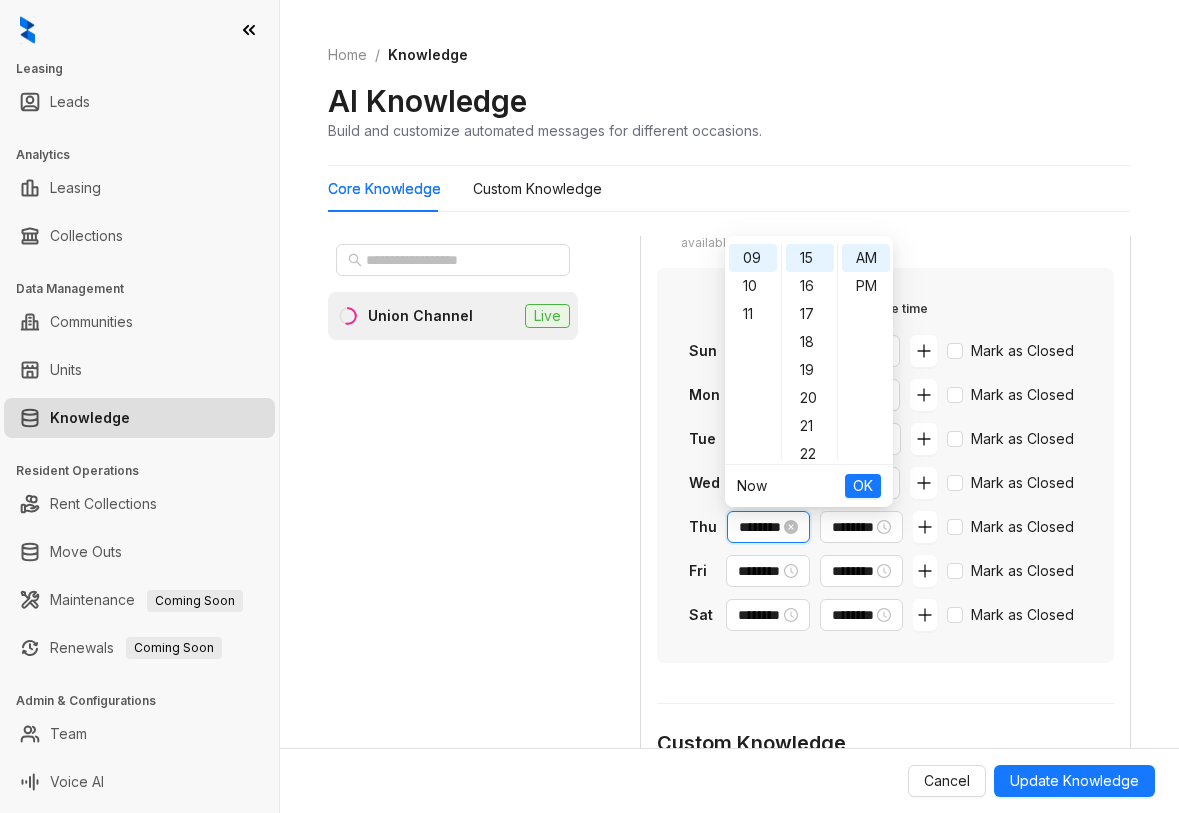 click on "********" at bounding box center (759, 527) 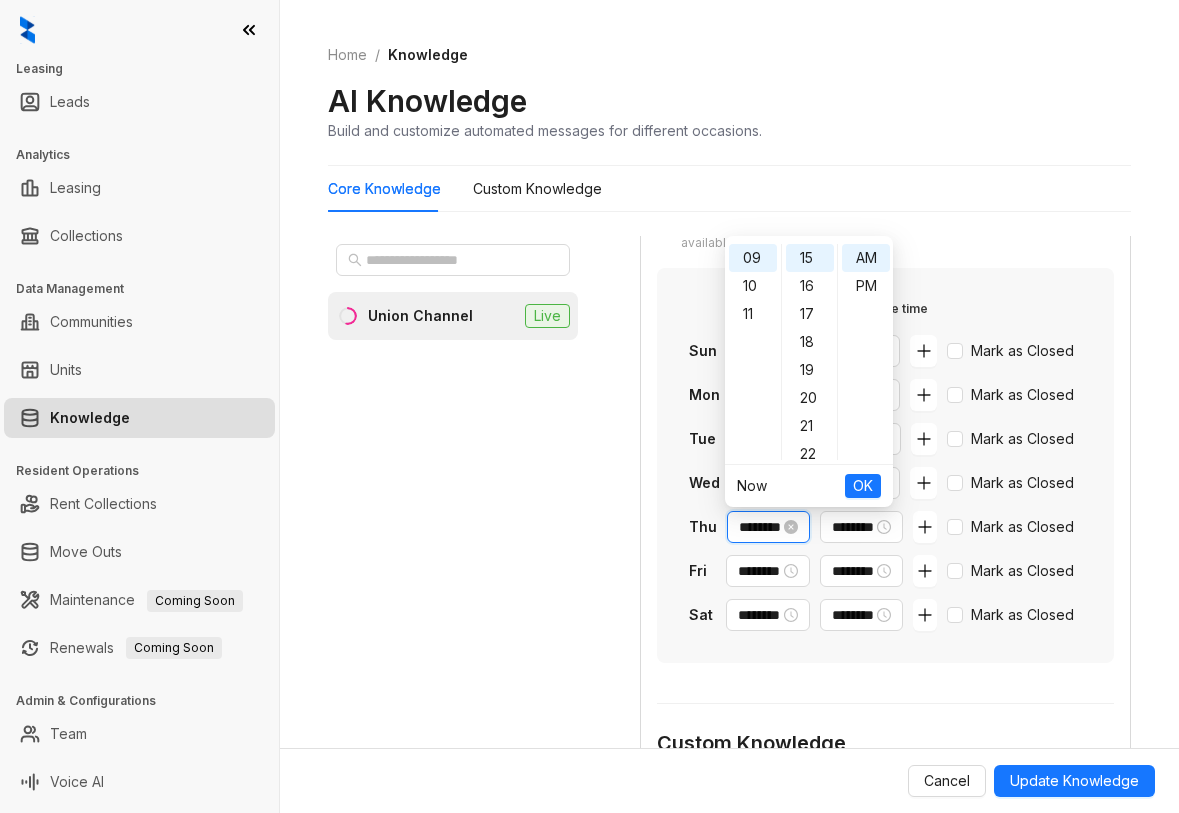 paste 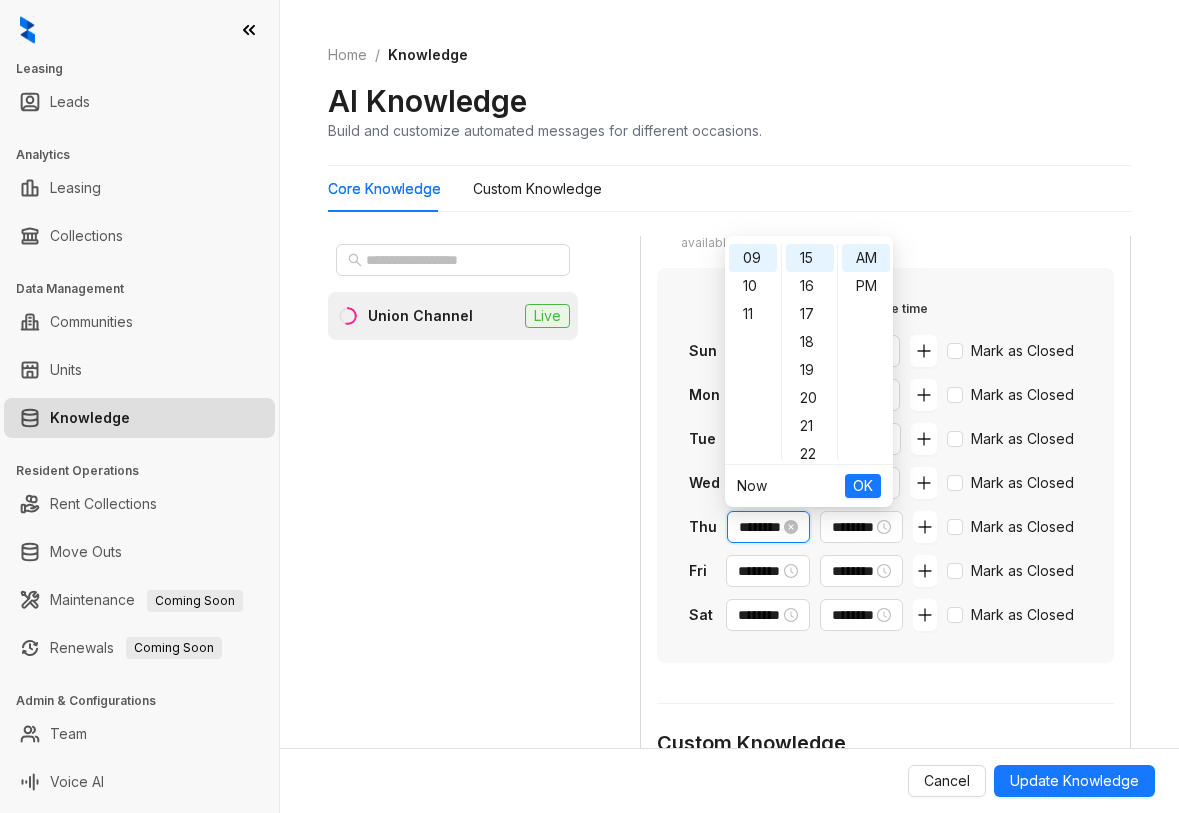 scroll, scrollTop: 280, scrollLeft: 0, axis: vertical 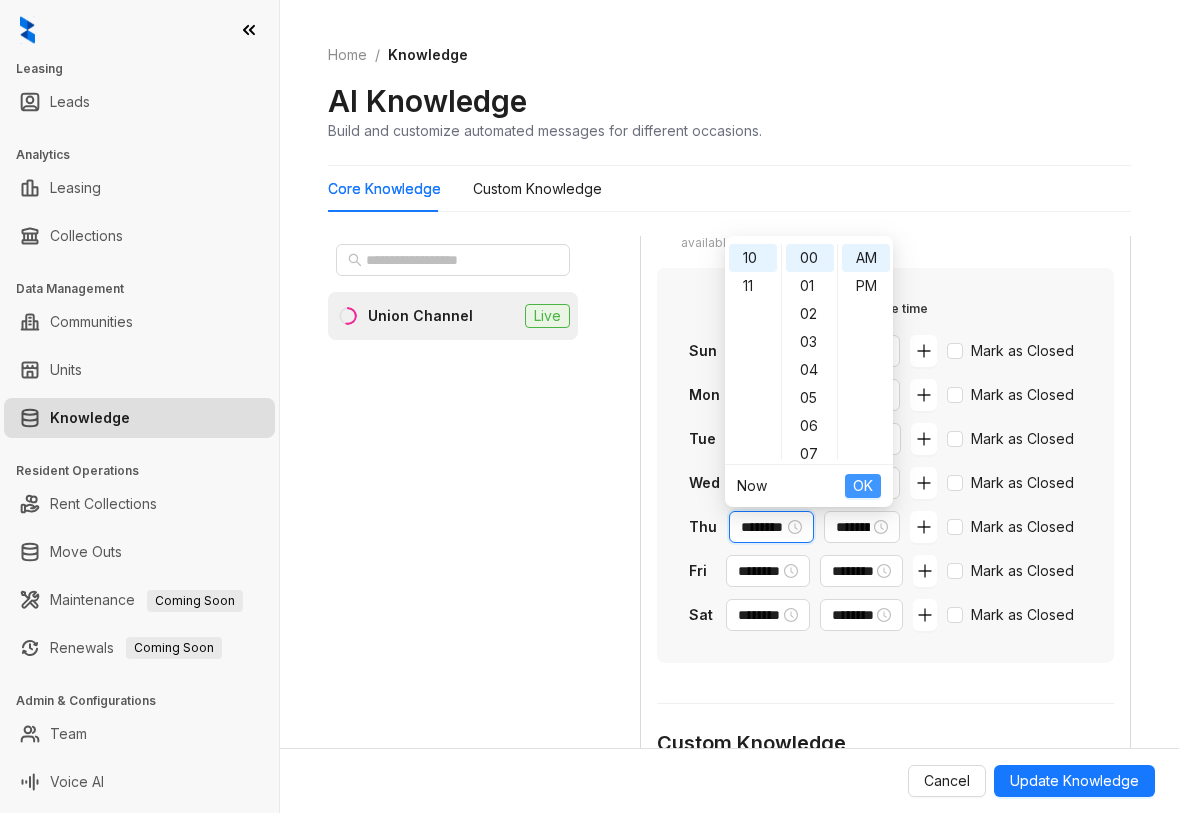 type on "********" 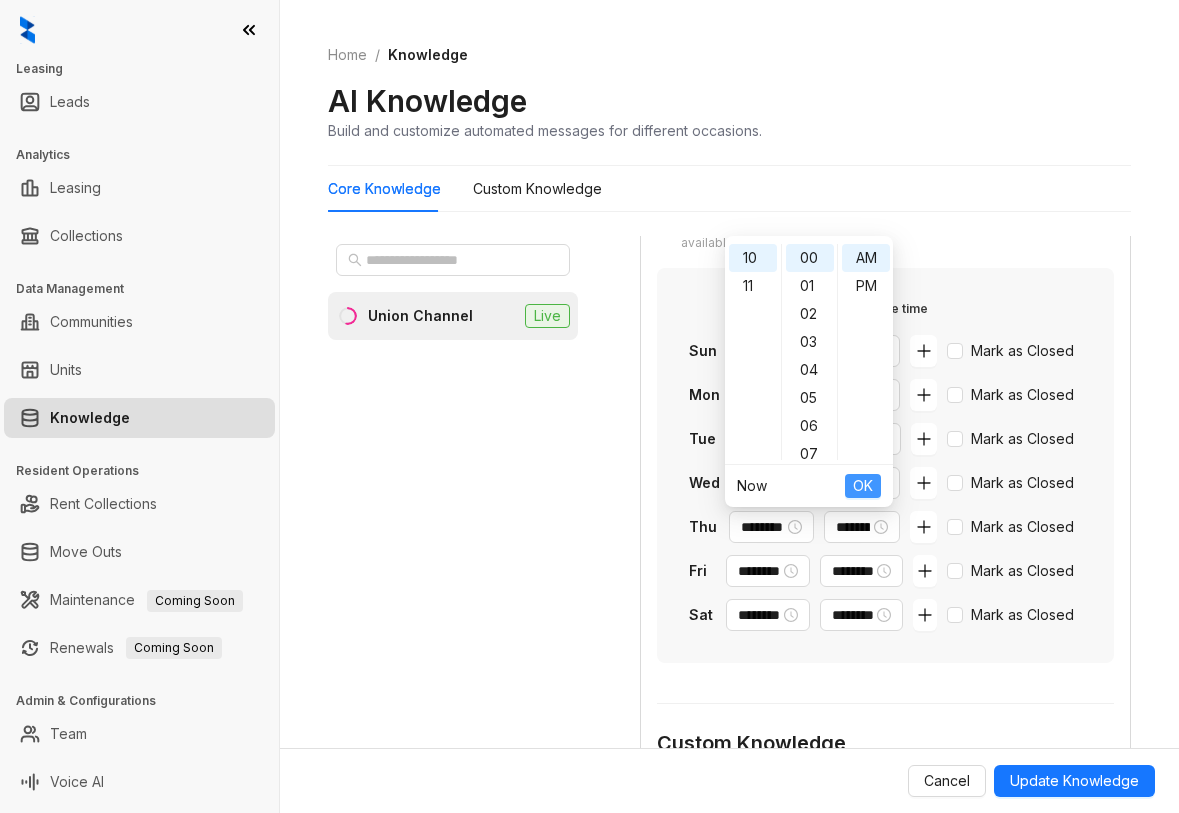 click on "OK" at bounding box center [863, 486] 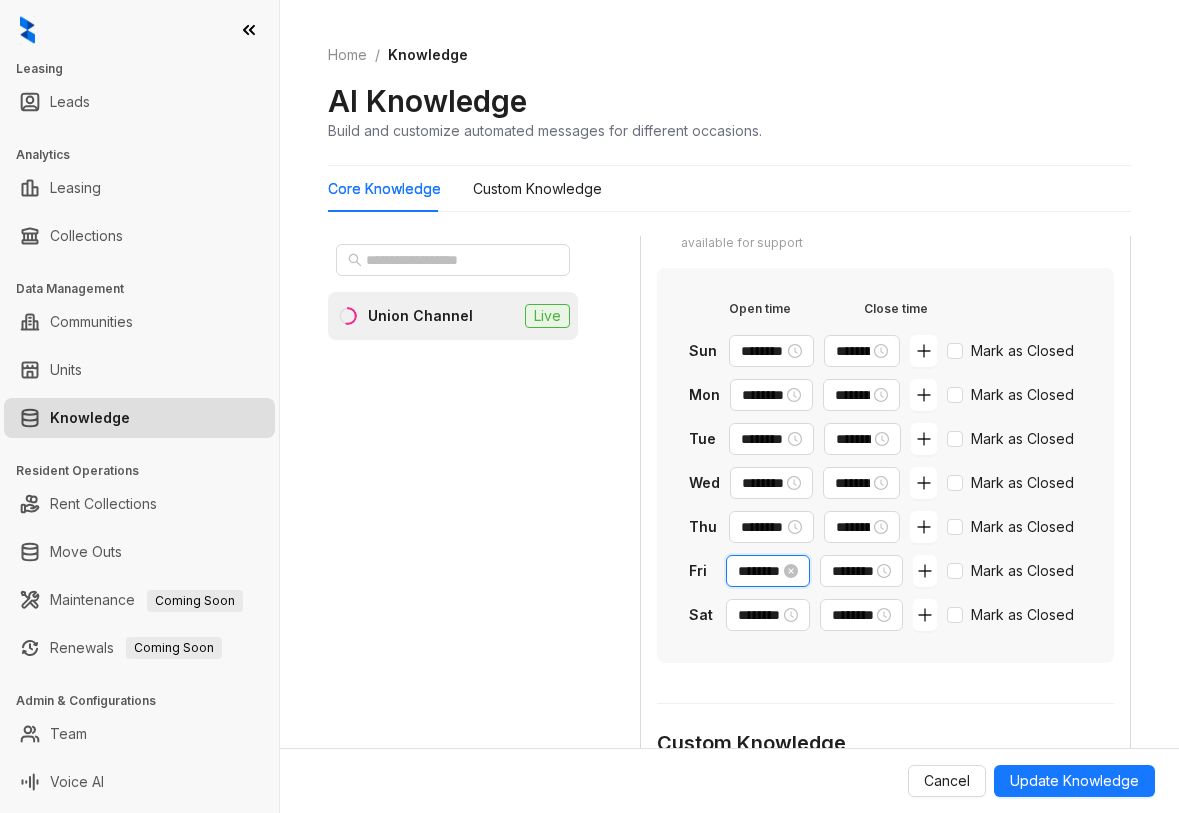 click on "********" at bounding box center [758, 571] 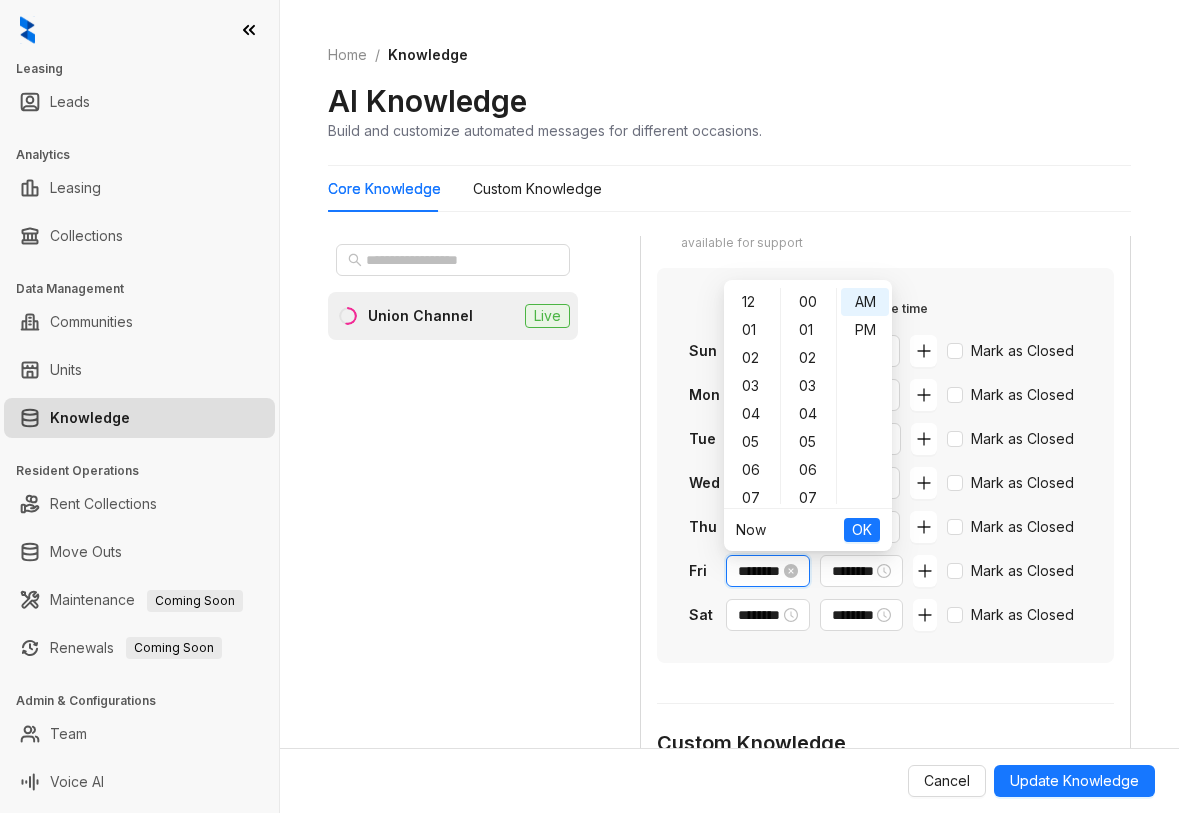 click on "********" at bounding box center (758, 571) 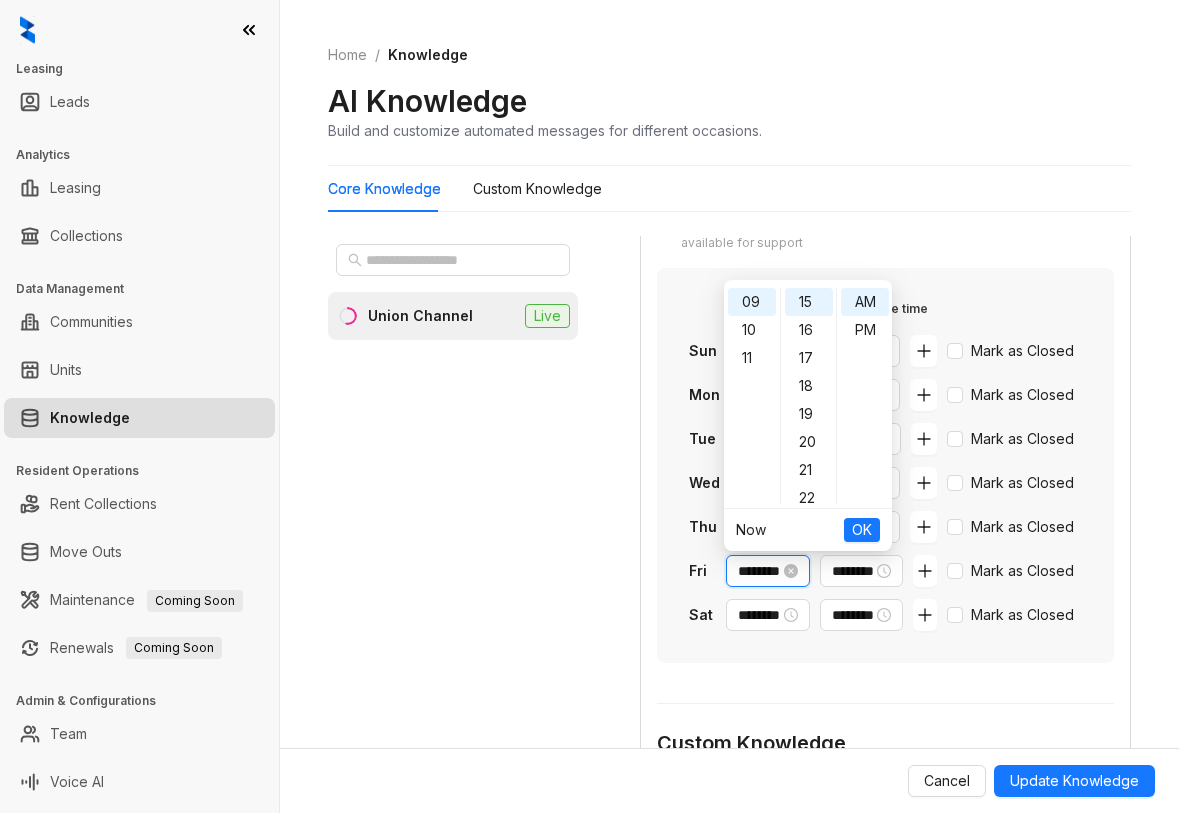click on "********" at bounding box center (758, 571) 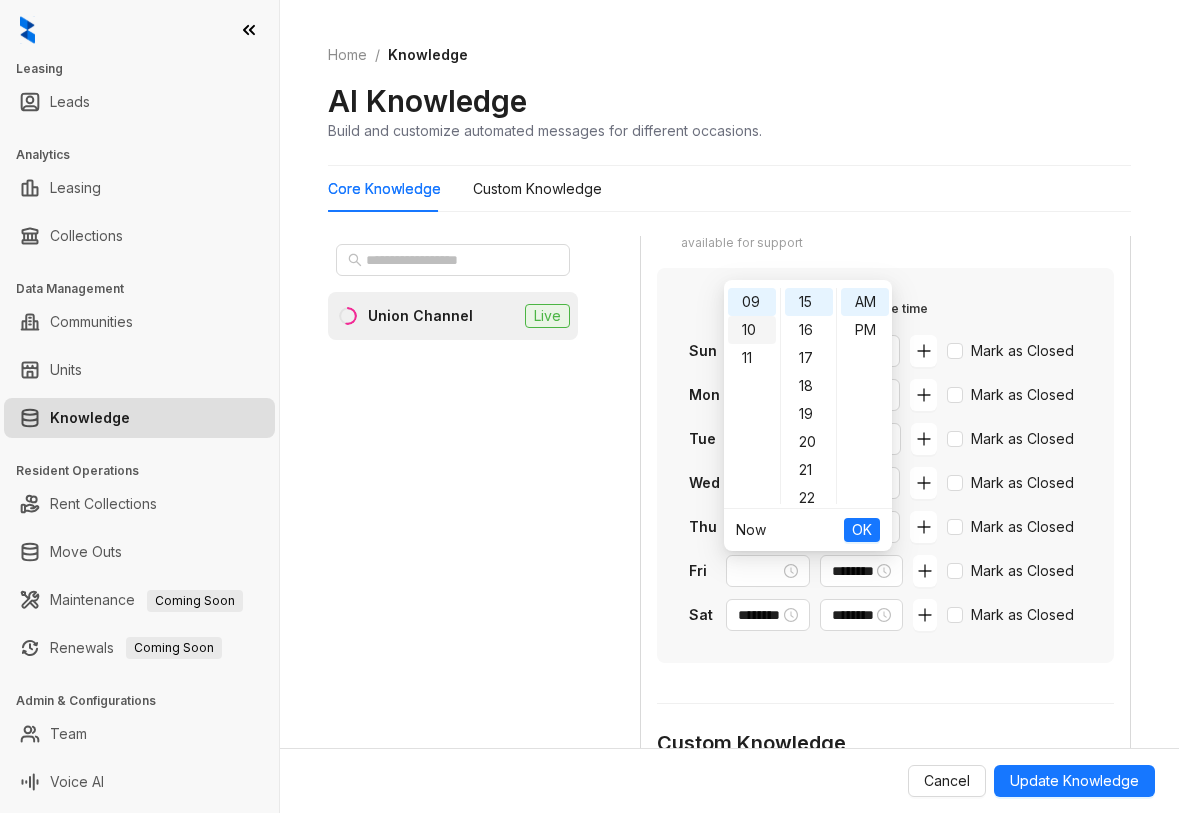 click on "10" at bounding box center [752, 330] 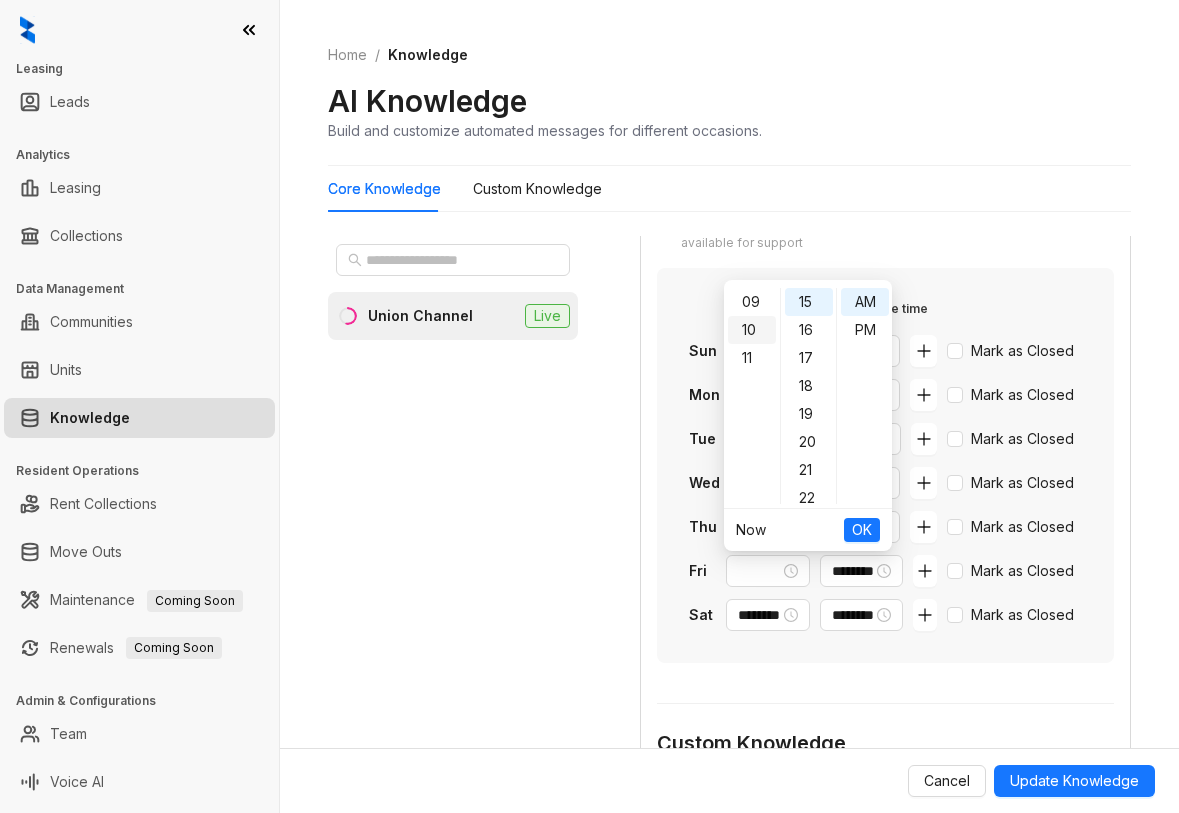 scroll, scrollTop: 280, scrollLeft: 0, axis: vertical 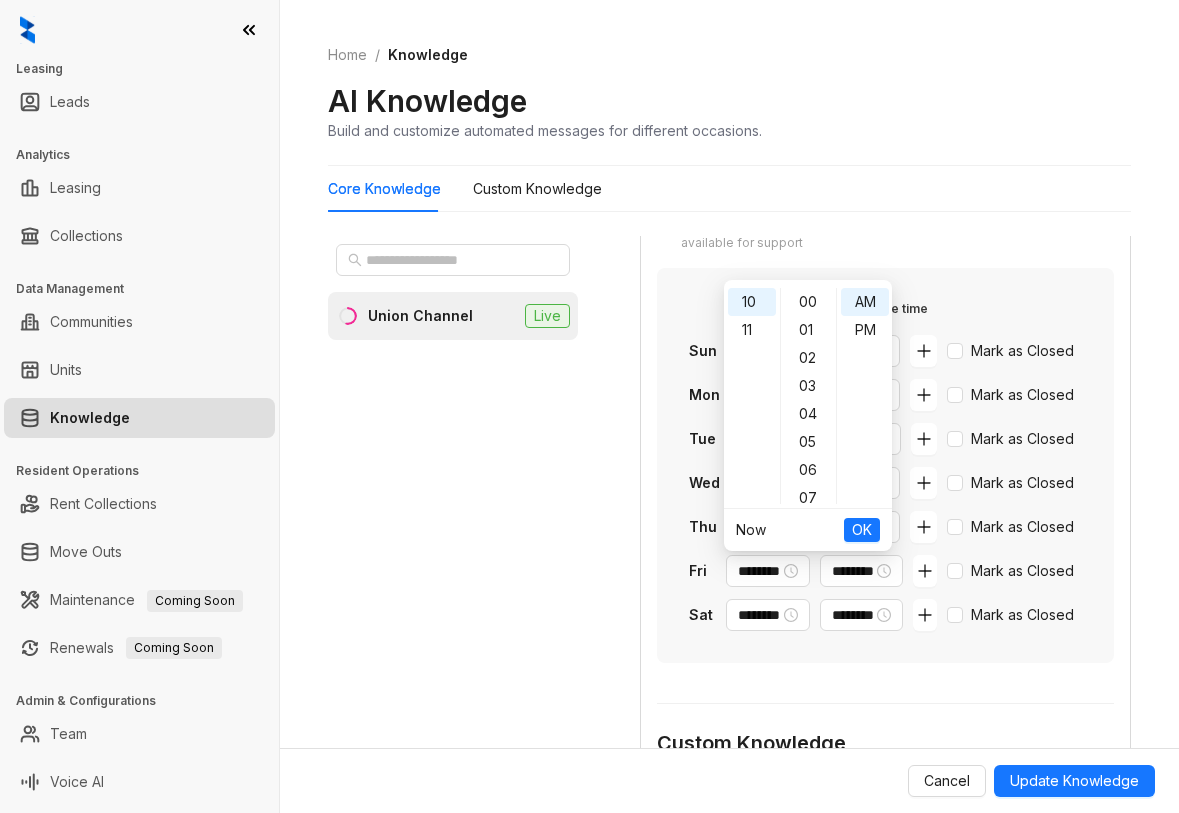 click on "12 01 02 03 04 05 06 07 08 09 10 11 00 01 02 03 04 05 06 07 08 09 10 11 12 13 14 15 16 17 18 19 20 21 22 23 24 25 26 27 28 29 30 31 32 33 34 35 36 37 38 39 40 41 42 43 44 45 46 47 48 49 50 51 52 53 54 55 56 57 58 59 AM PM" at bounding box center [808, 396] 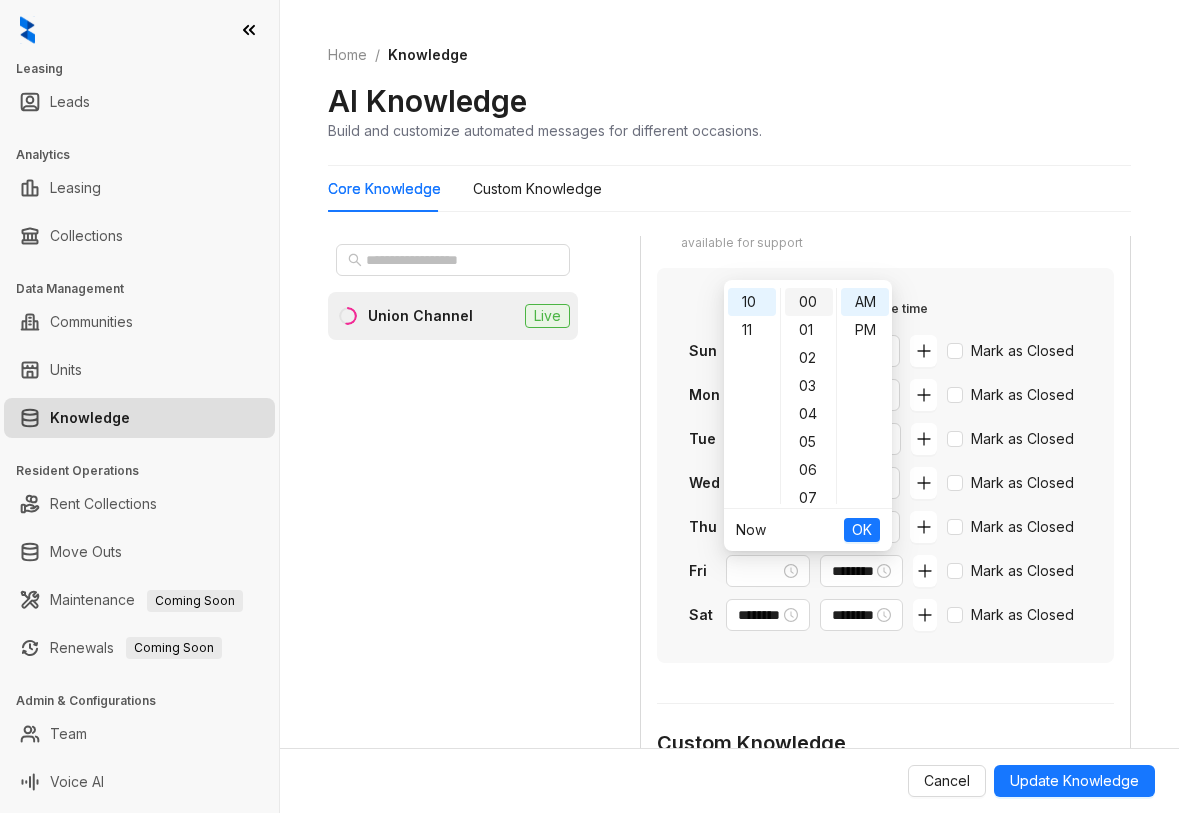 click on "00" at bounding box center [809, 302] 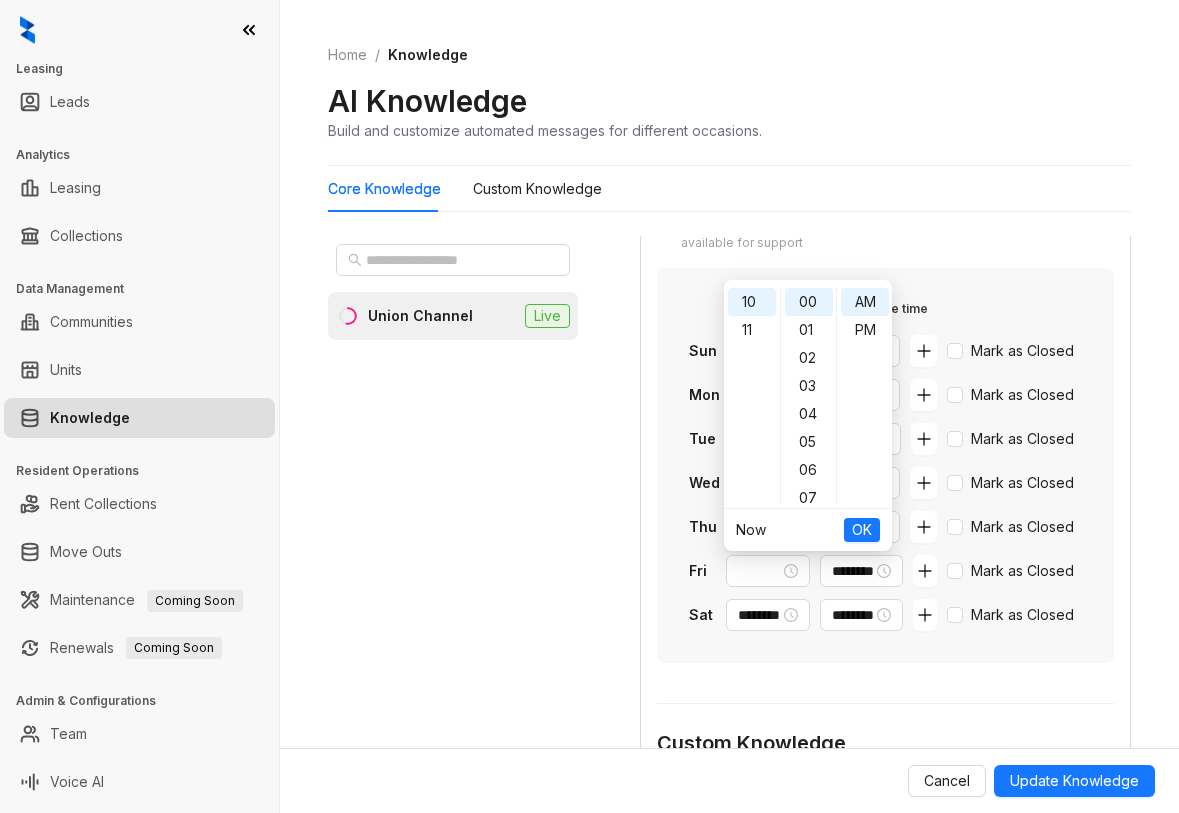 type on "********" 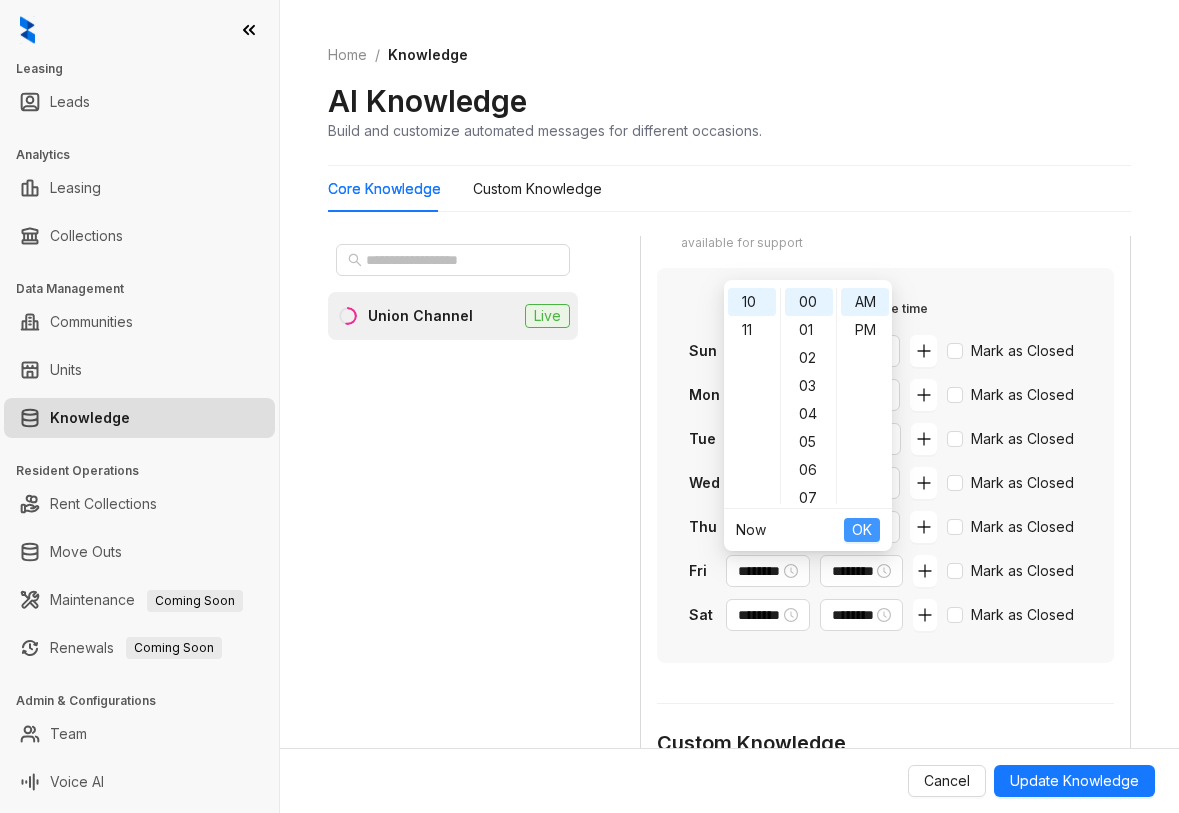 click on "OK" at bounding box center [862, 530] 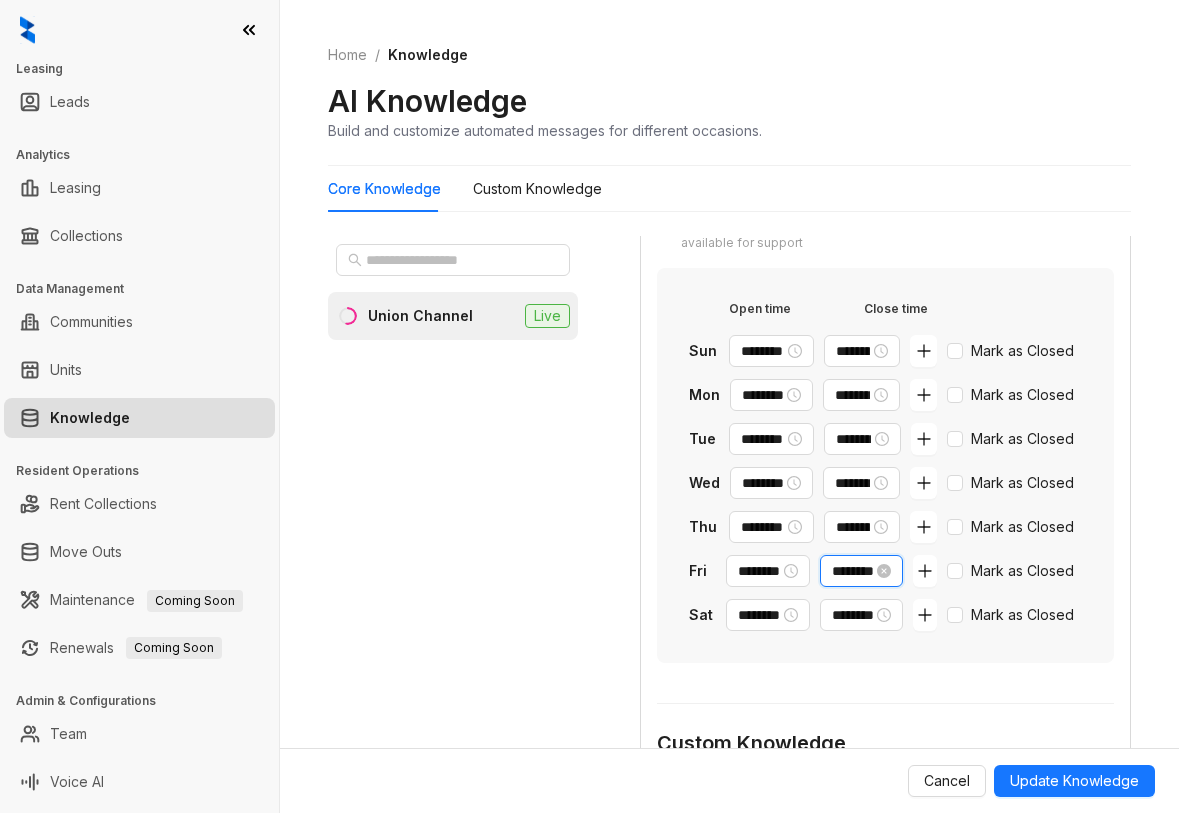 click on "********" at bounding box center (852, 571) 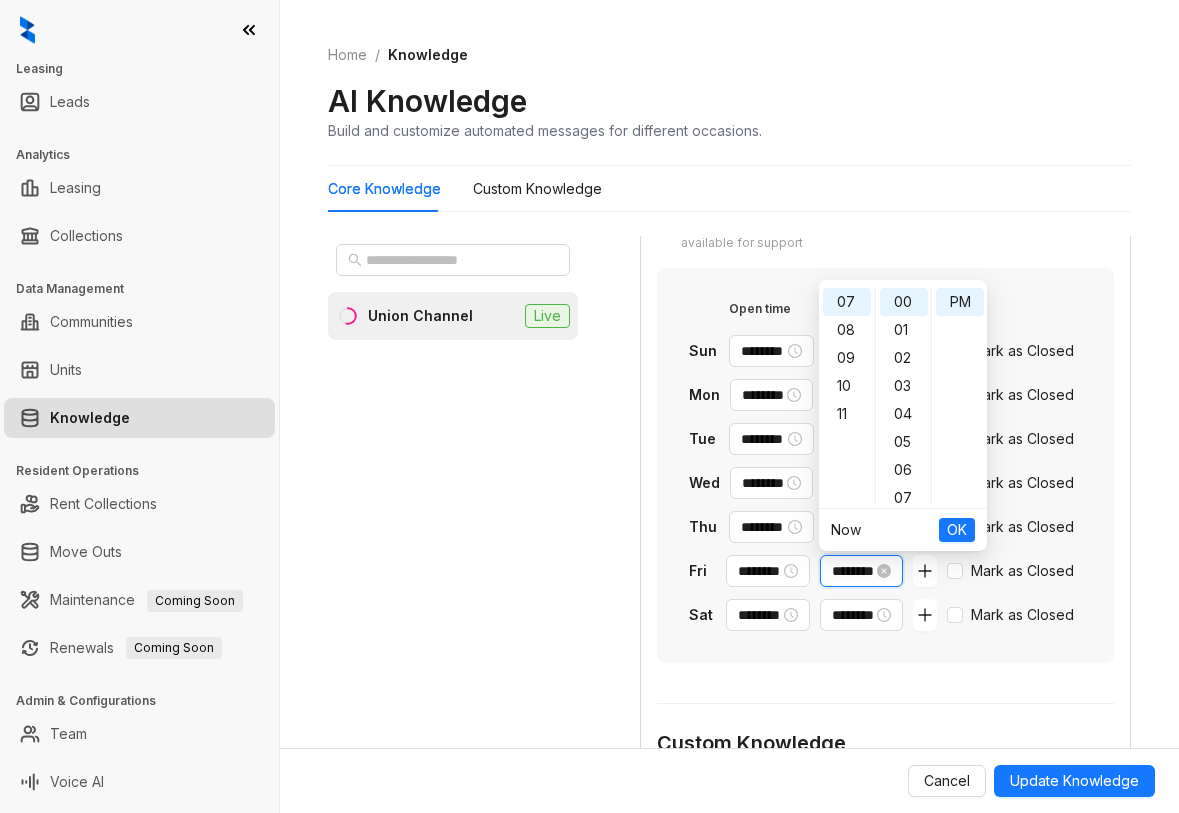 click on "********" at bounding box center (852, 571) 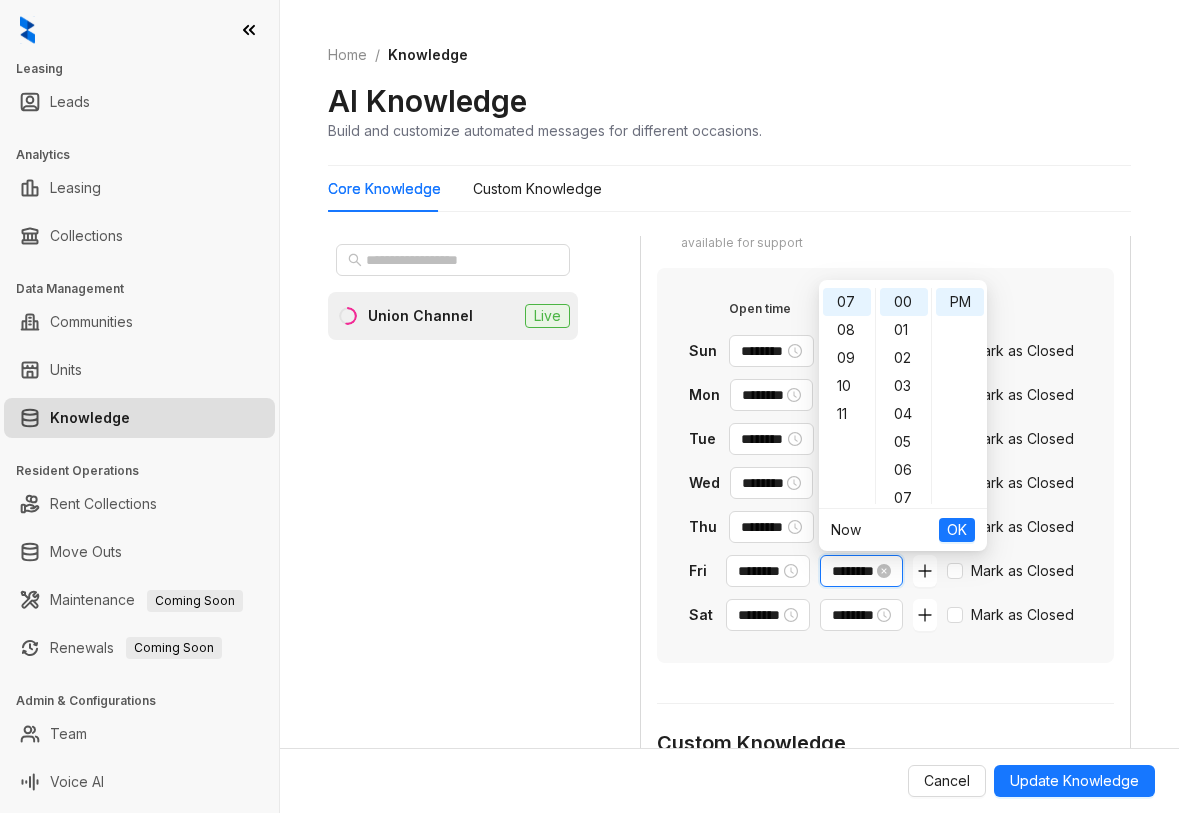 type on "*" 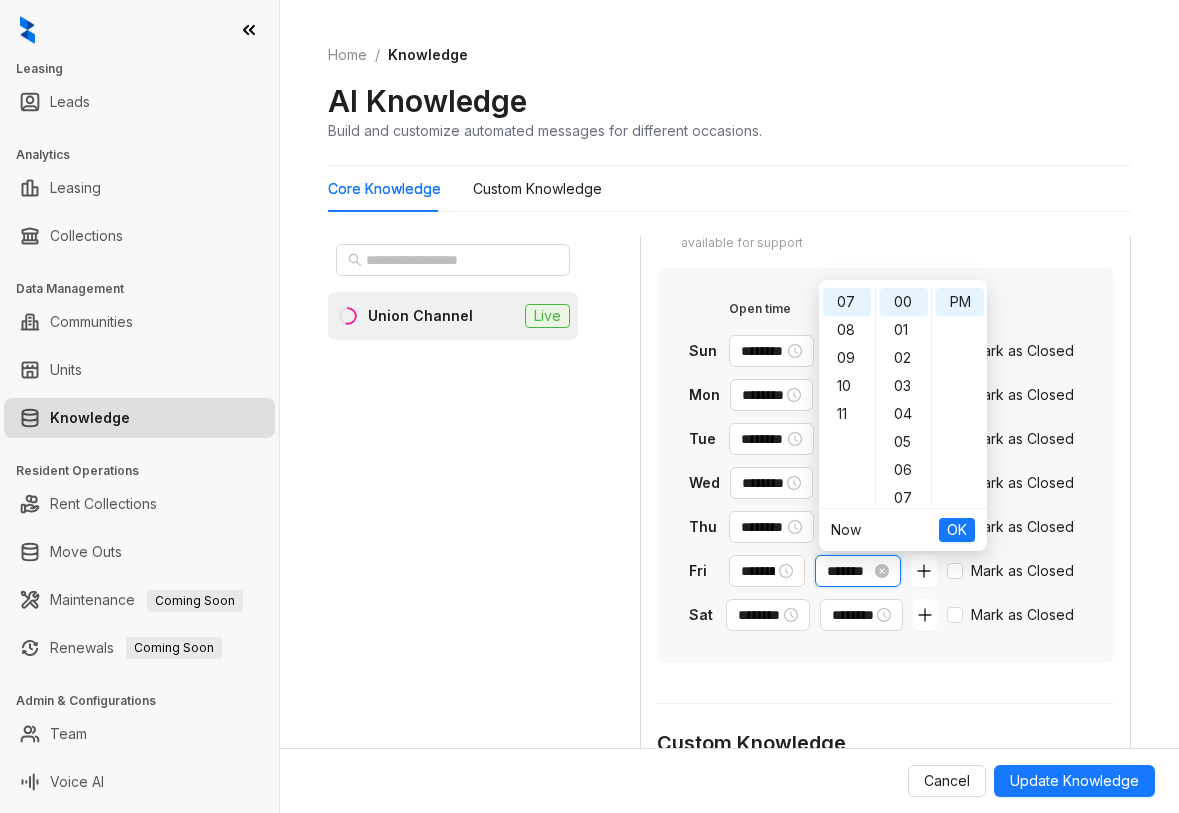 scroll, scrollTop: 0, scrollLeft: 16, axis: horizontal 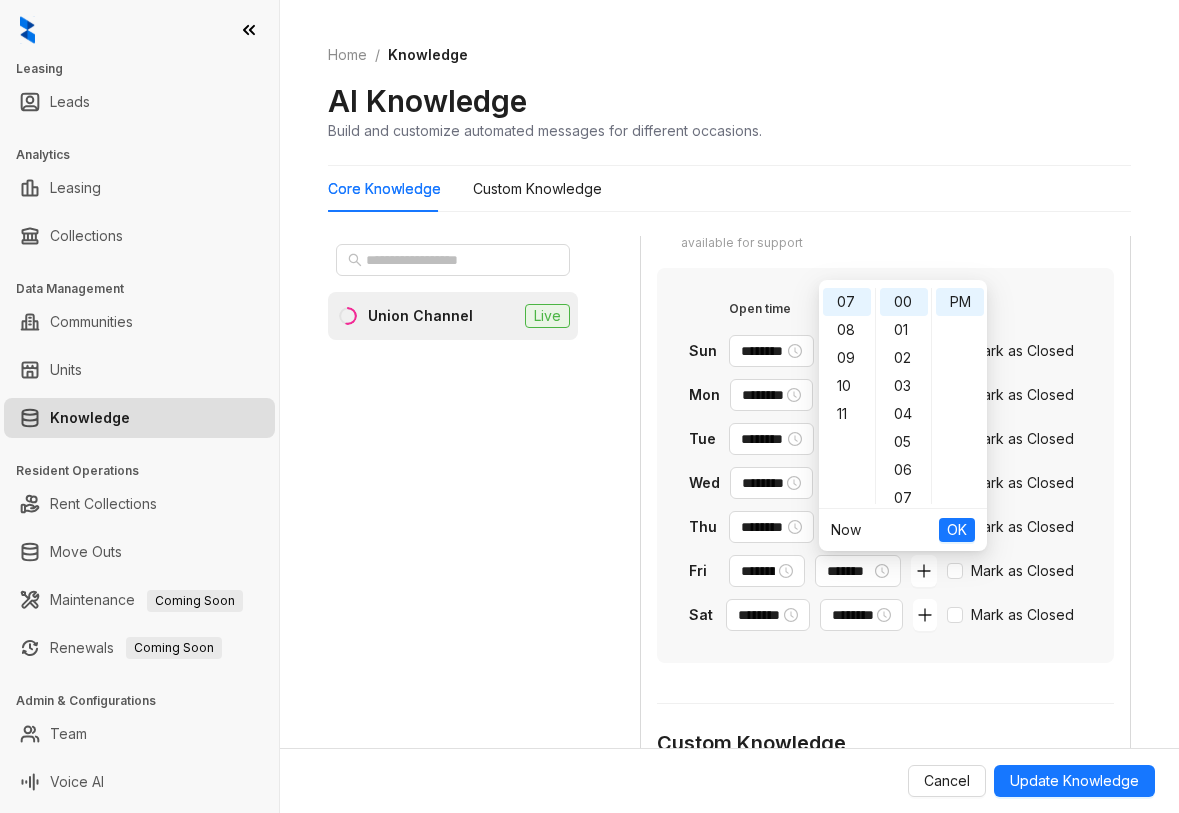 click on "Now OK" at bounding box center [903, 530] 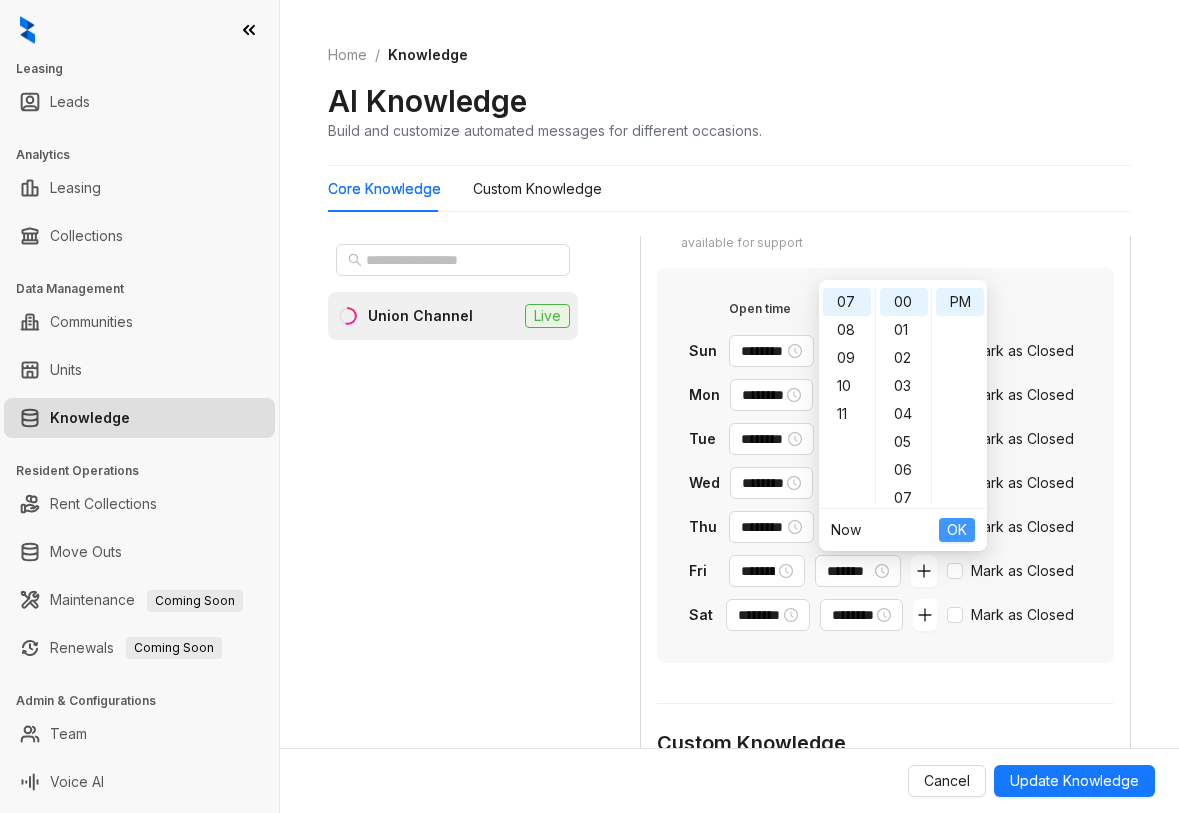 click on "OK" at bounding box center (957, 530) 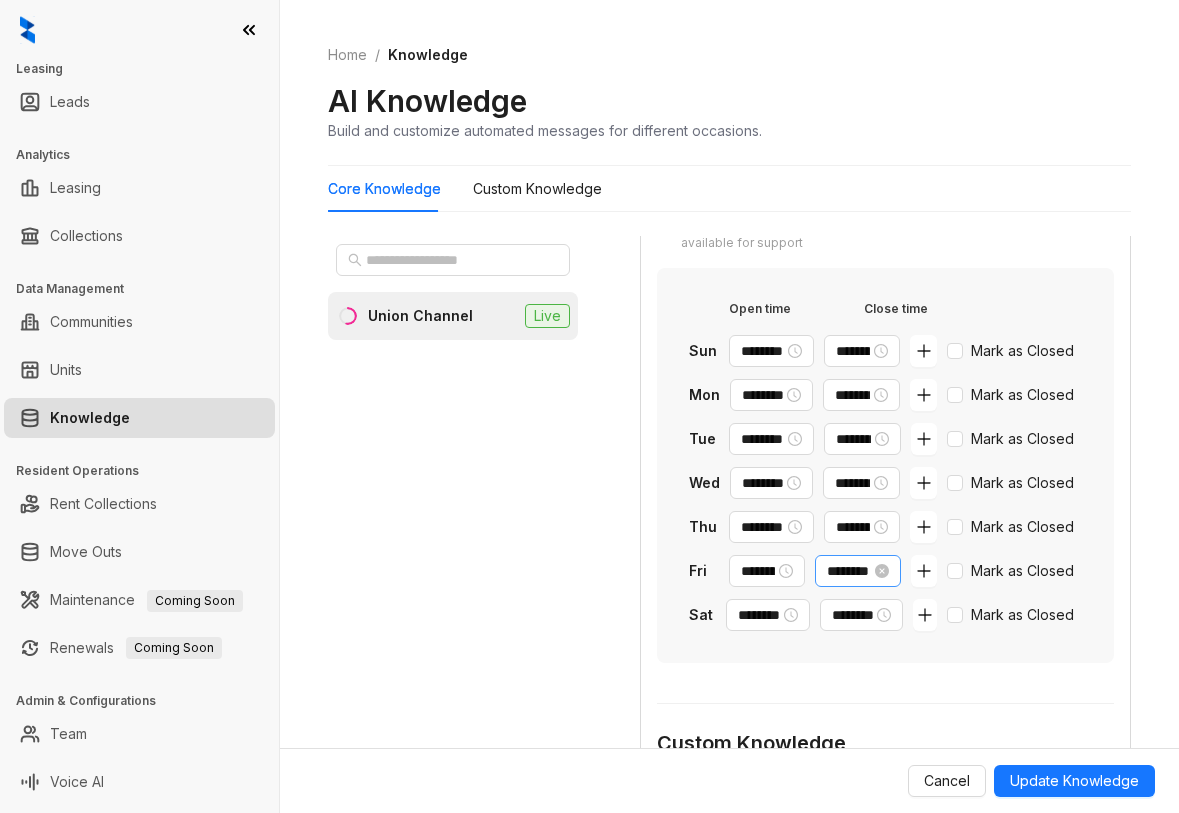 click on "********" at bounding box center [857, 571] 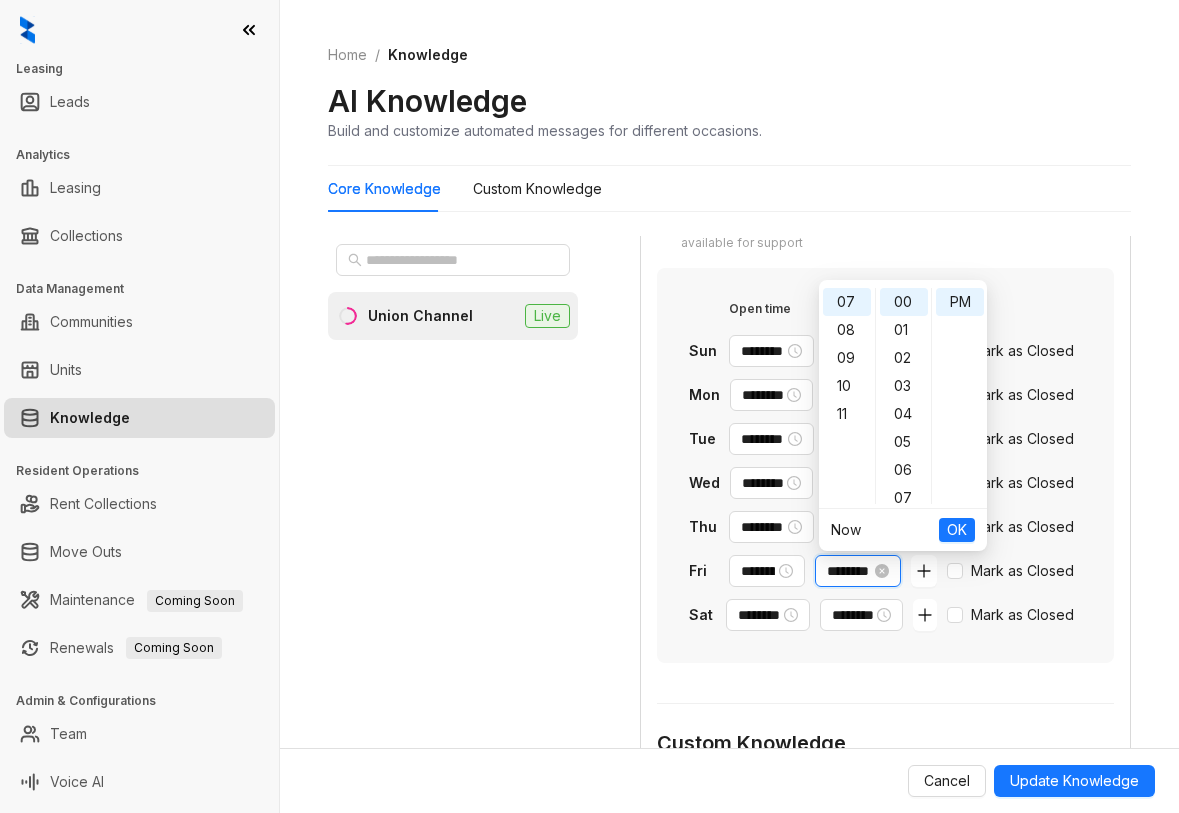 click on "********" at bounding box center [848, 571] 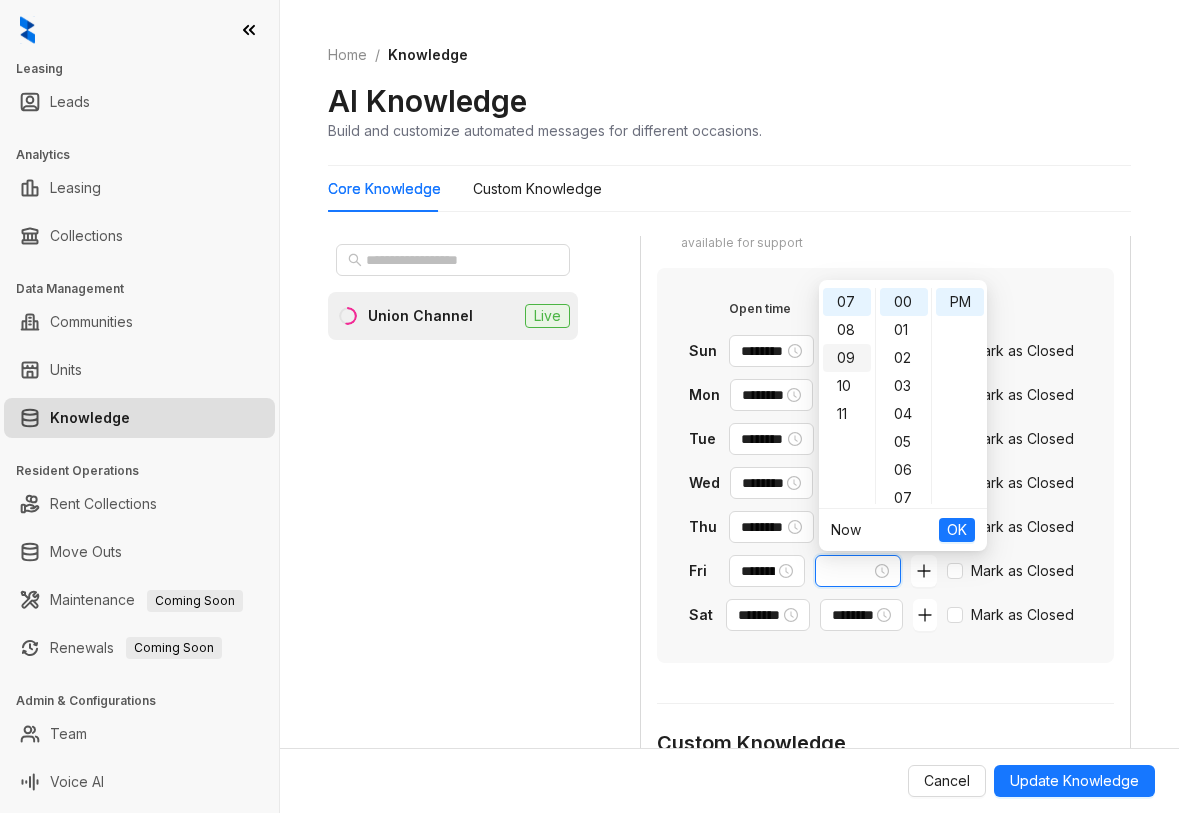 scroll, scrollTop: 0, scrollLeft: 15, axis: horizontal 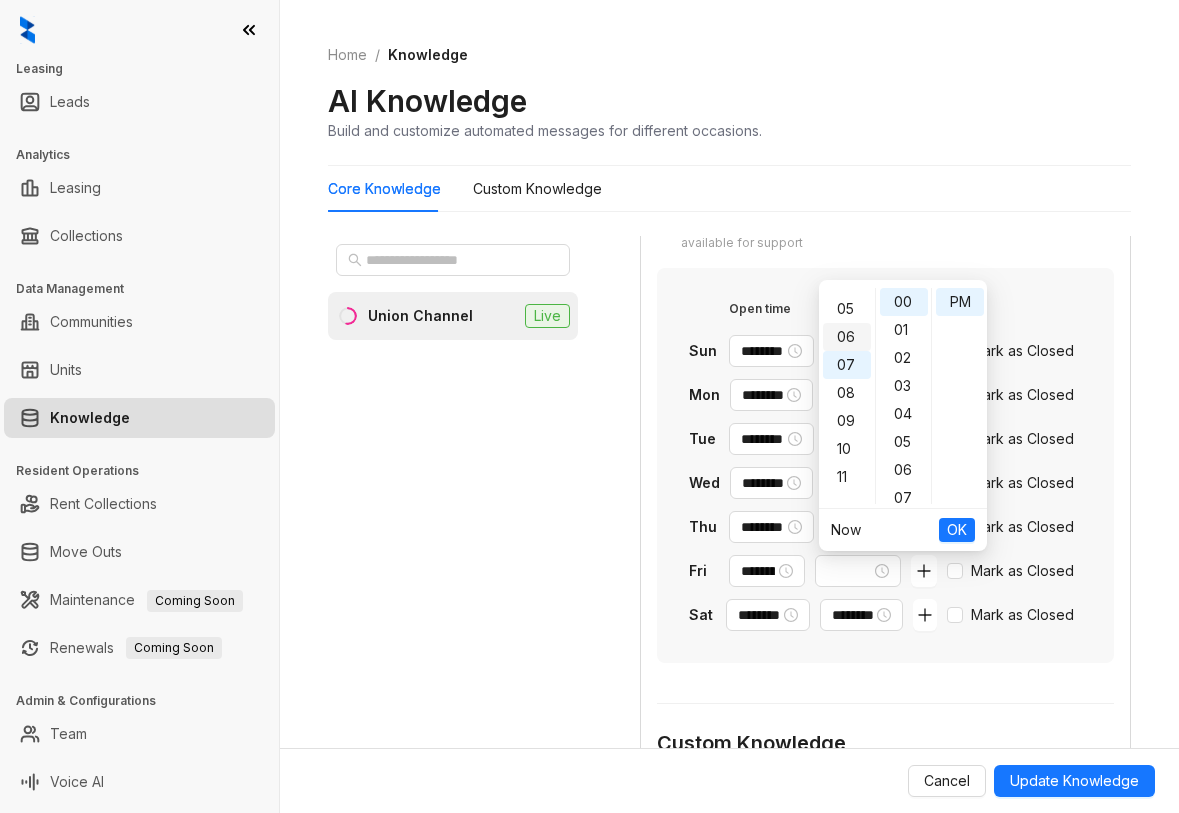 click on "06" at bounding box center [847, 337] 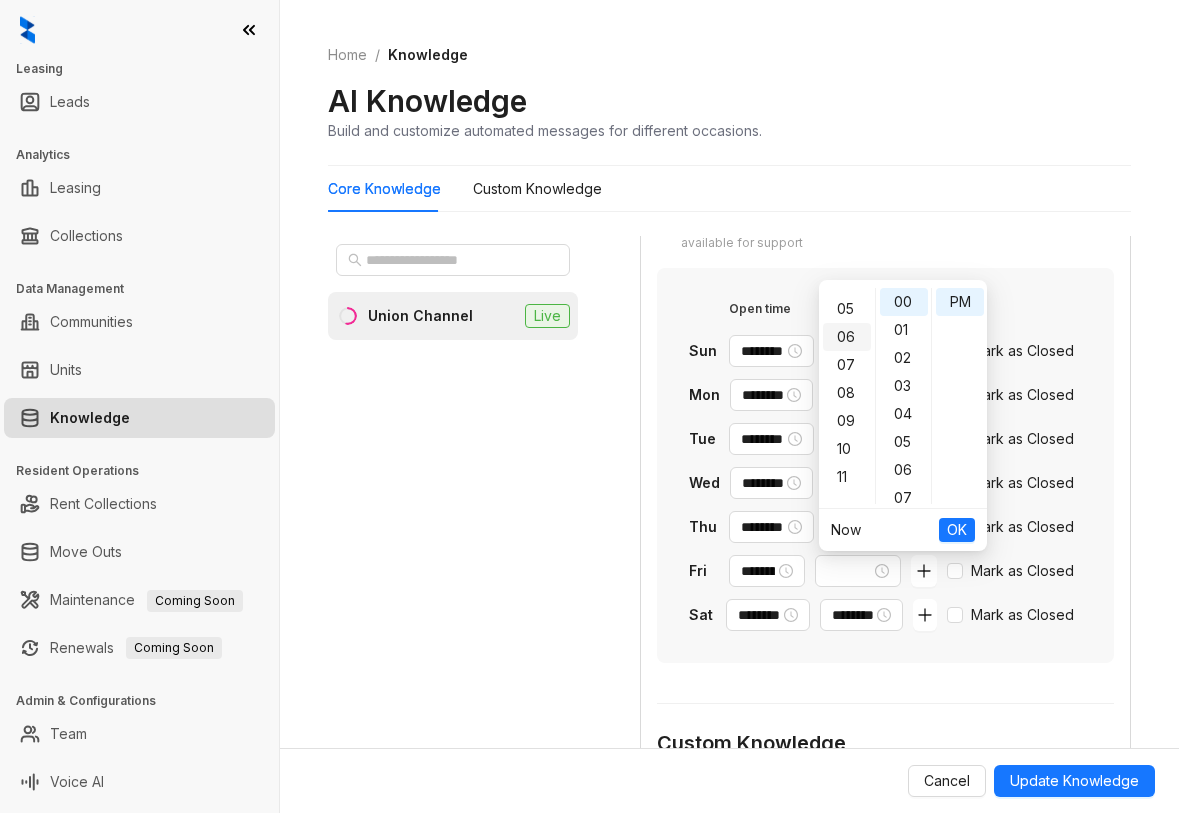 scroll, scrollTop: 168, scrollLeft: 0, axis: vertical 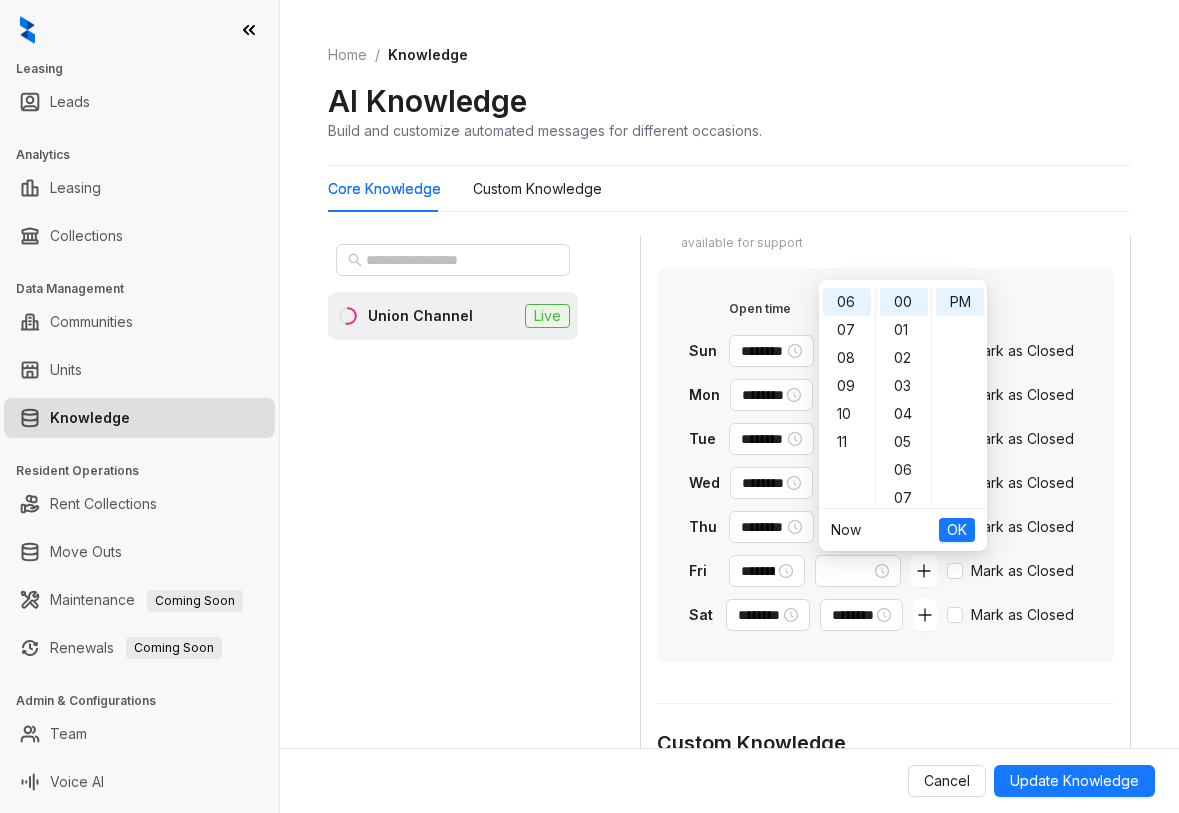 type on "********" 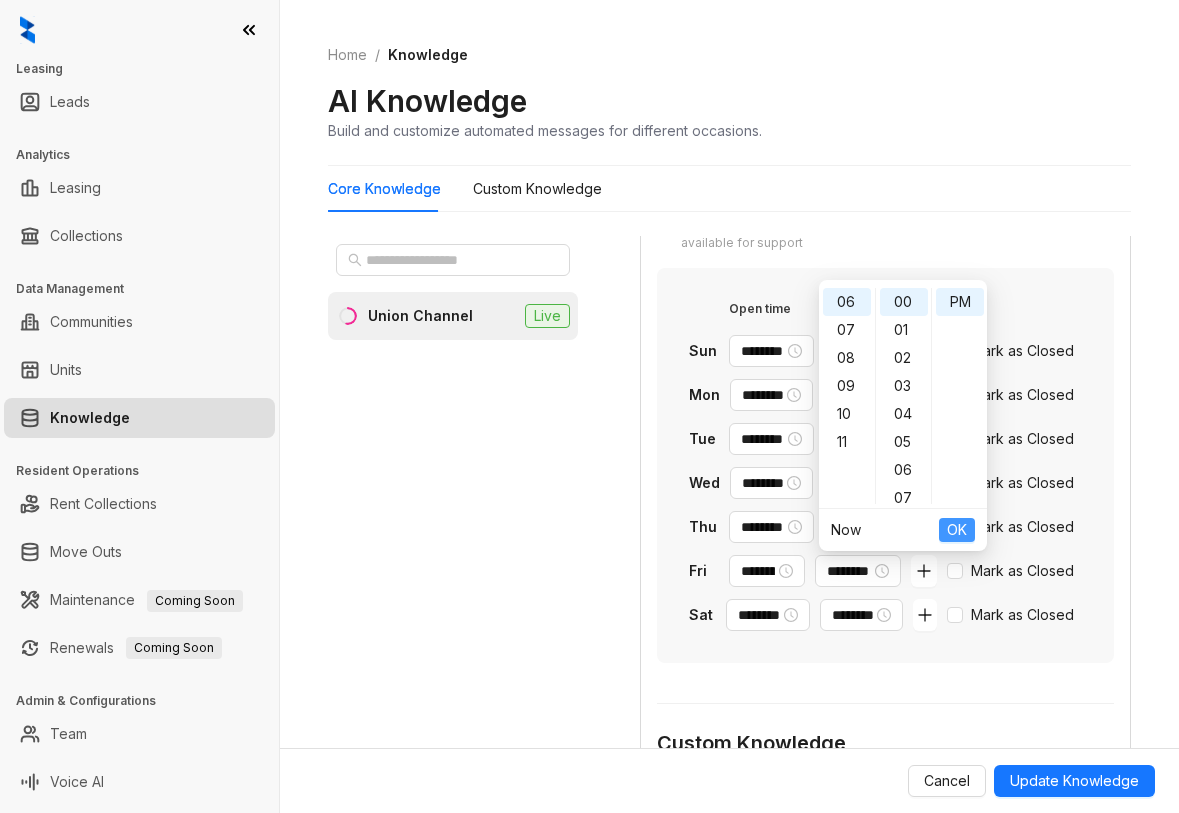 click on "OK" at bounding box center [957, 530] 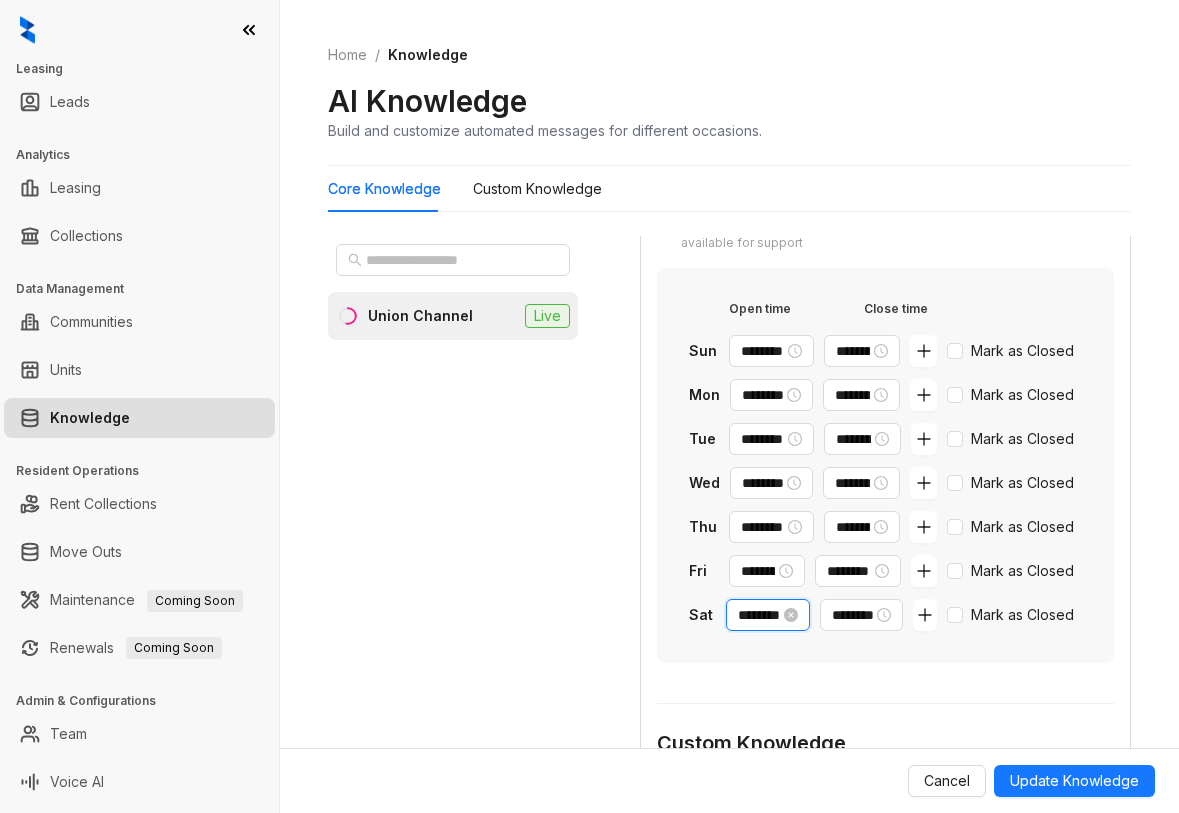 click on "********" at bounding box center [758, 615] 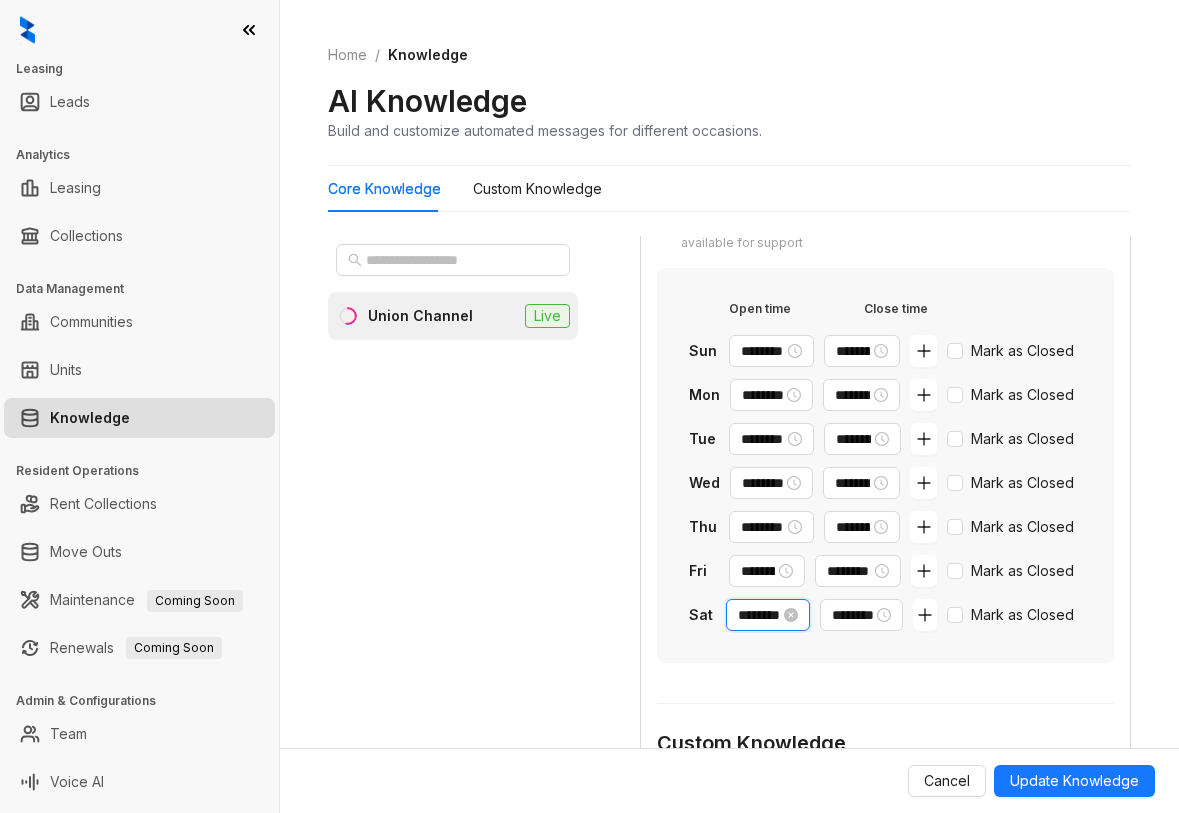 scroll, scrollTop: 252, scrollLeft: 0, axis: vertical 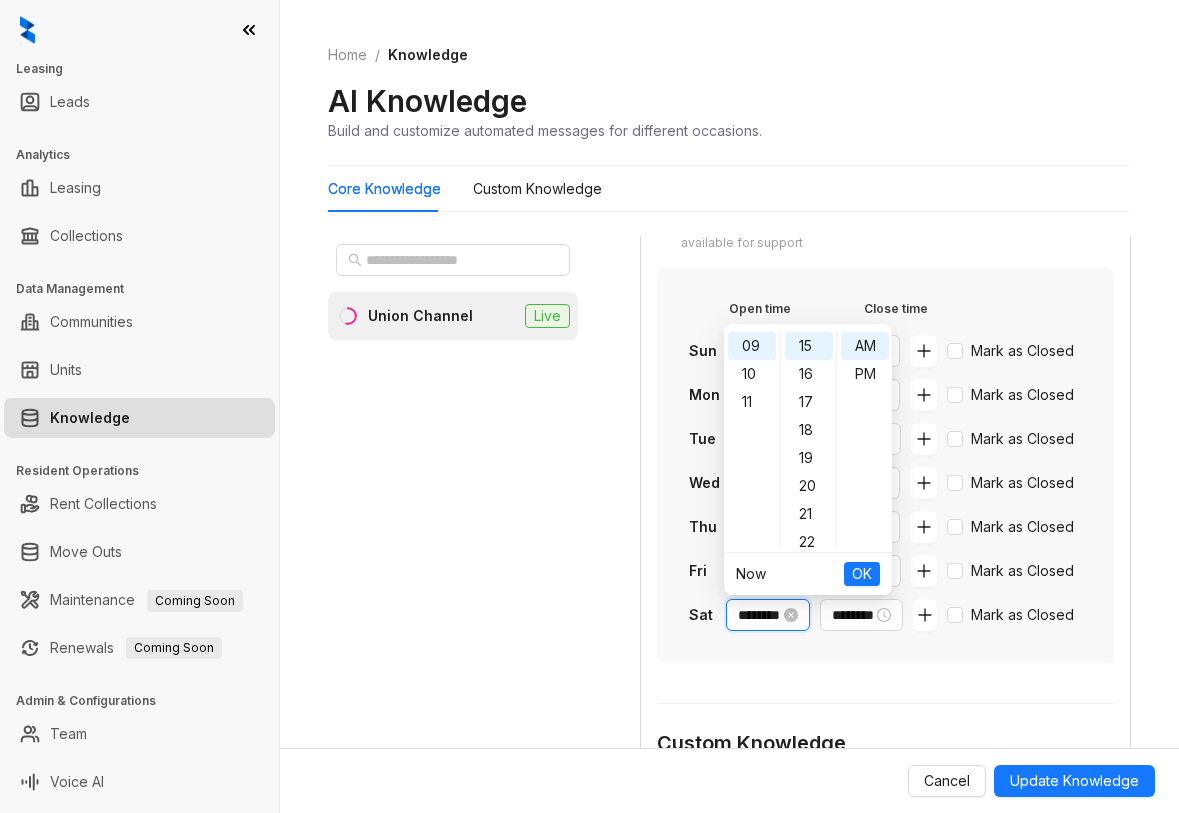 click on "********" at bounding box center (758, 615) 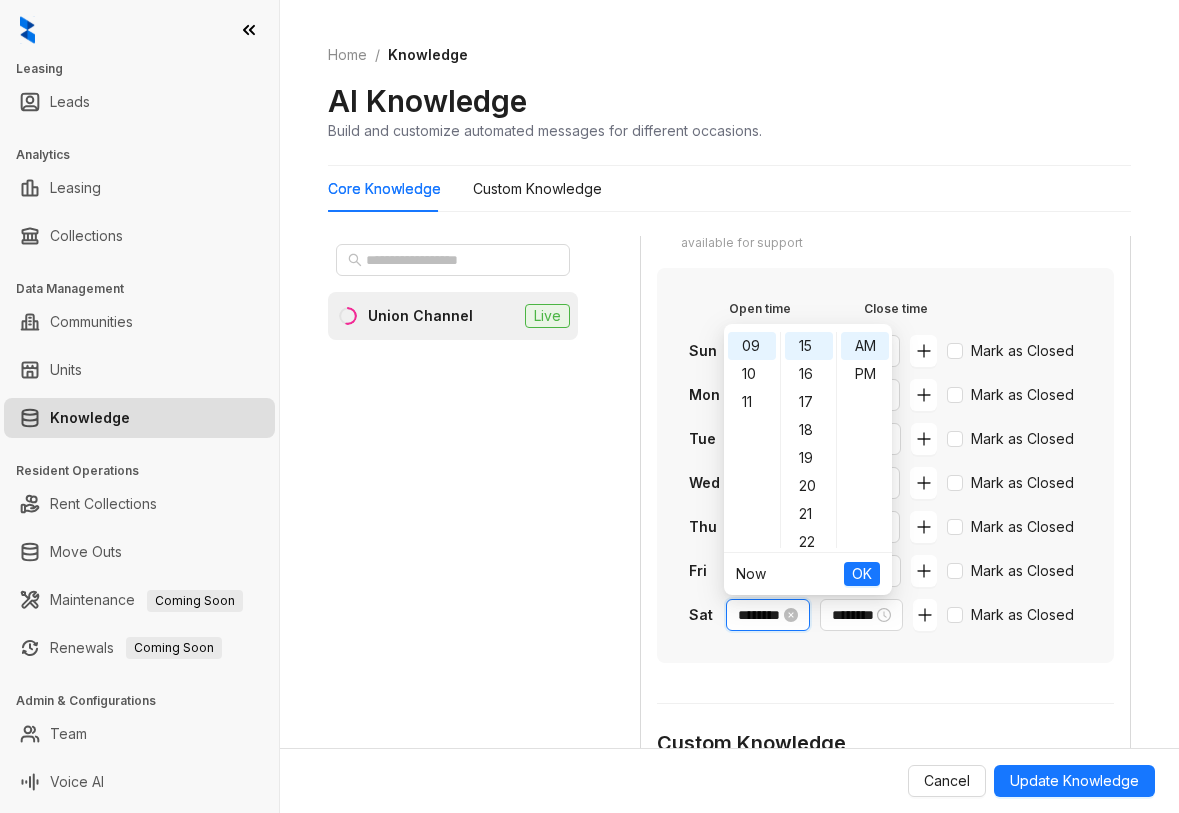 paste 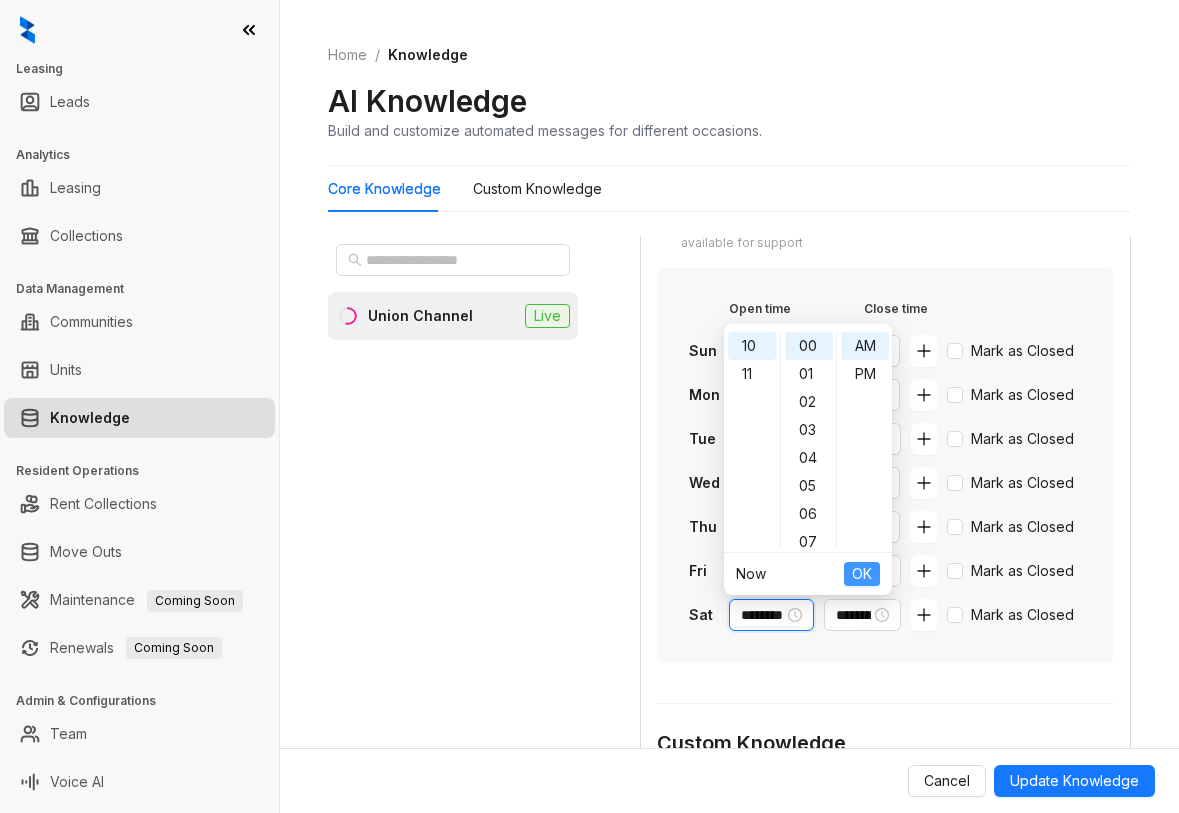type on "********" 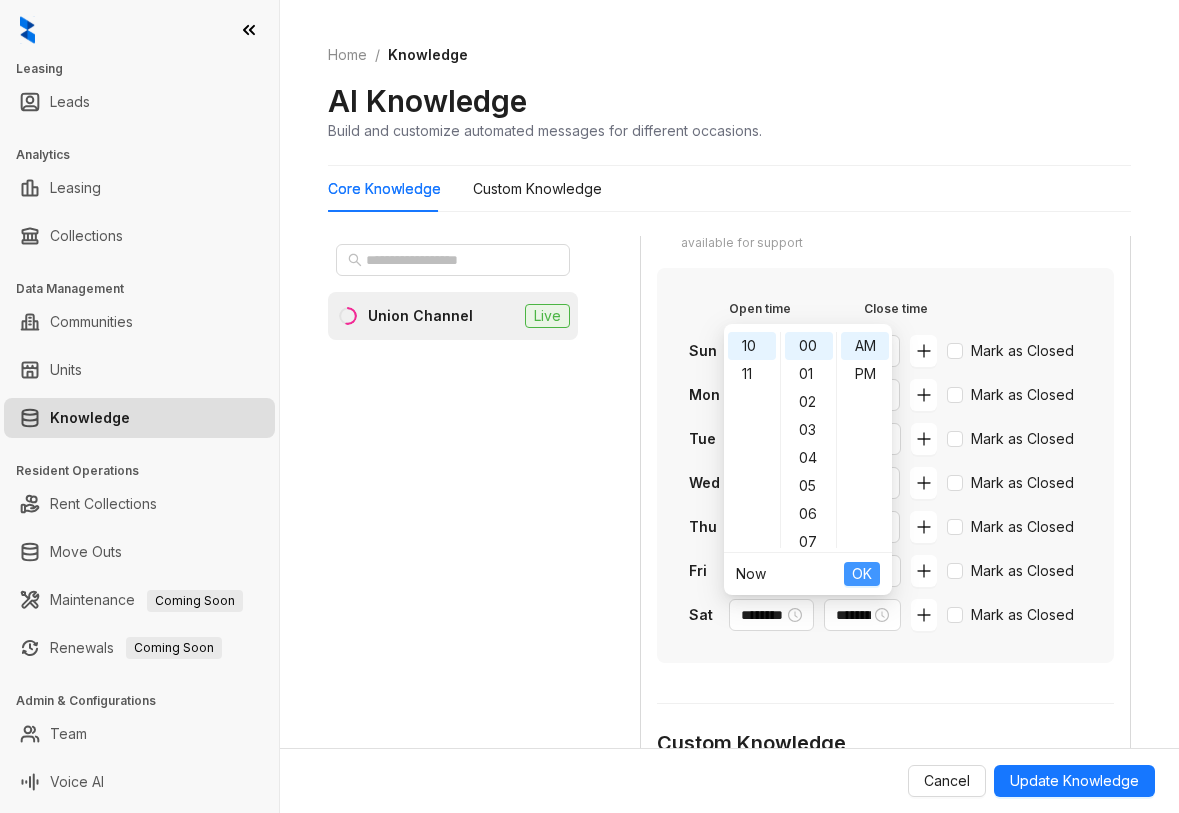 scroll, scrollTop: 0, scrollLeft: 0, axis: both 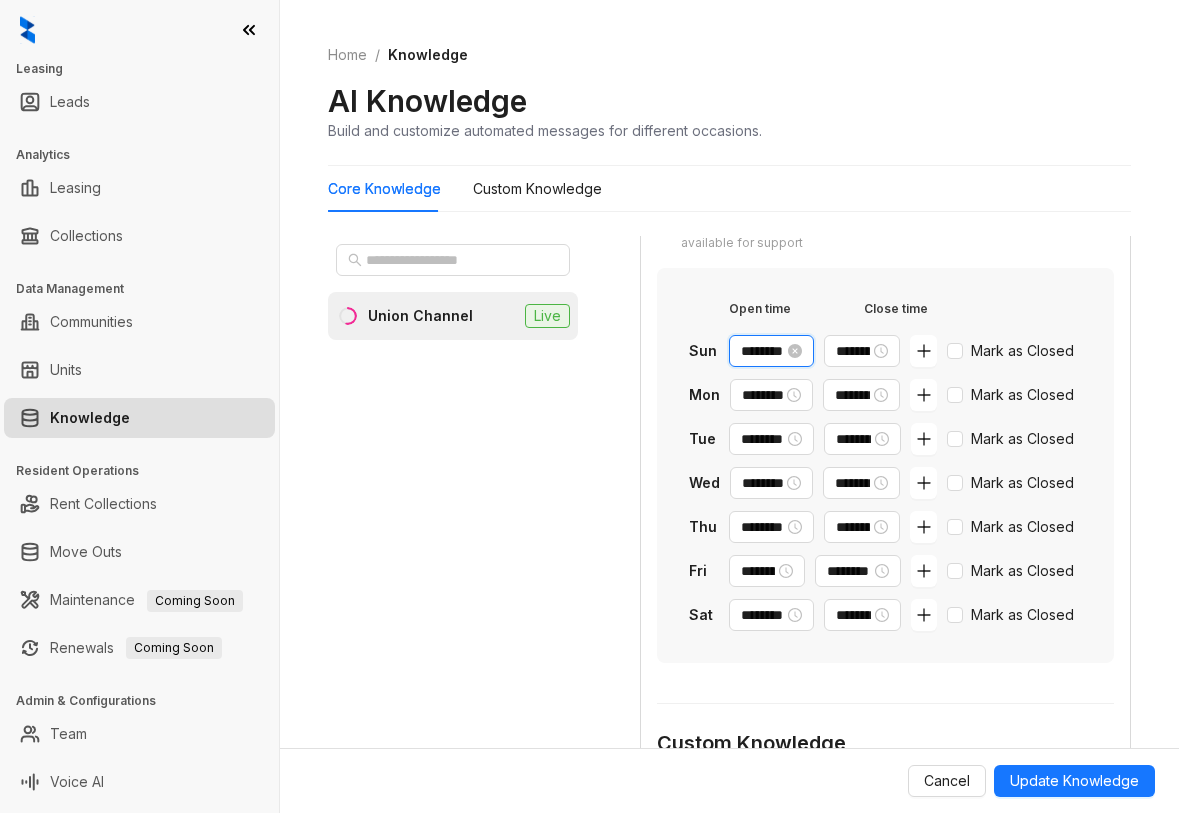 click on "********" at bounding box center (762, 351) 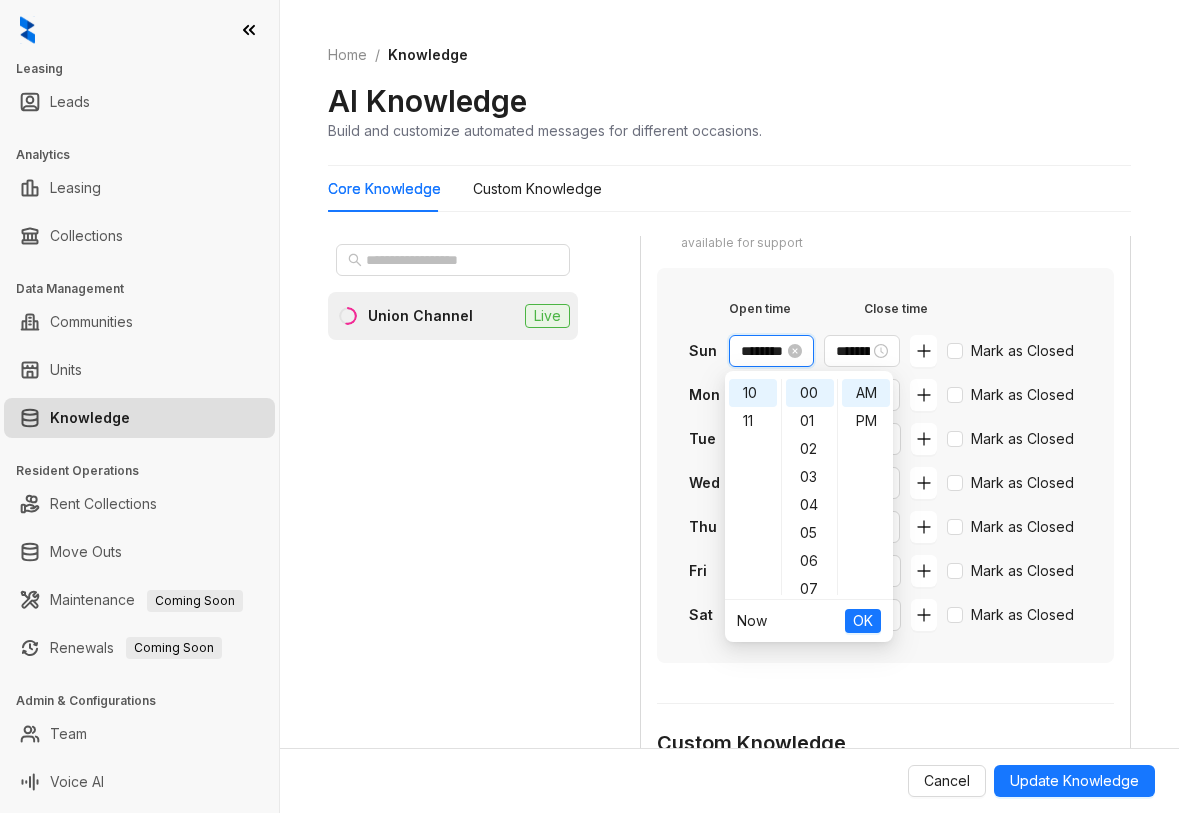 click on "********" at bounding box center (762, 351) 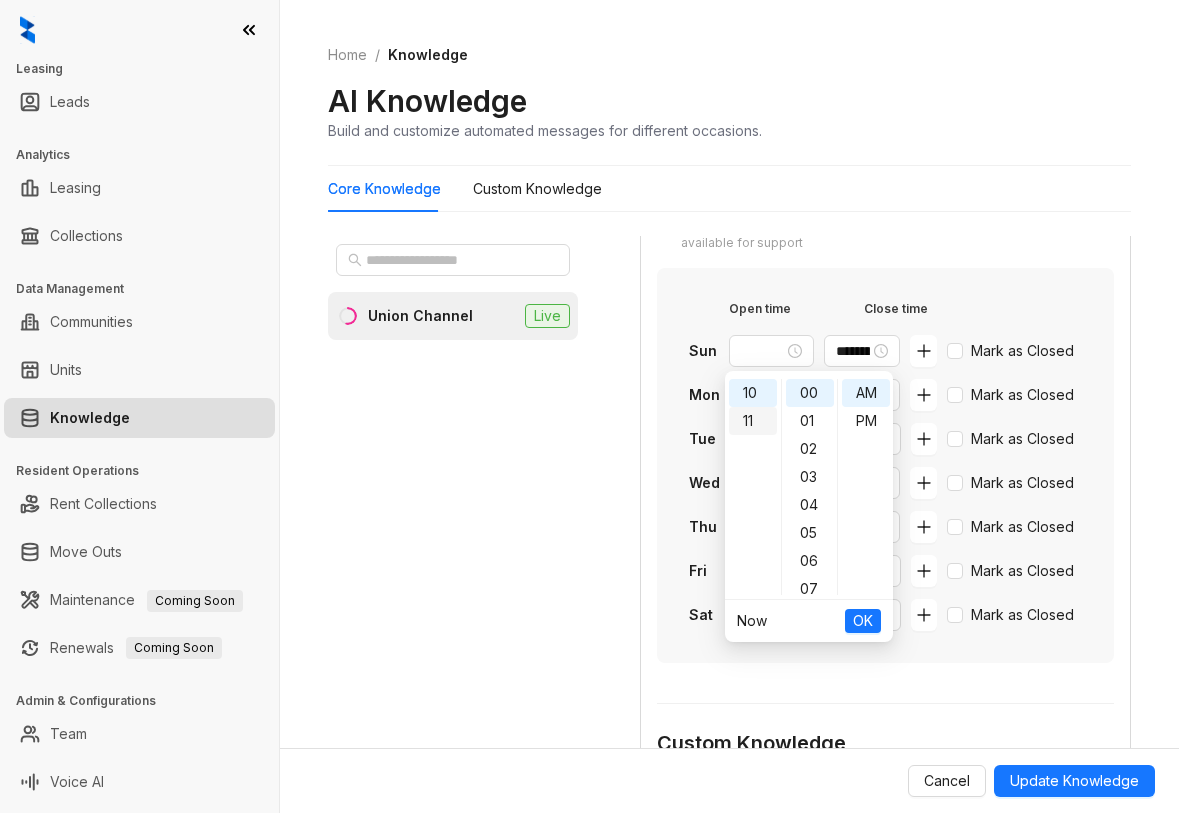 click on "11" at bounding box center (753, 421) 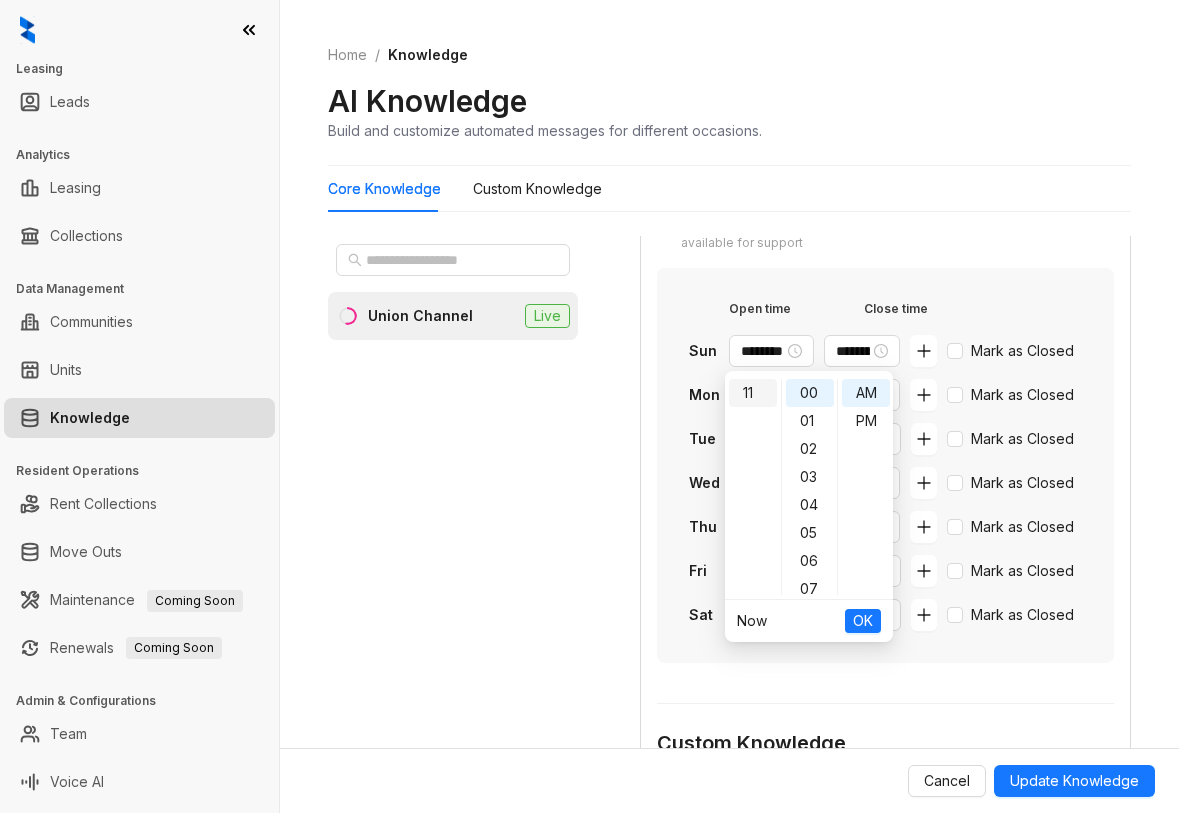 scroll, scrollTop: 308, scrollLeft: 0, axis: vertical 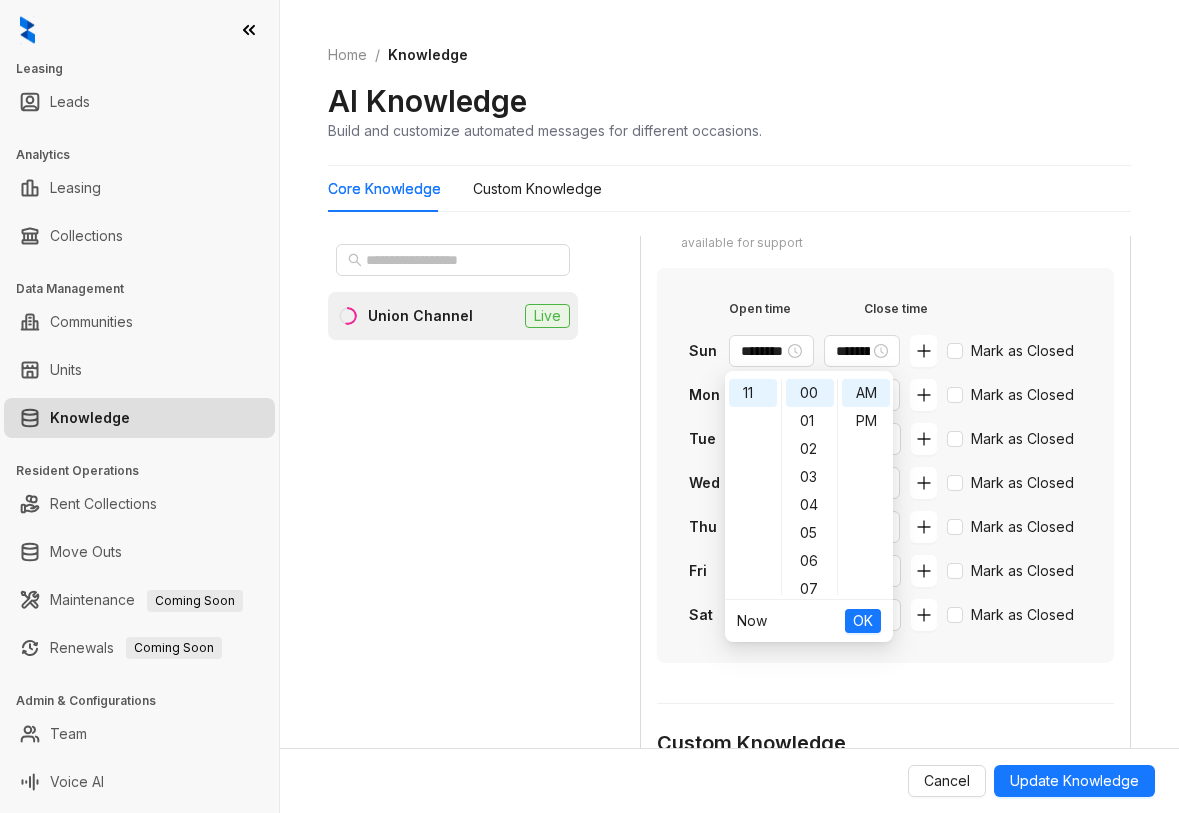 type on "********" 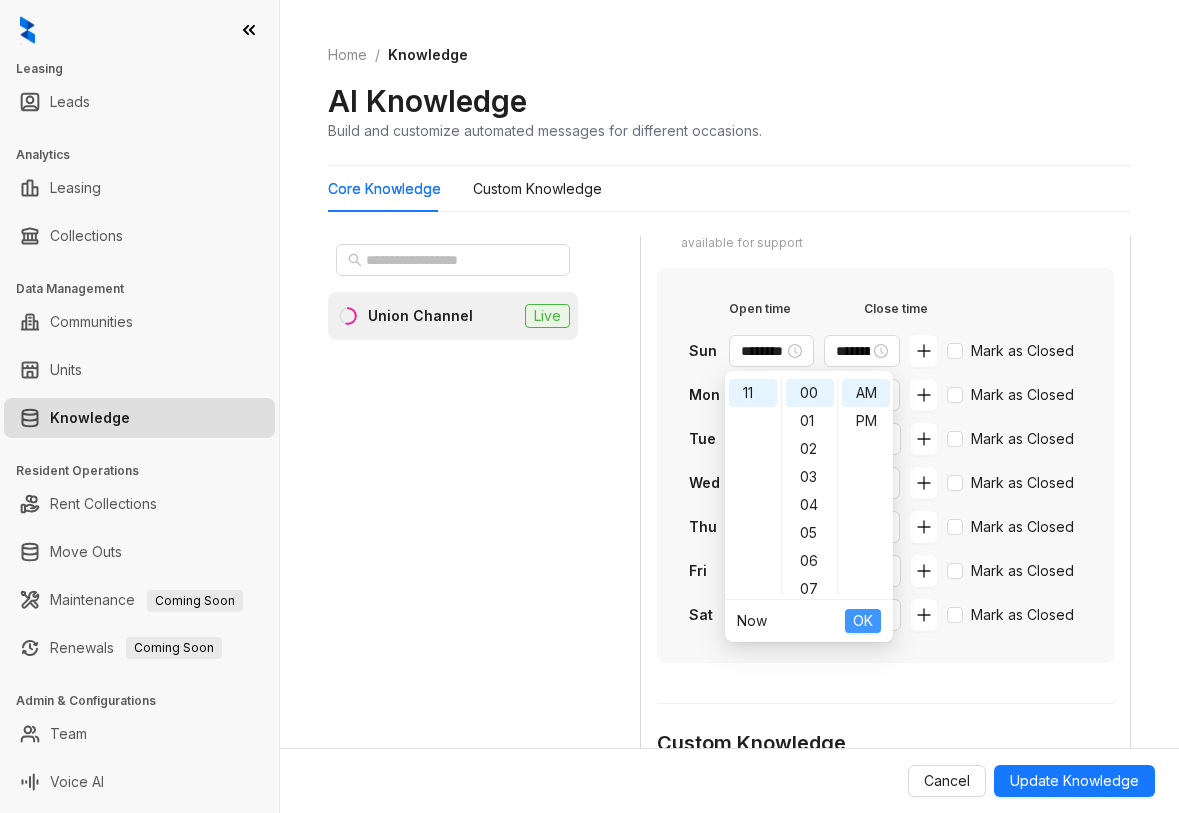 click on "OK" at bounding box center (863, 621) 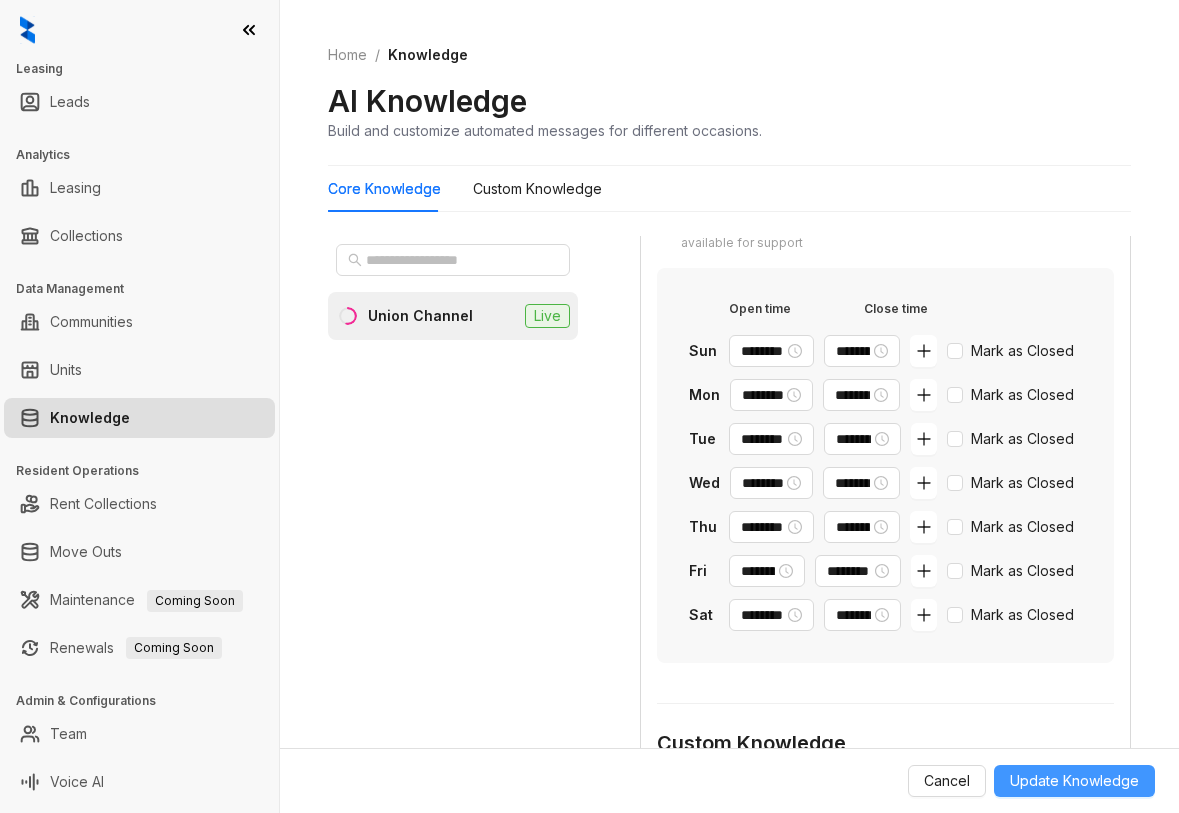 click on "Update Knowledge" at bounding box center (1074, 781) 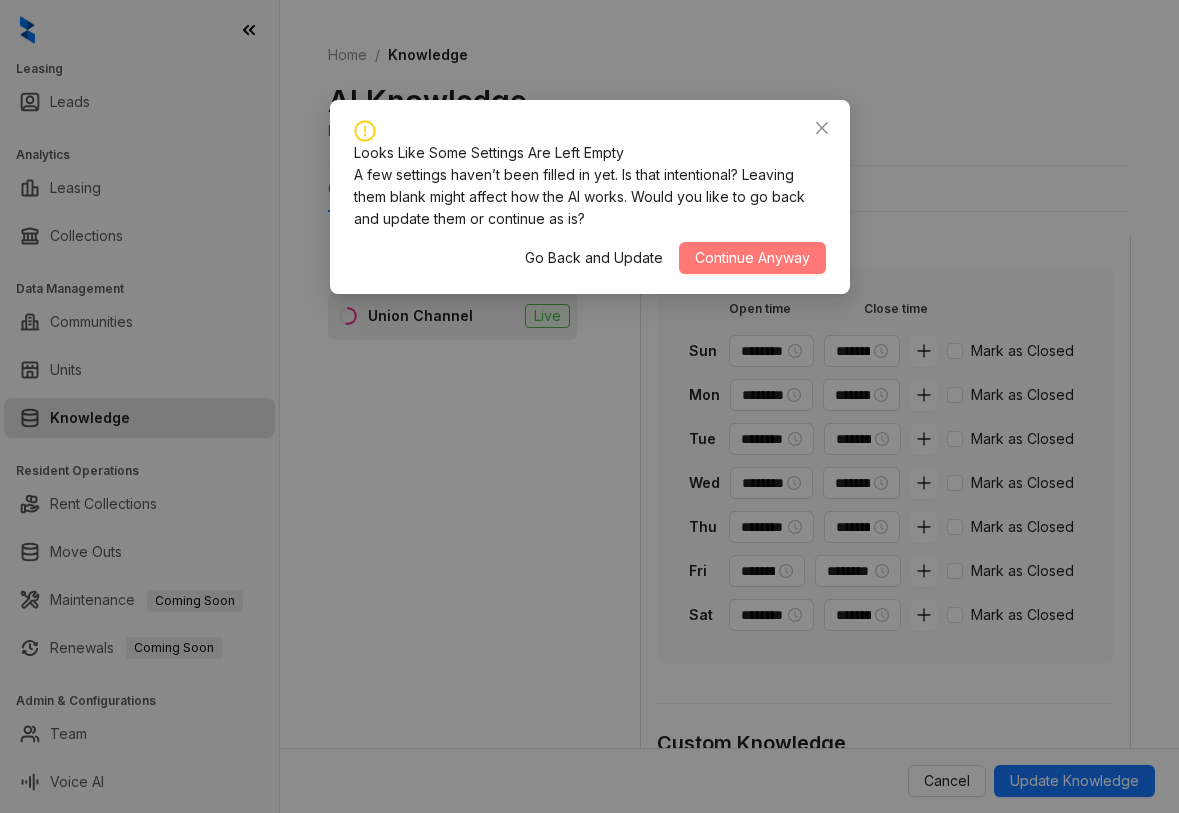click on "Continue Anyway" at bounding box center (752, 258) 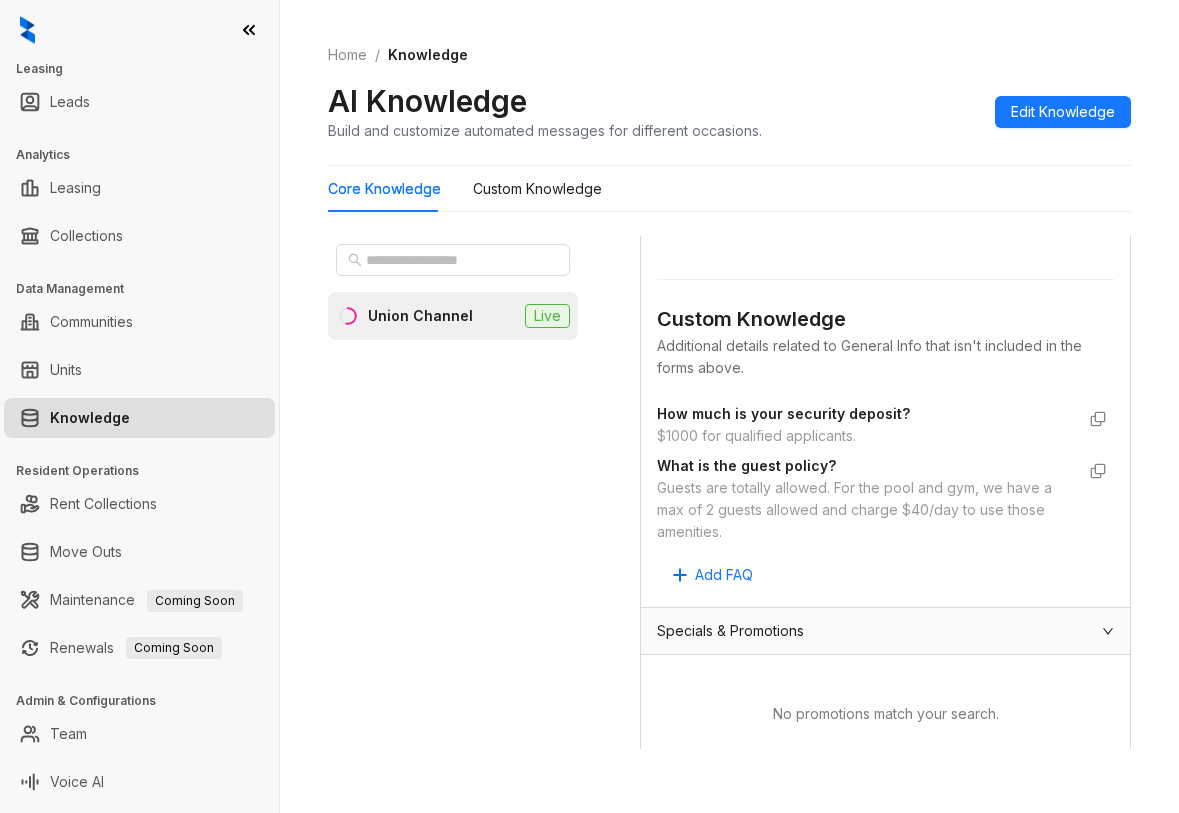 scroll, scrollTop: 616, scrollLeft: 0, axis: vertical 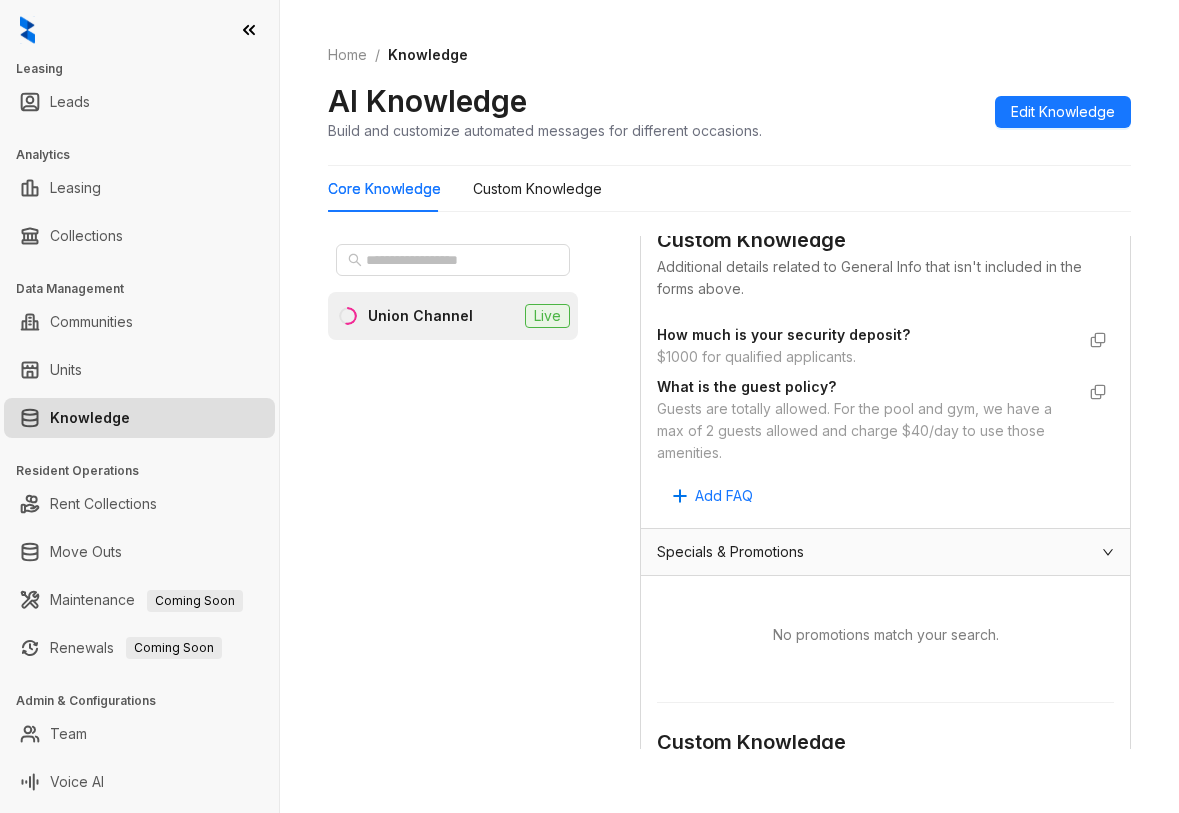 click on "Union Channel Live" at bounding box center [453, 492] 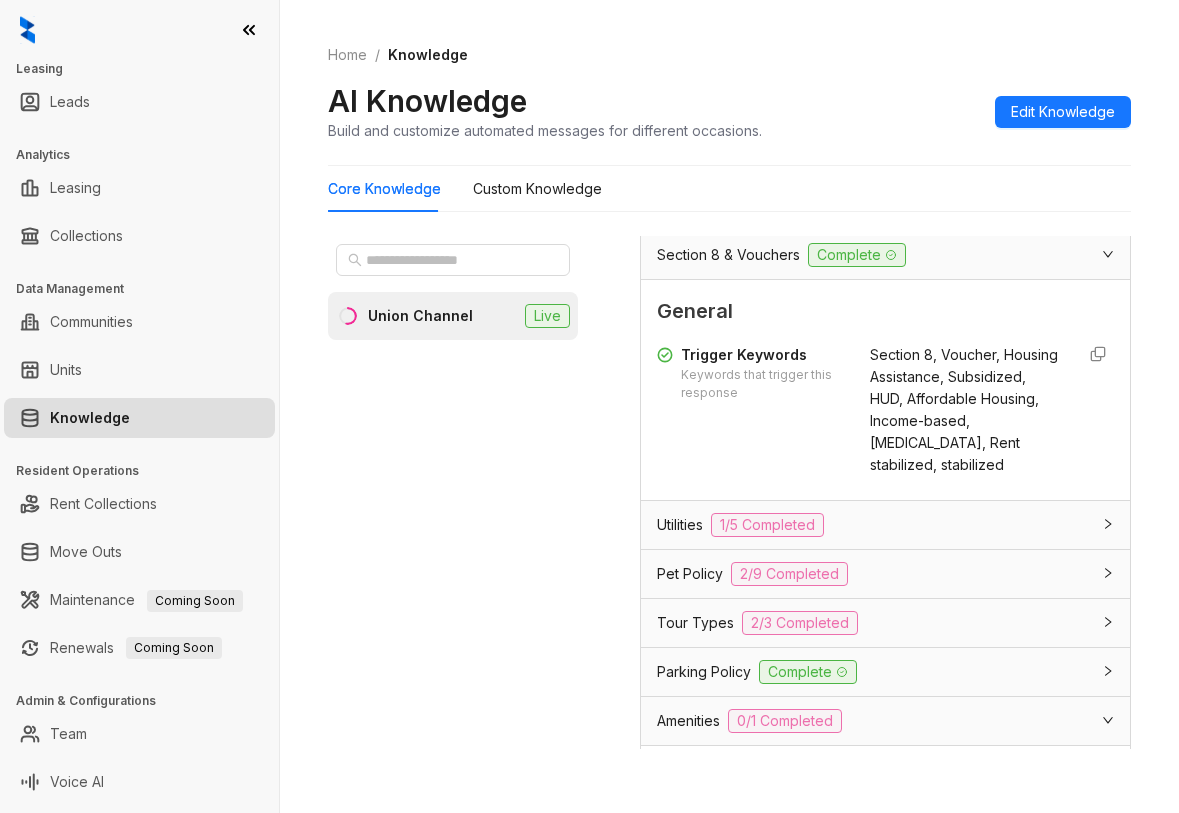 scroll, scrollTop: 1594, scrollLeft: 0, axis: vertical 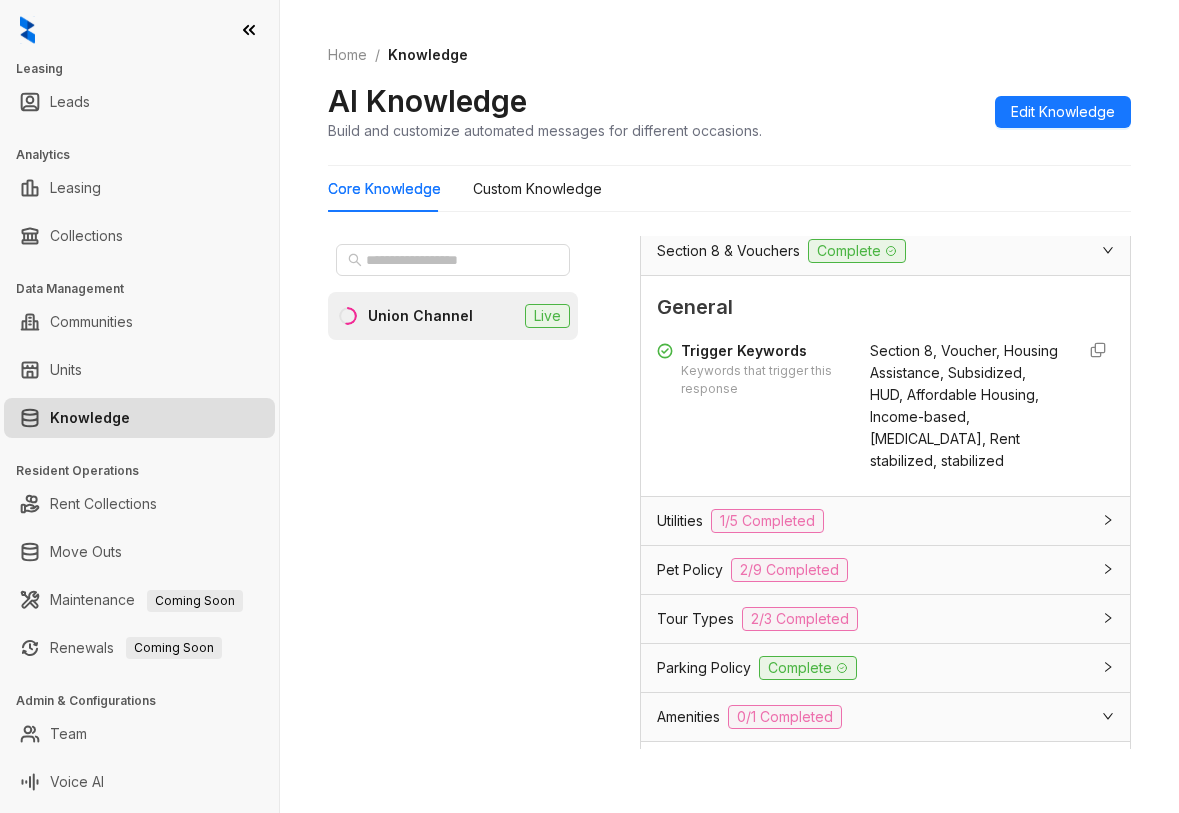 click on "Utilities 1/5 Completed" at bounding box center (873, 521) 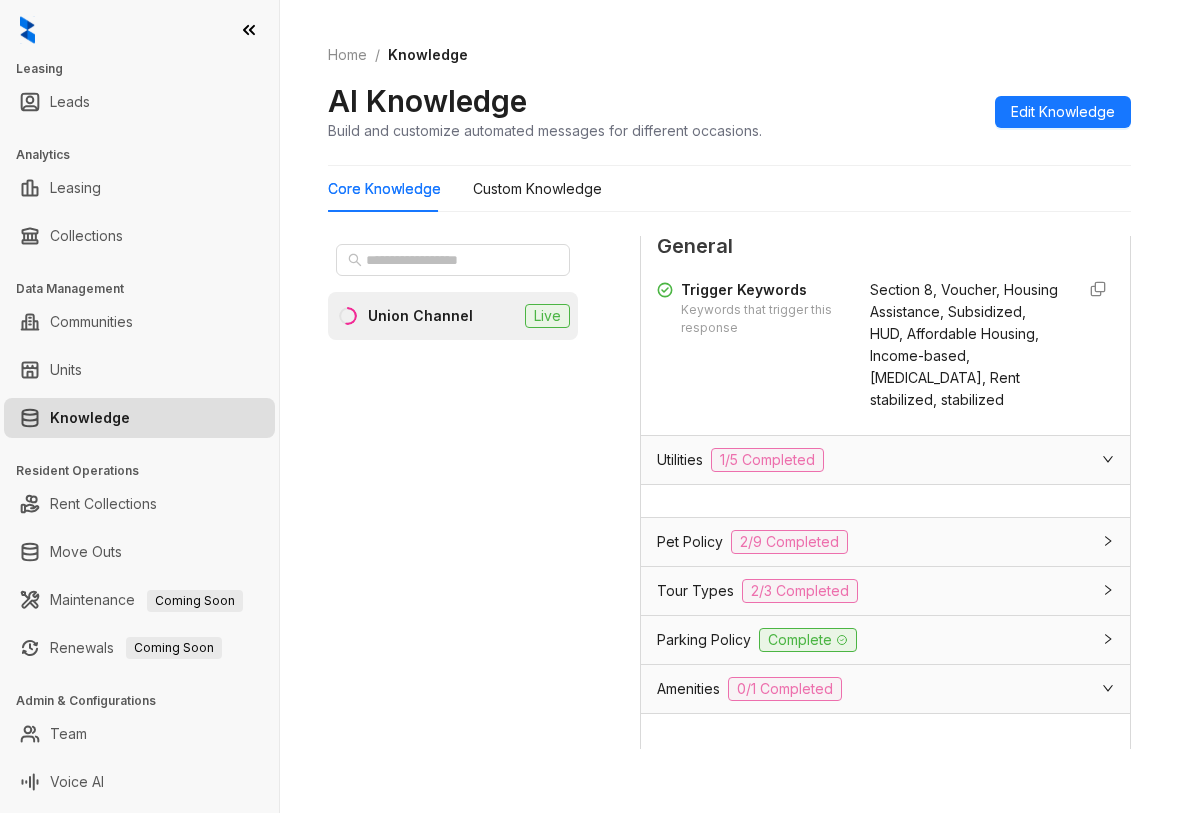 scroll, scrollTop: 1693, scrollLeft: 0, axis: vertical 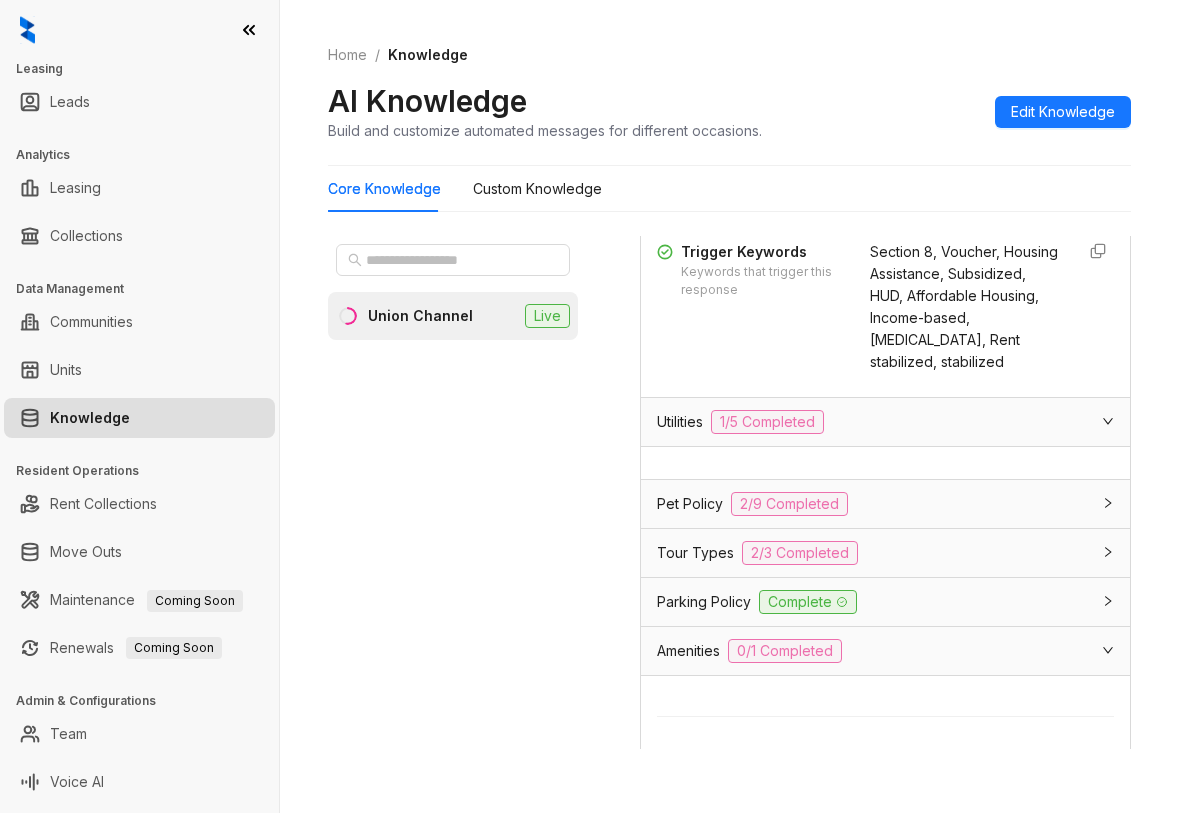 click on "Pet Policy 2/9 Completed" at bounding box center (873, 504) 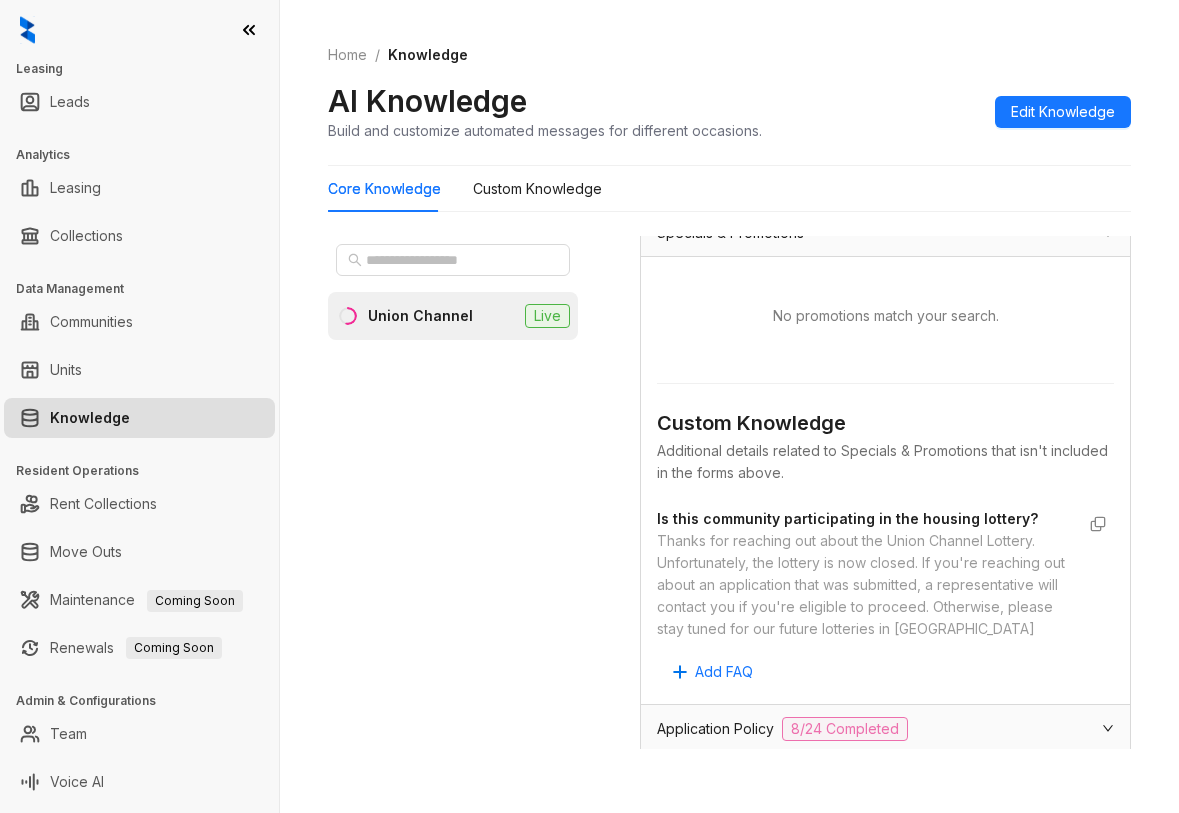 scroll, scrollTop: 0, scrollLeft: 0, axis: both 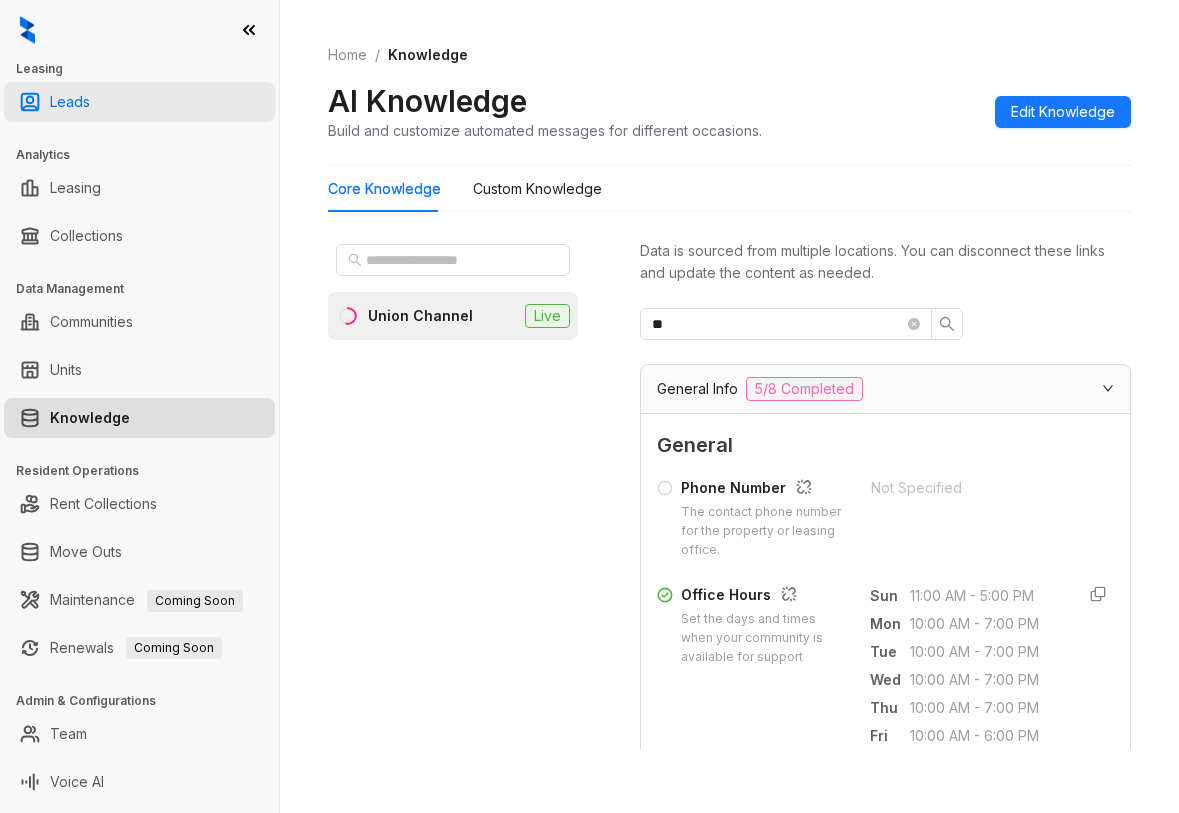 click on "Leads" at bounding box center (70, 102) 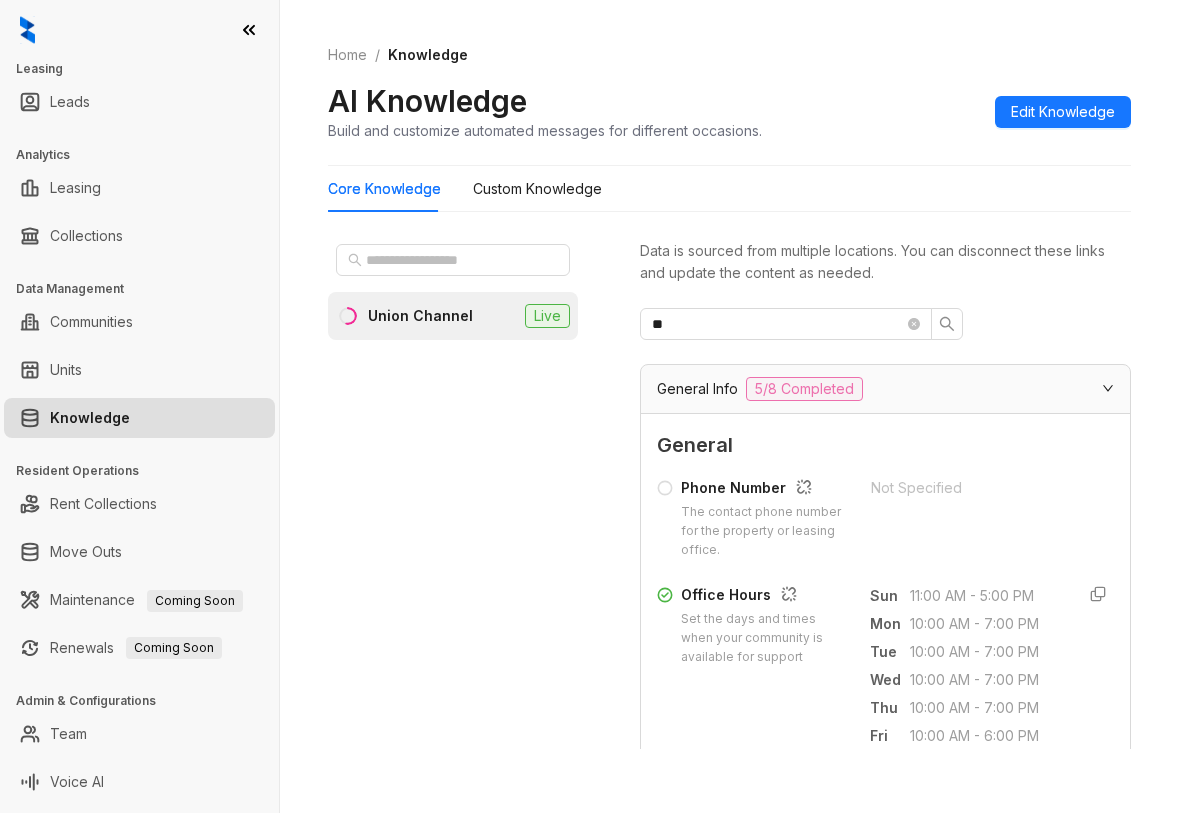 click at bounding box center [27, 30] 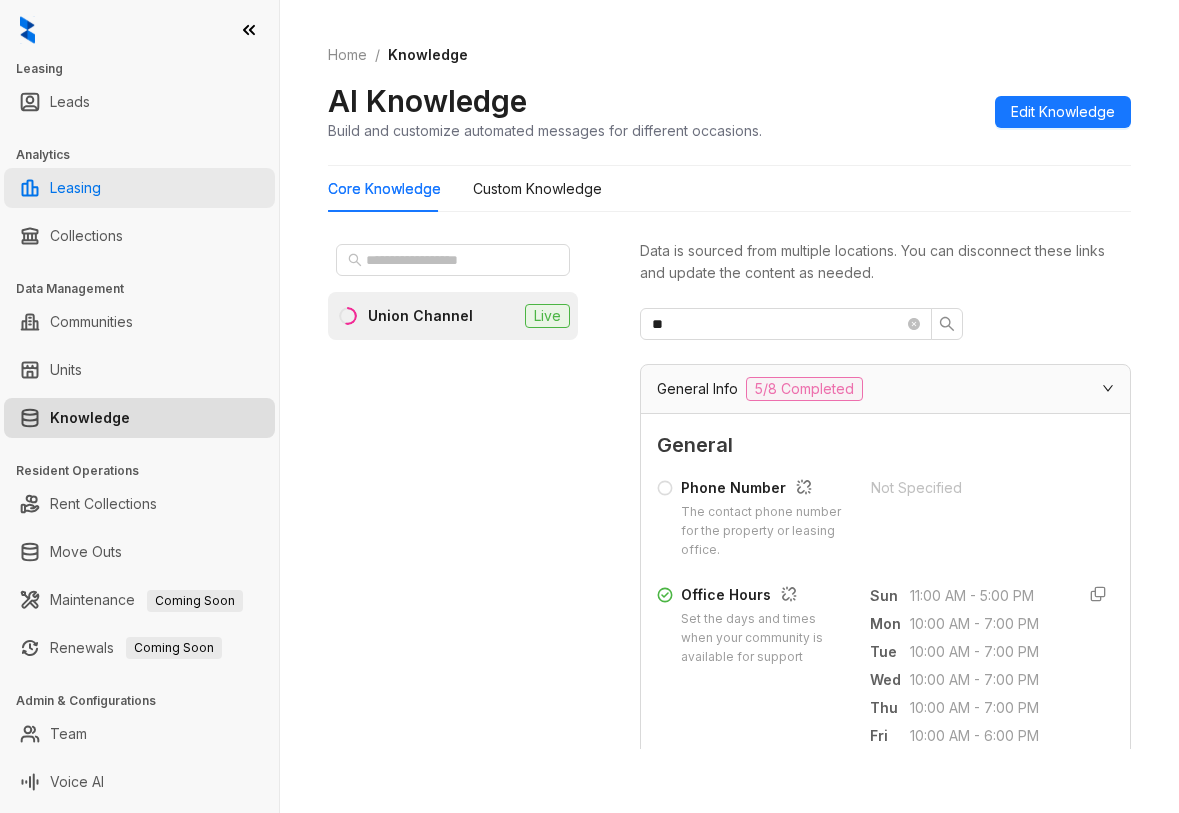 click on "Leasing" at bounding box center (75, 188) 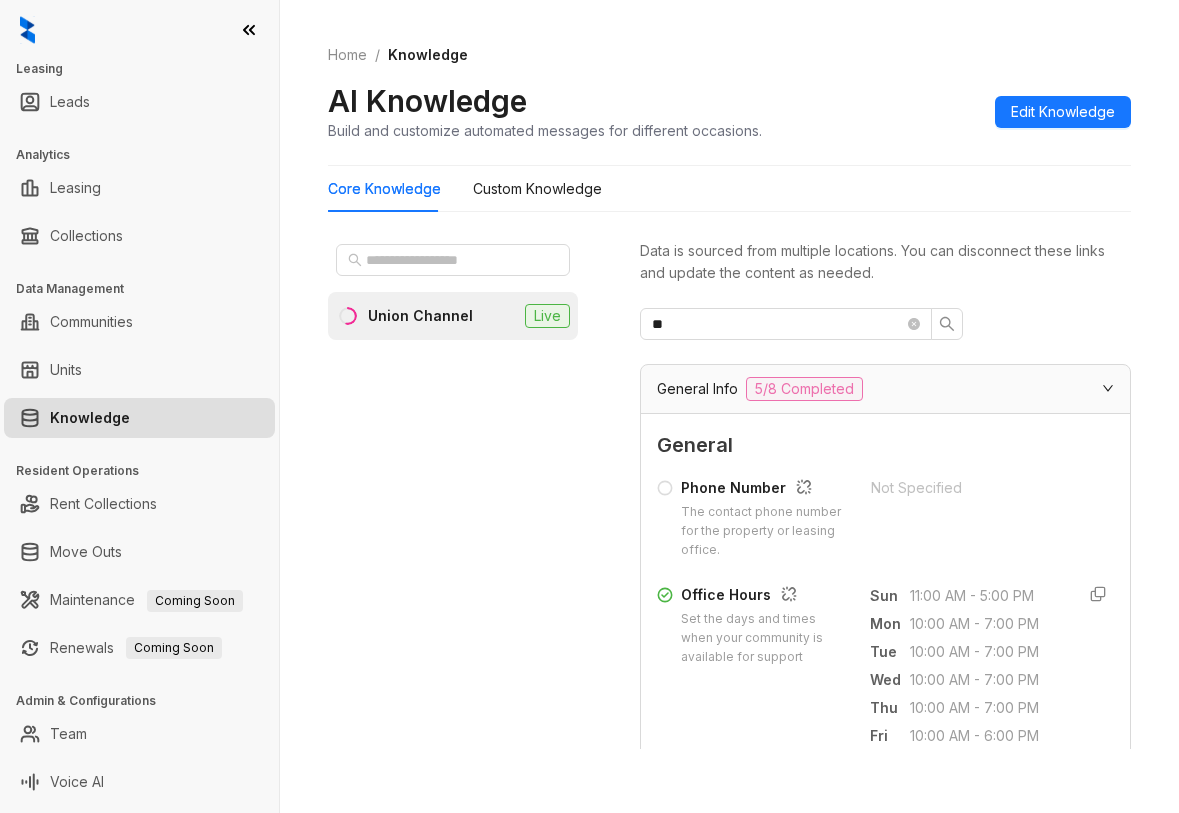 select on "******" 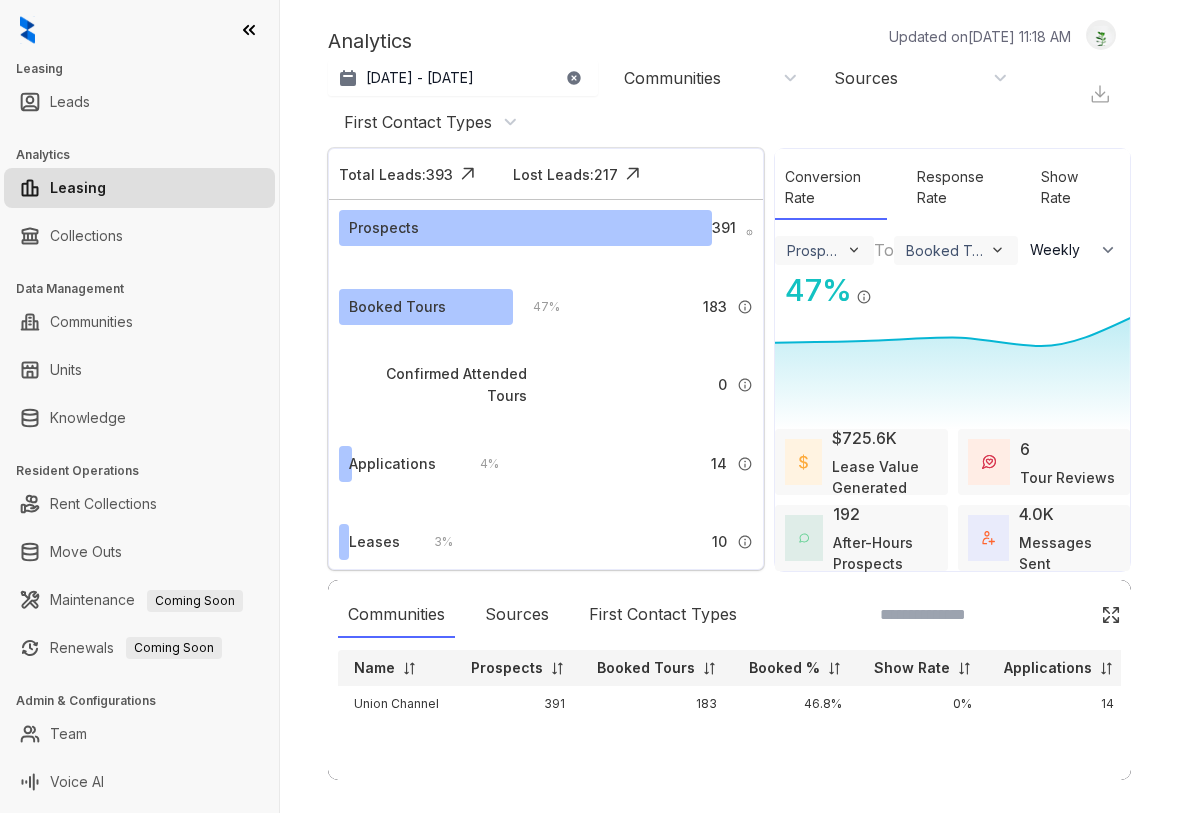 click on "6 Tour Reviews" at bounding box center [1067, 462] 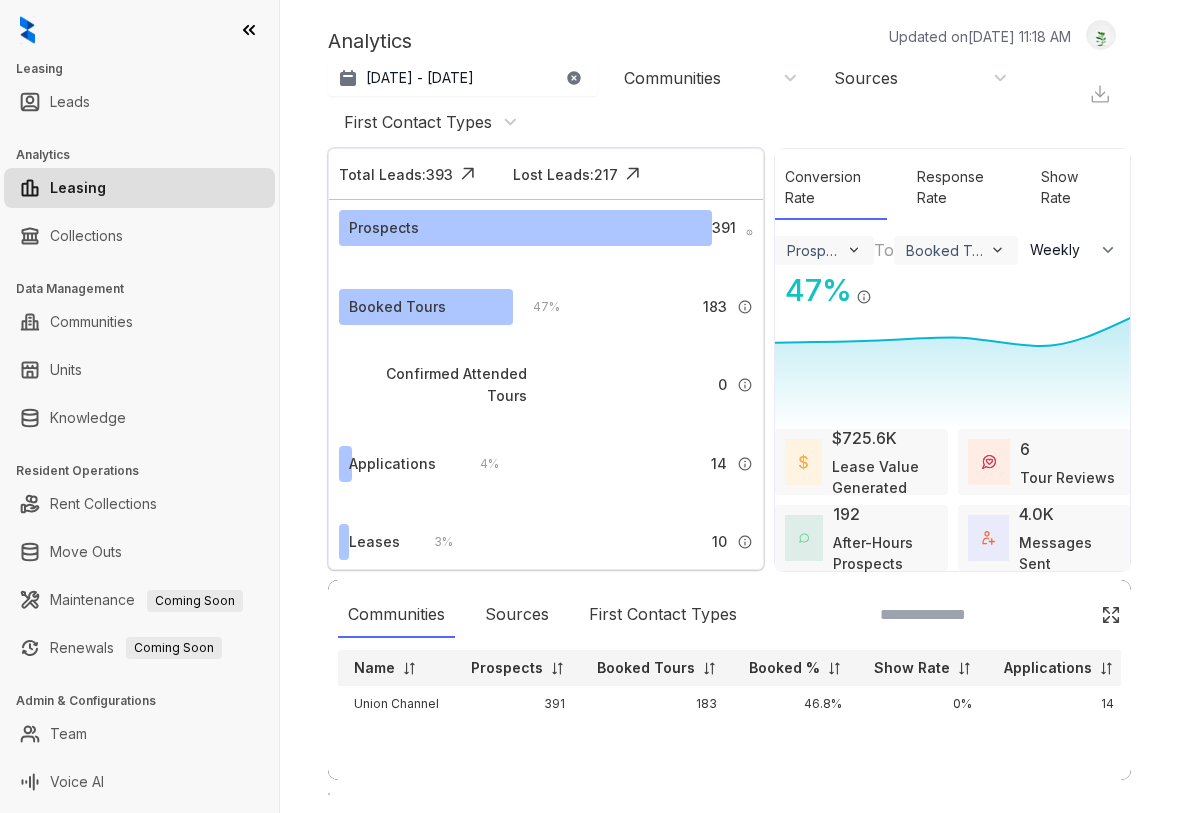 select on "******" 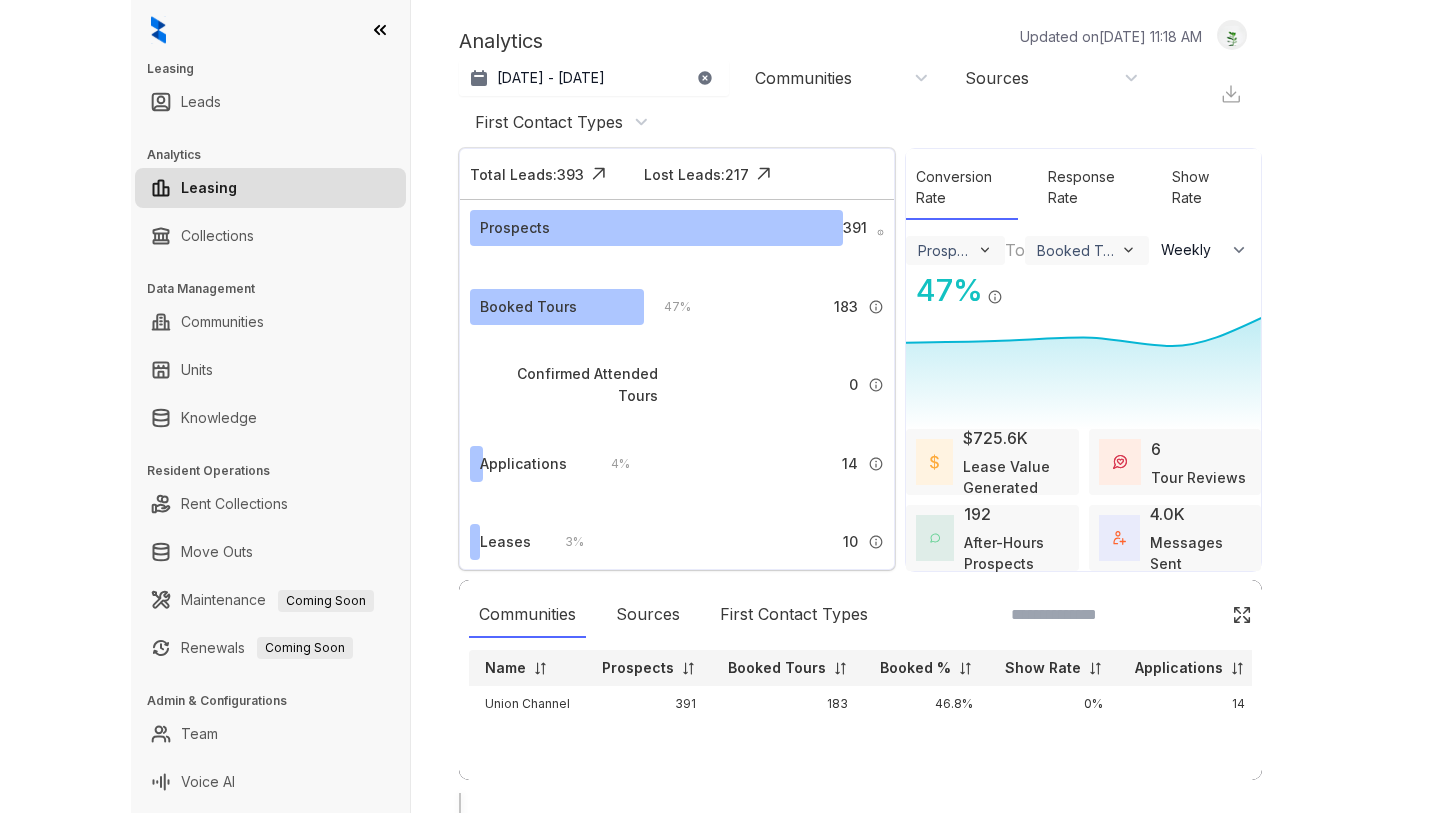 scroll, scrollTop: 197, scrollLeft: 0, axis: vertical 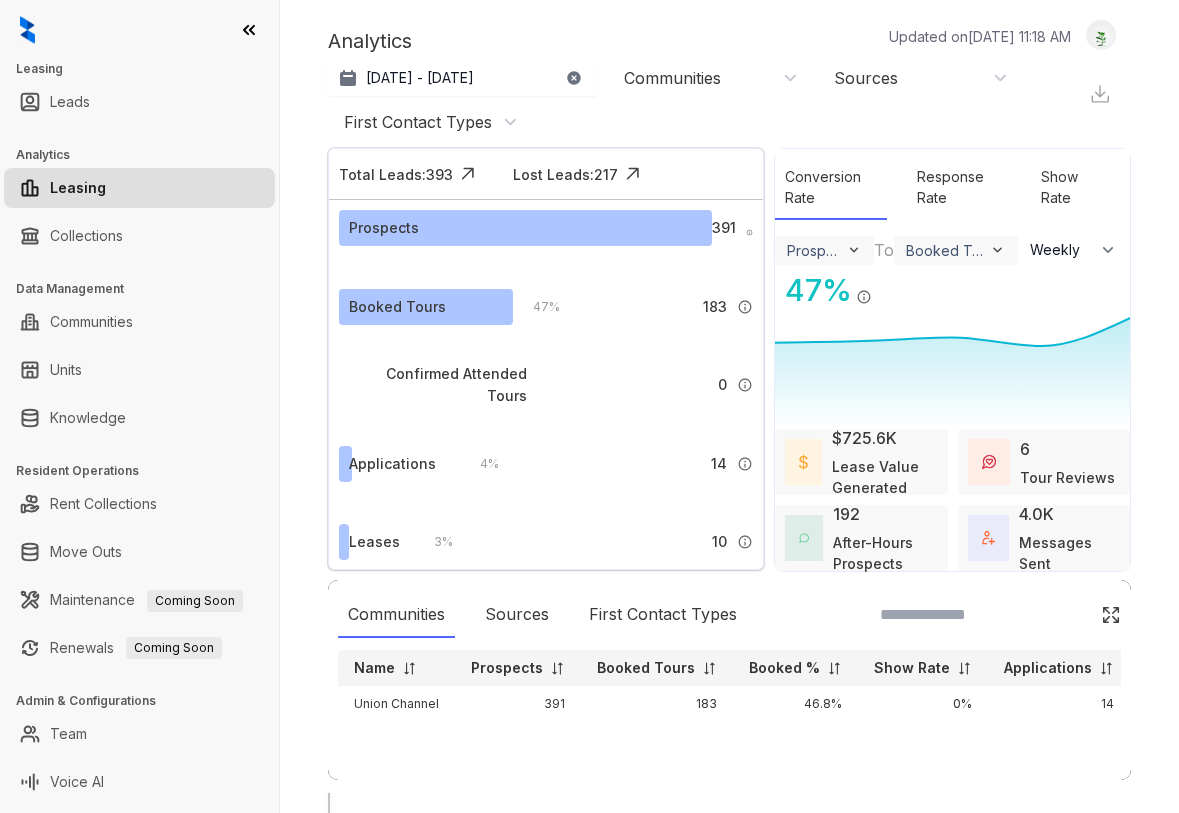 click on "6" at bounding box center [605, 1792] 